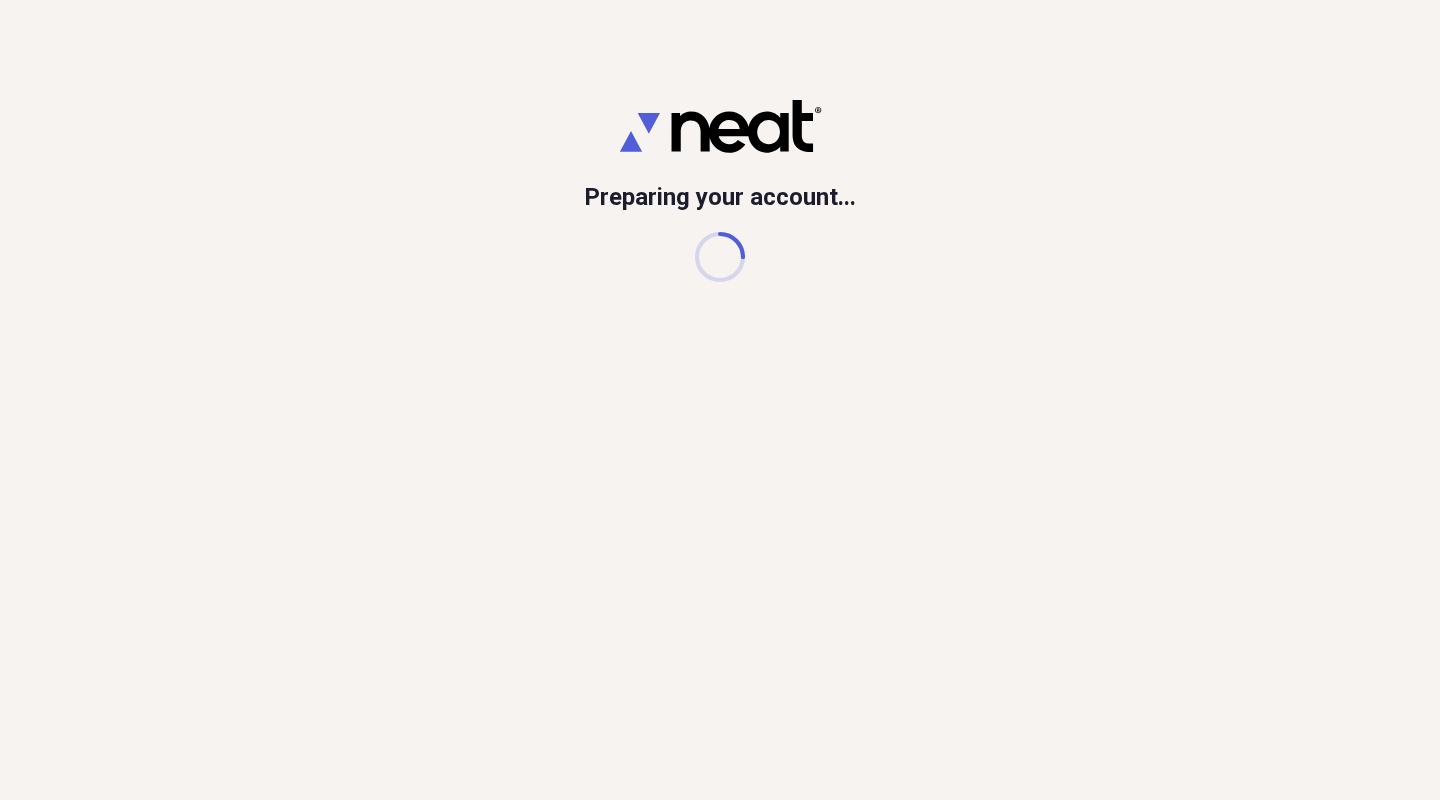 scroll, scrollTop: 0, scrollLeft: 0, axis: both 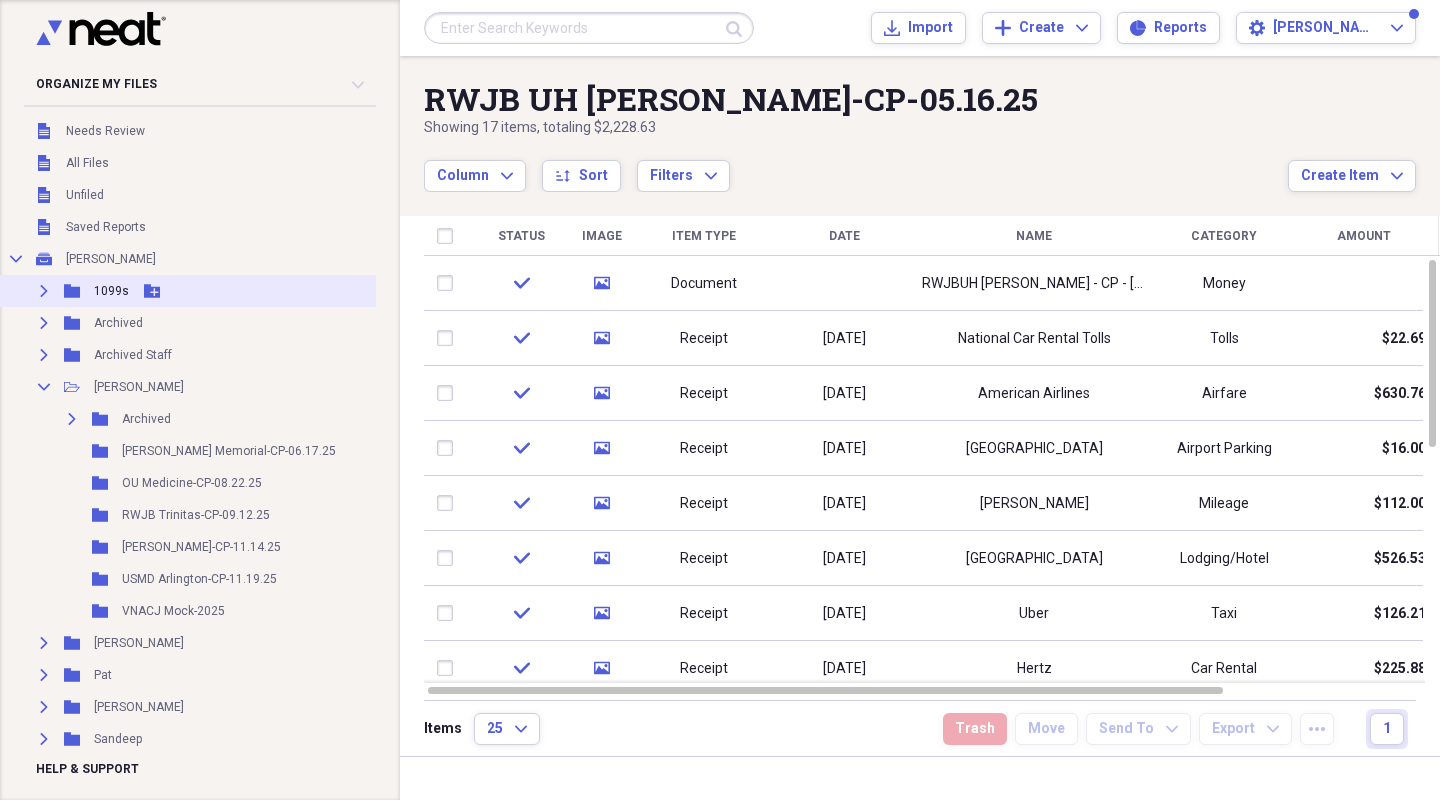 click on "Expand" 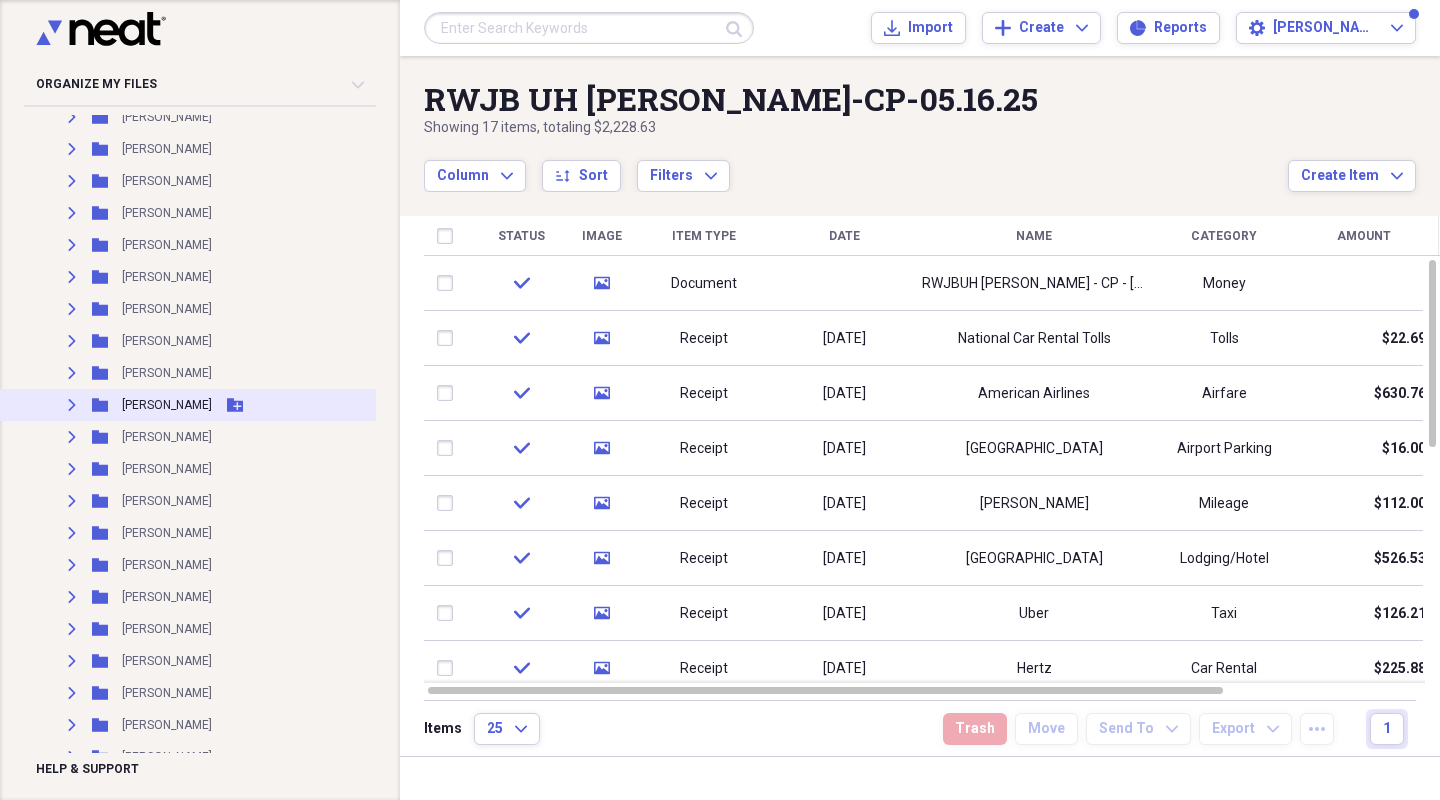 scroll, scrollTop: 435, scrollLeft: 0, axis: vertical 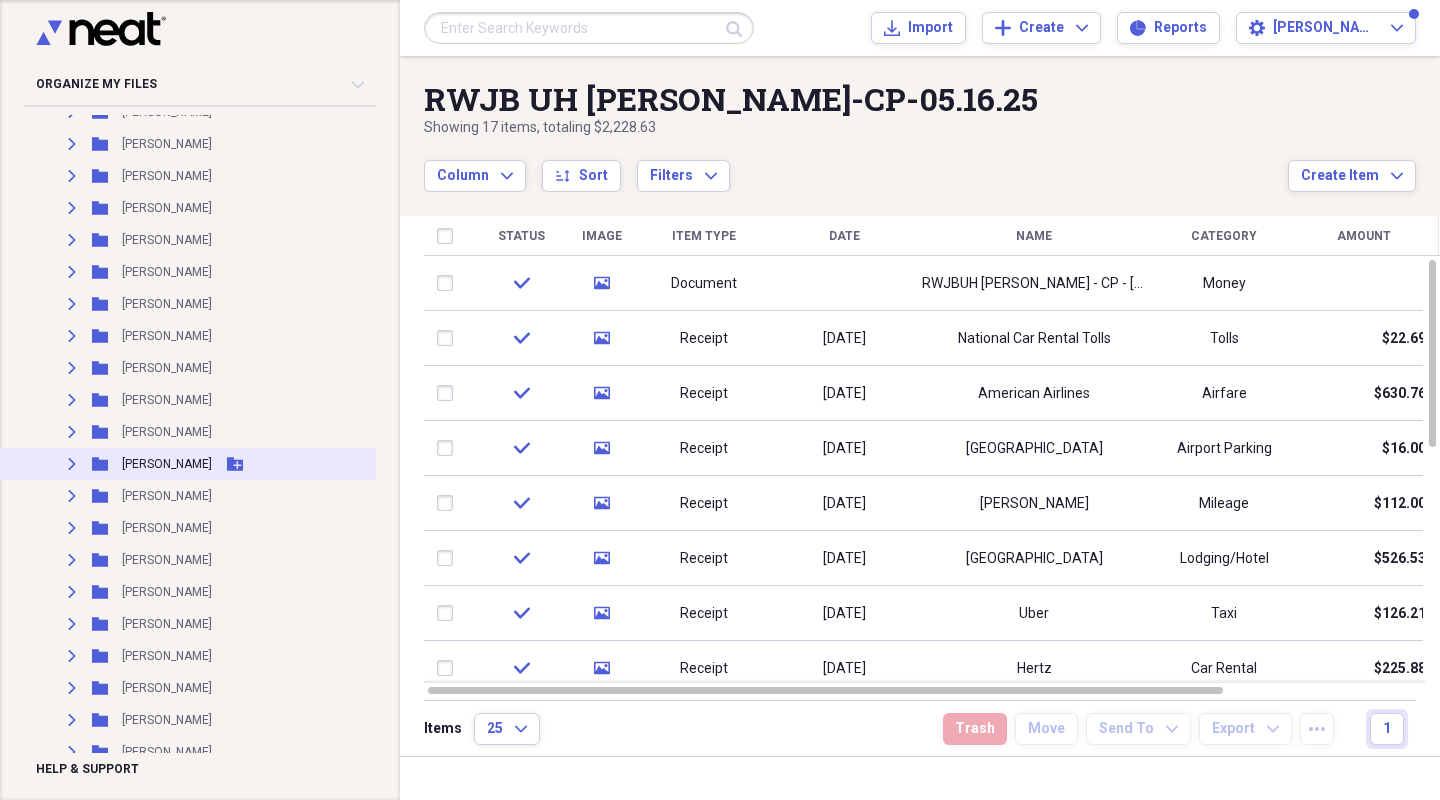 click on "Add Folder" 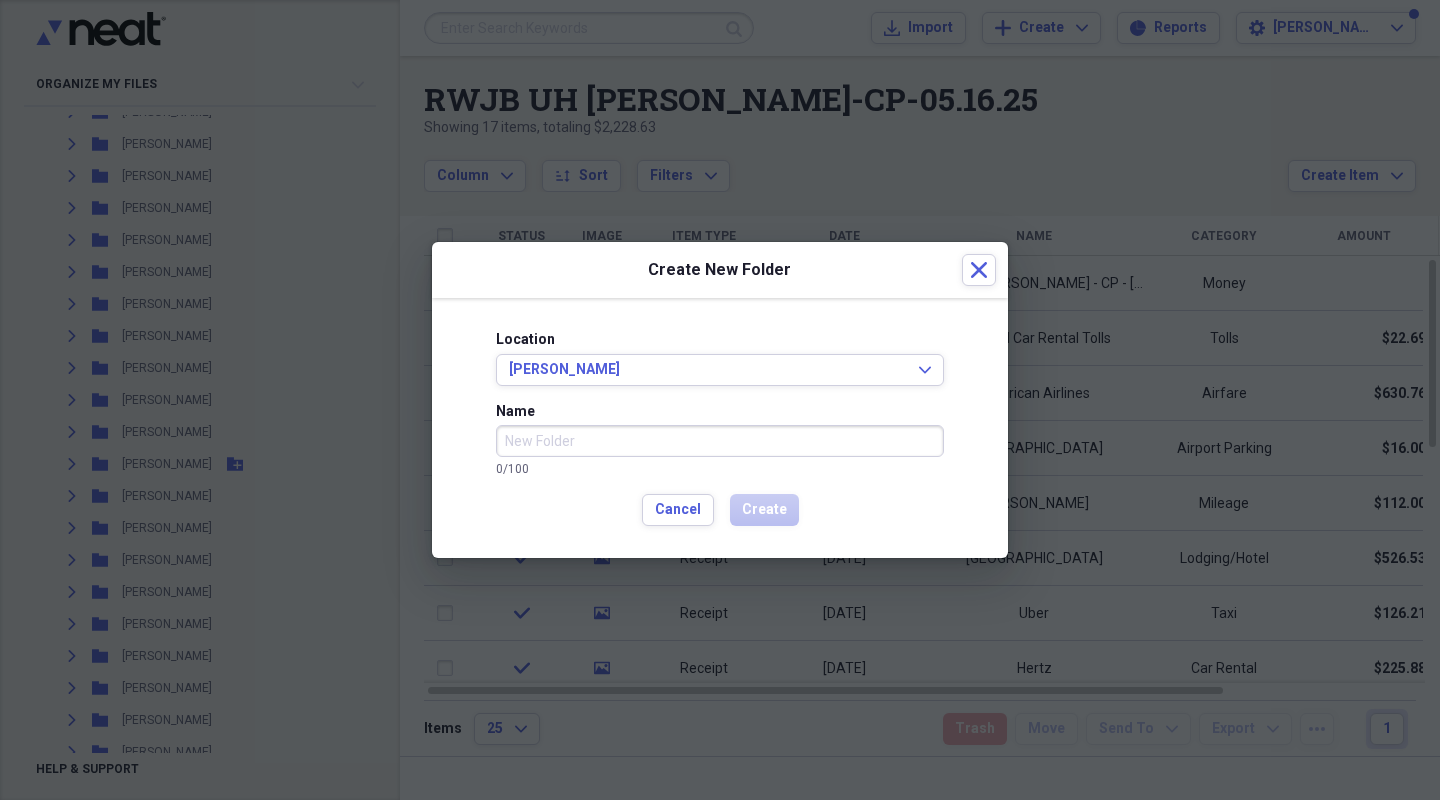 click on "Name" at bounding box center (720, 441) 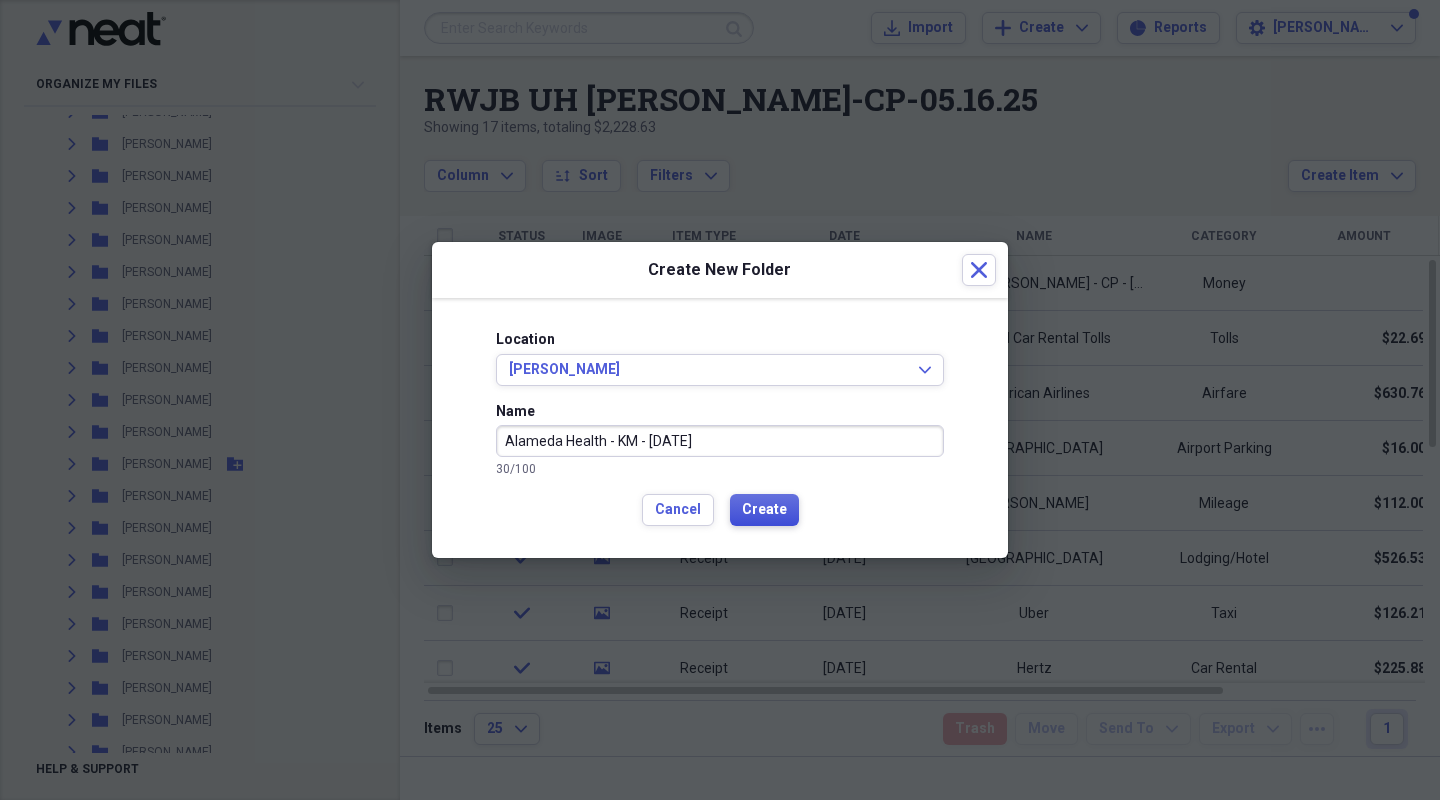 type on "Alameda Health - KM - [DATE]" 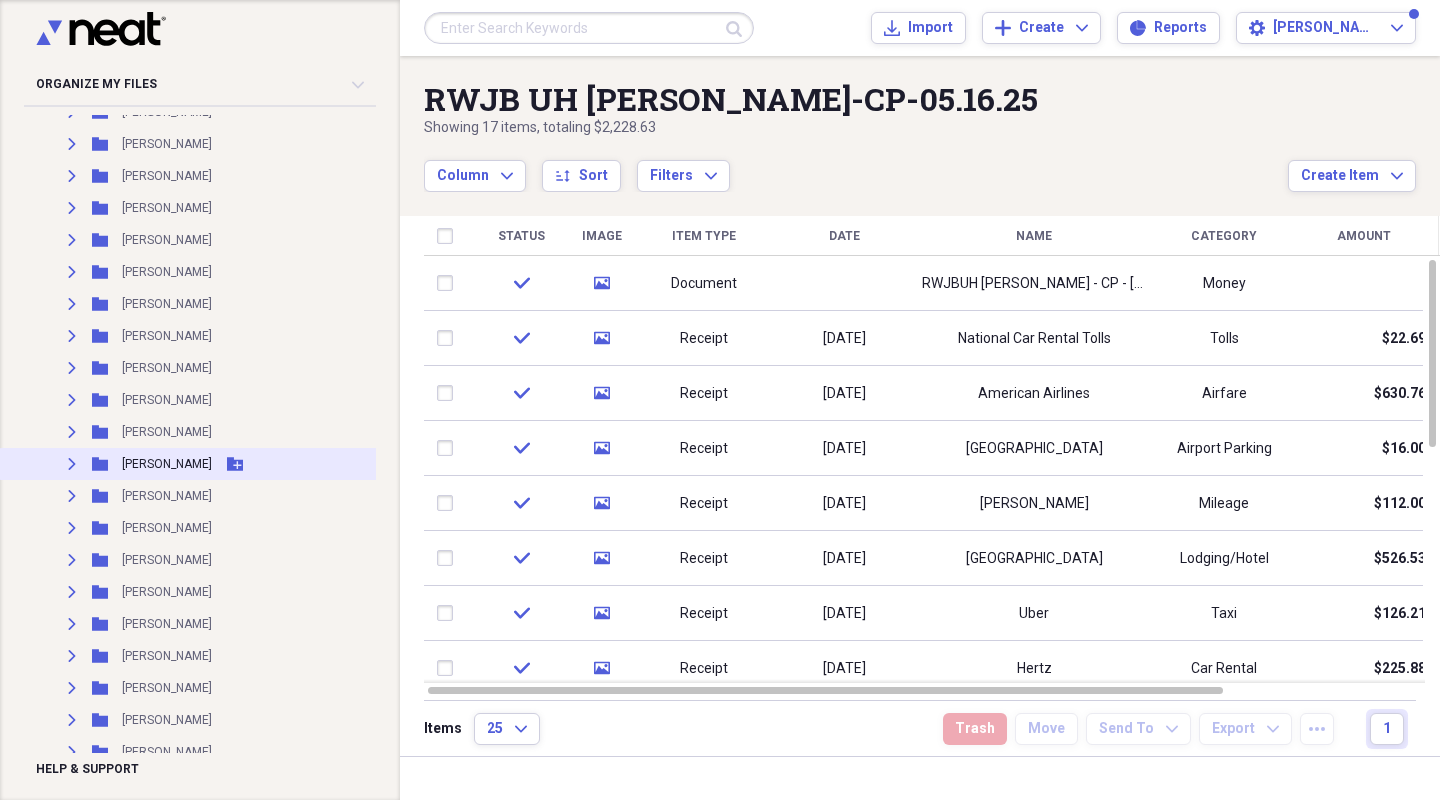 click 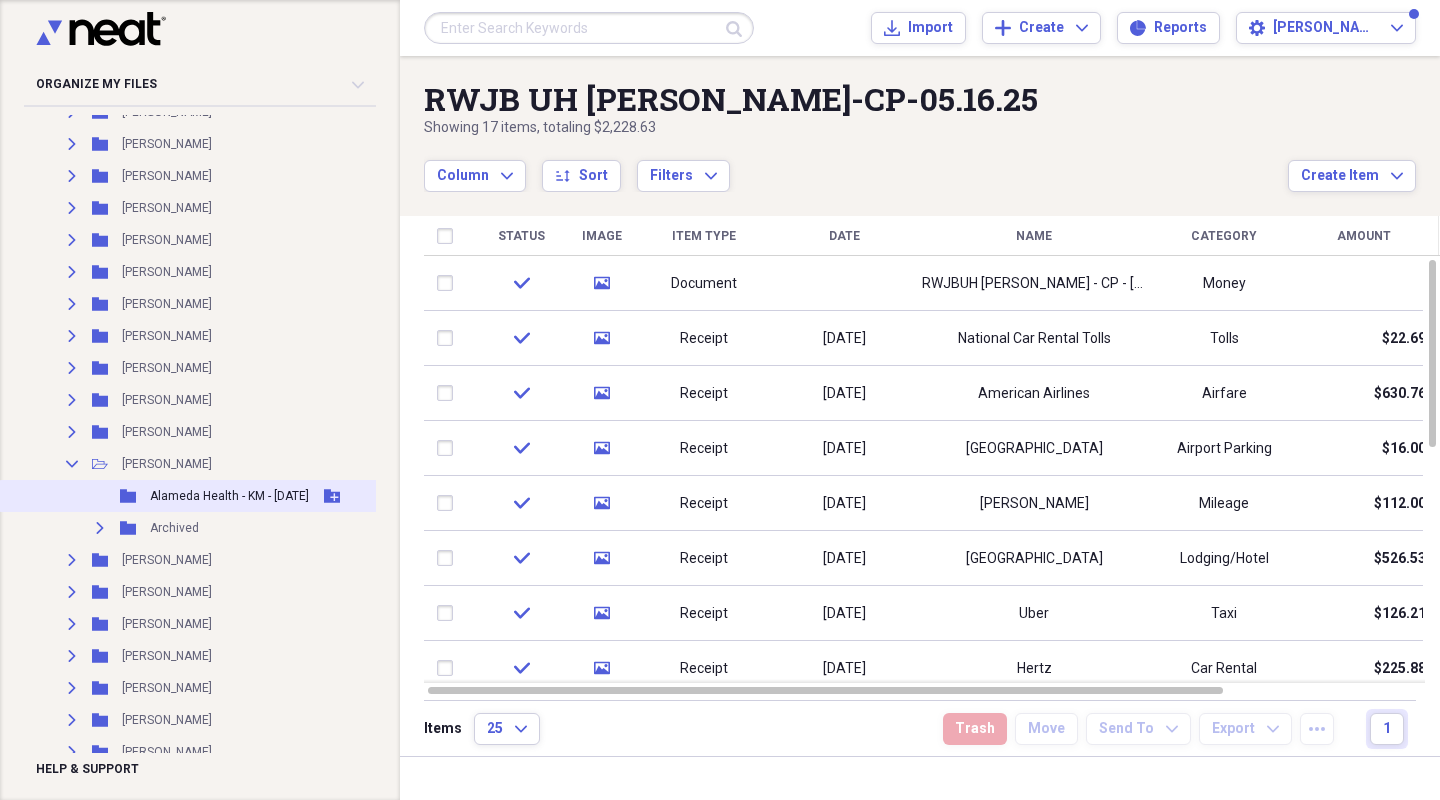 click on "Folder Alameda Health - KM - [DATE] Add Folder" at bounding box center [245, 496] 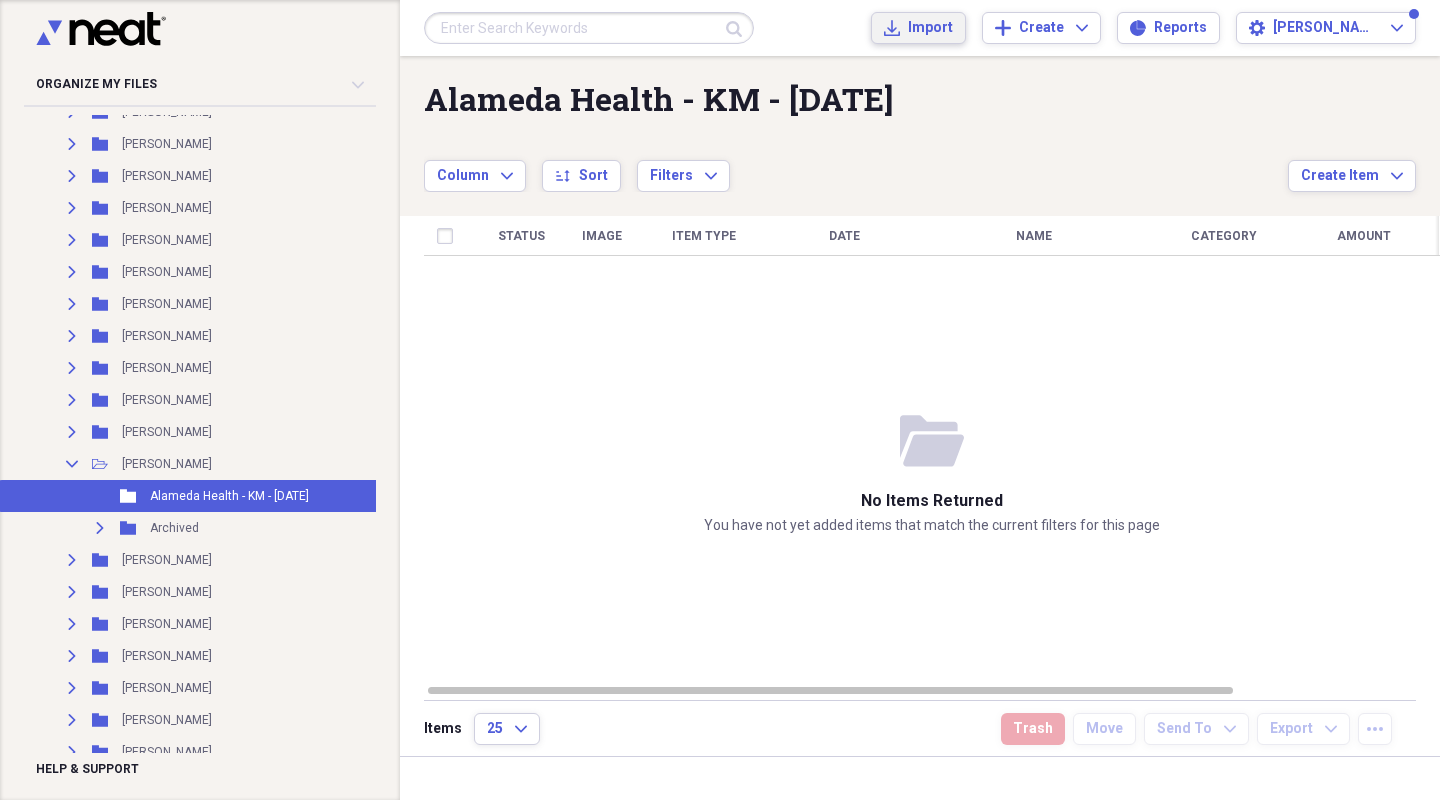 click on "Import Import" at bounding box center [918, 28] 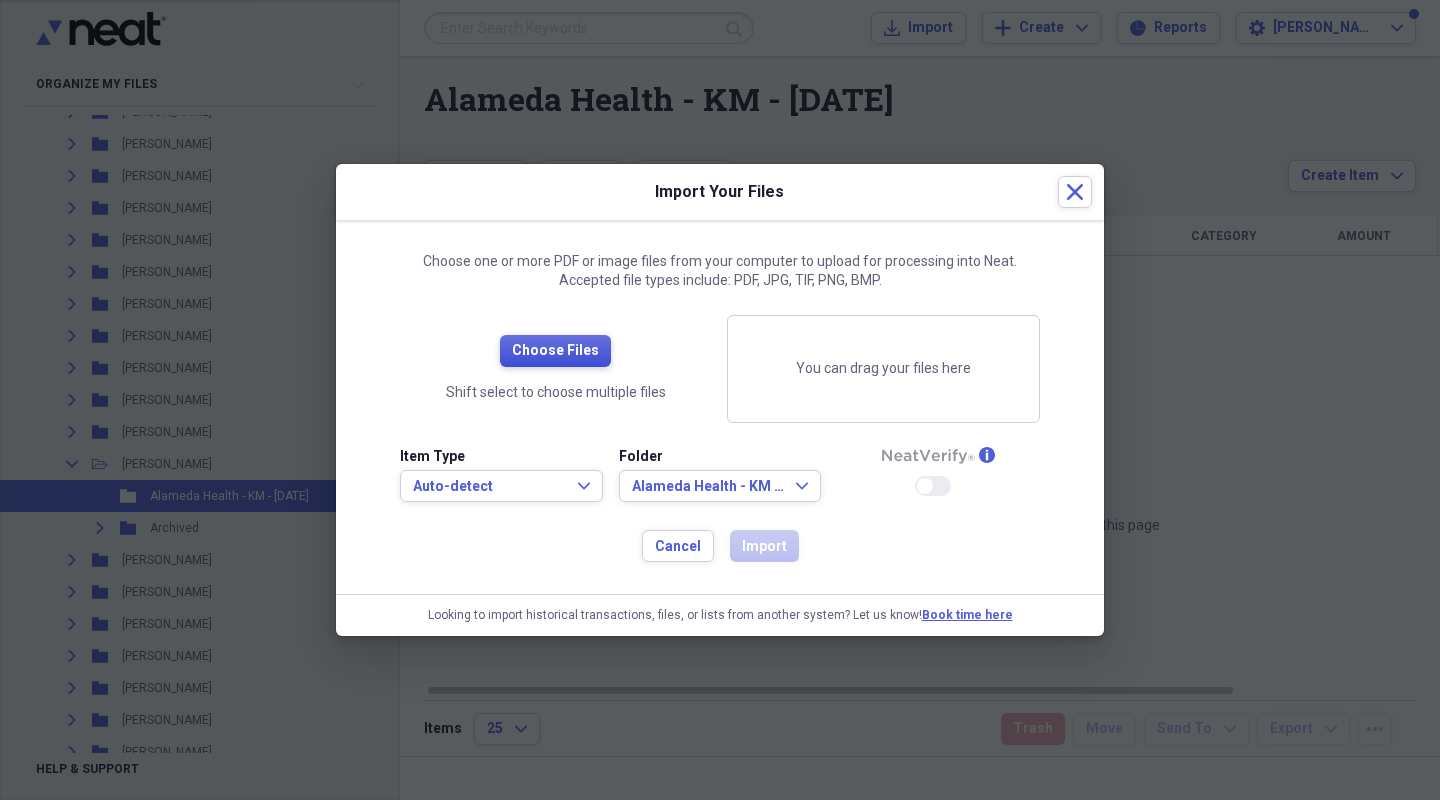 click on "Choose Files" at bounding box center (555, 351) 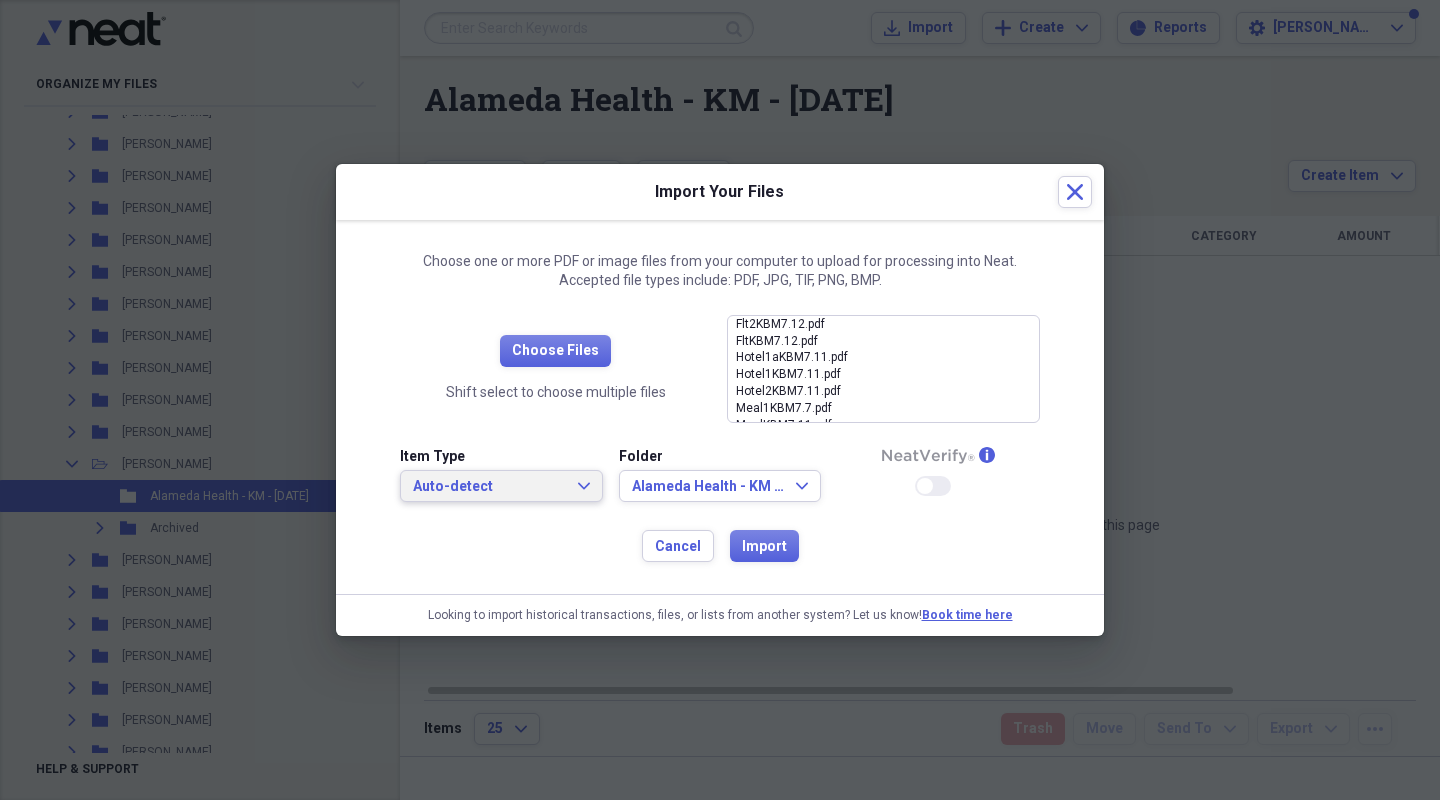 click on "Expand" 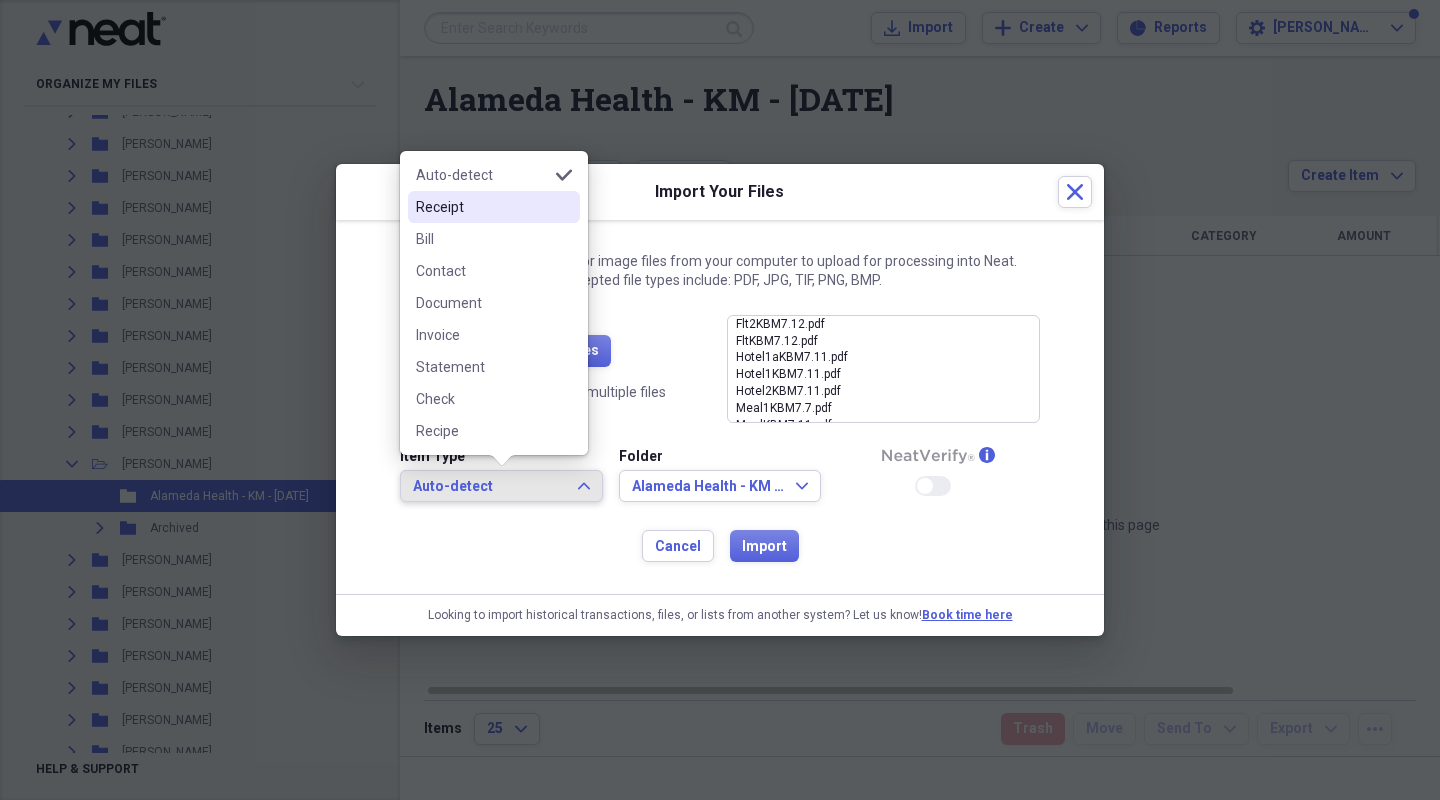 click on "Receipt" at bounding box center [482, 207] 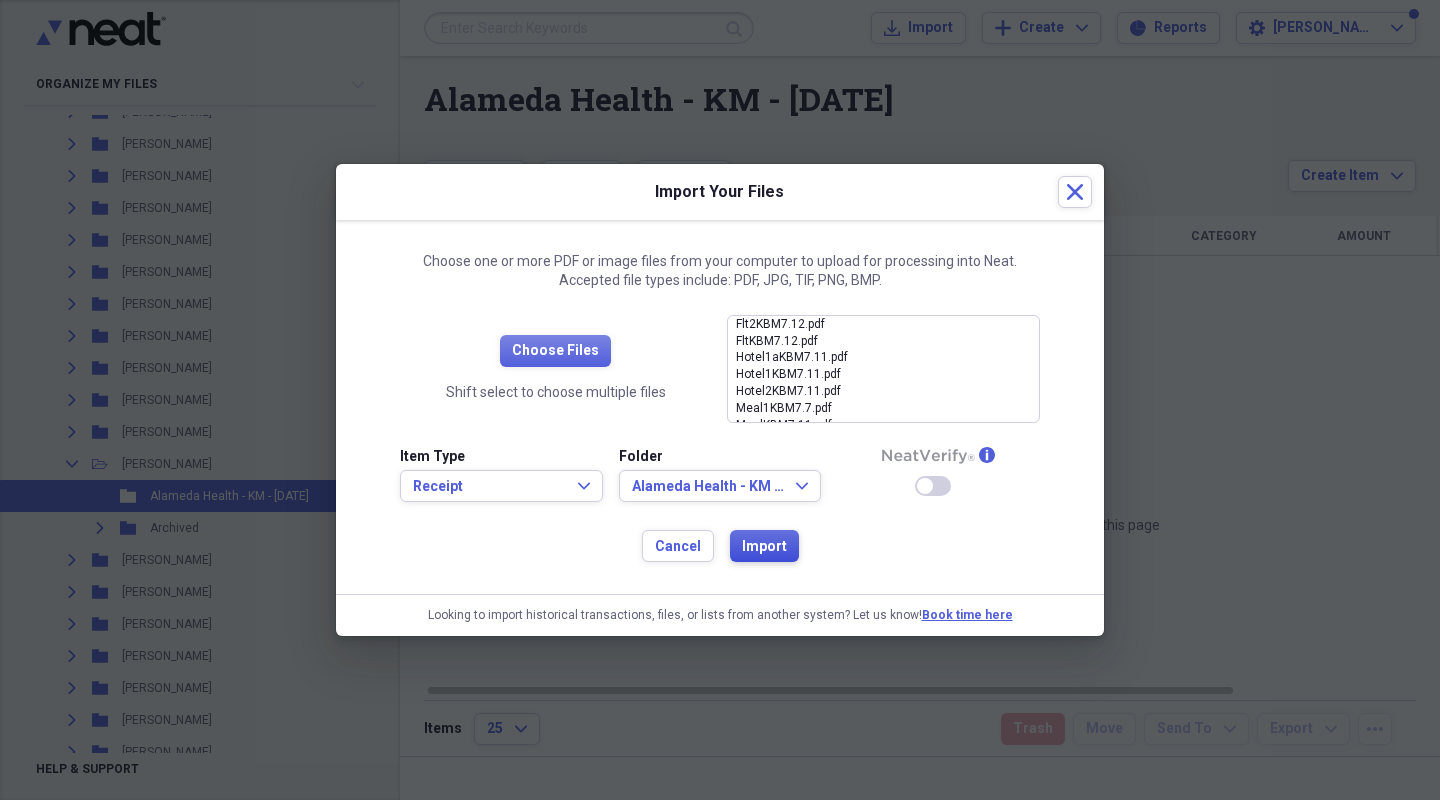click on "Import" at bounding box center (764, 547) 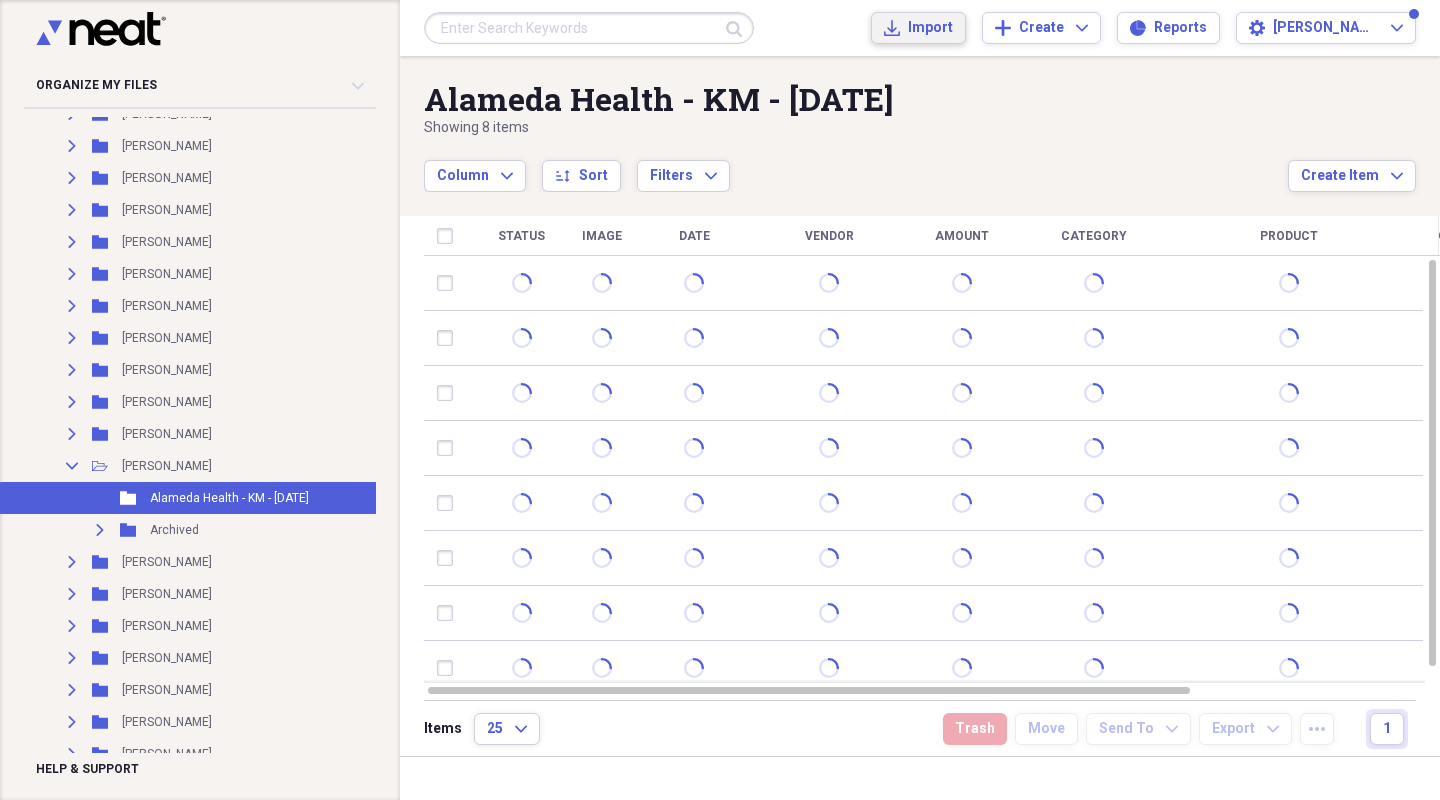 type 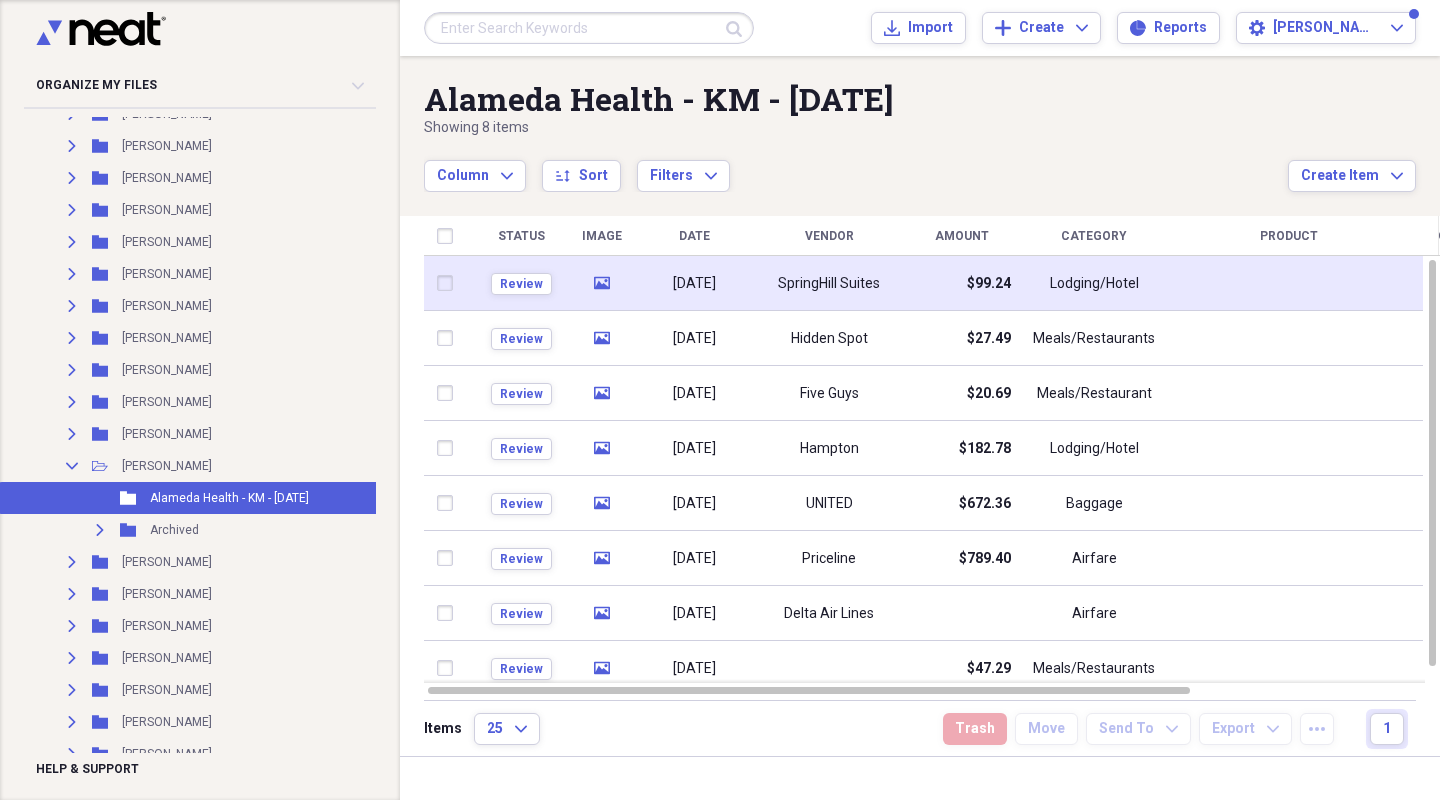 click on "SpringHill Suites" at bounding box center [829, 284] 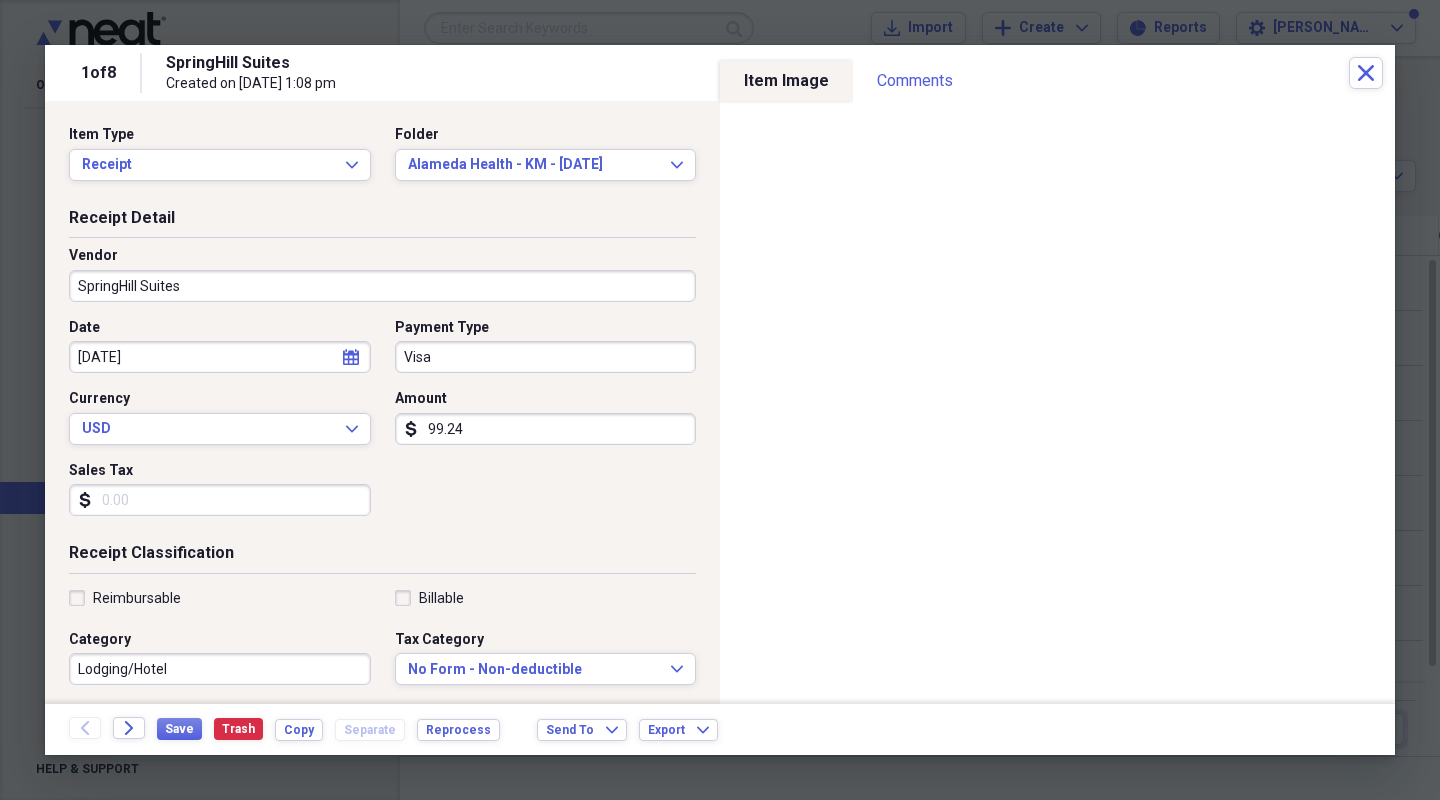 click on "calendar" 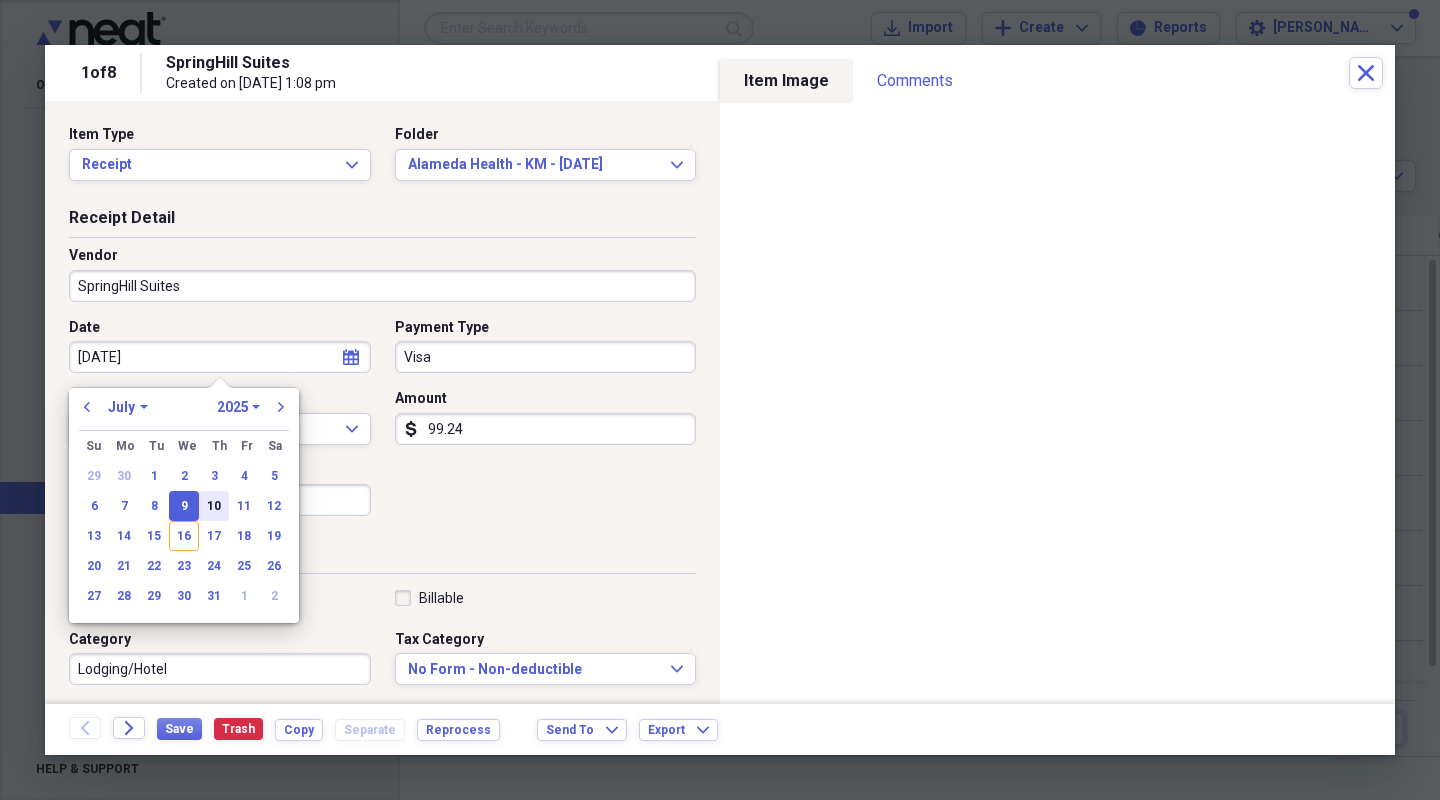 click on "10" at bounding box center (214, 506) 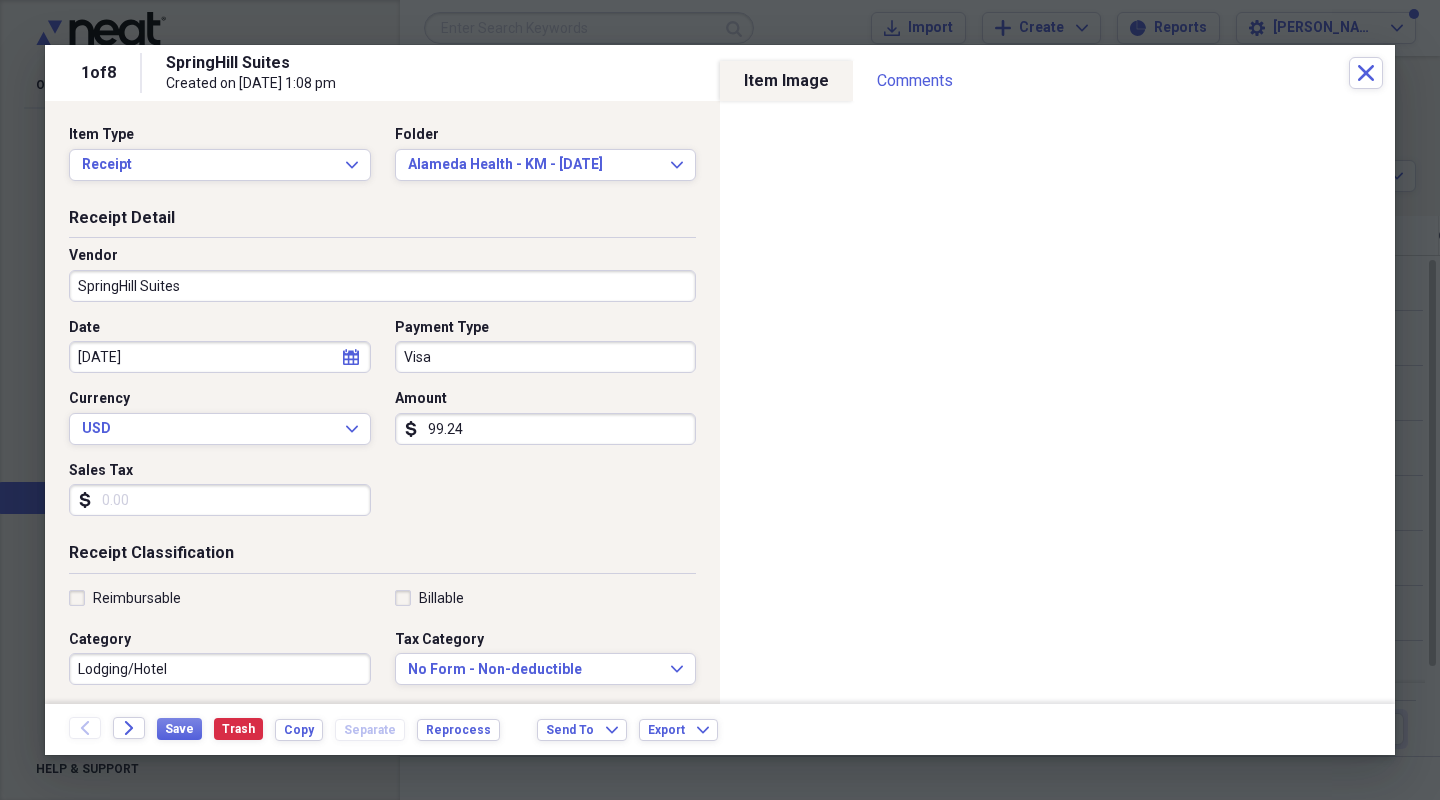 click on "Billable" at bounding box center [429, 598] 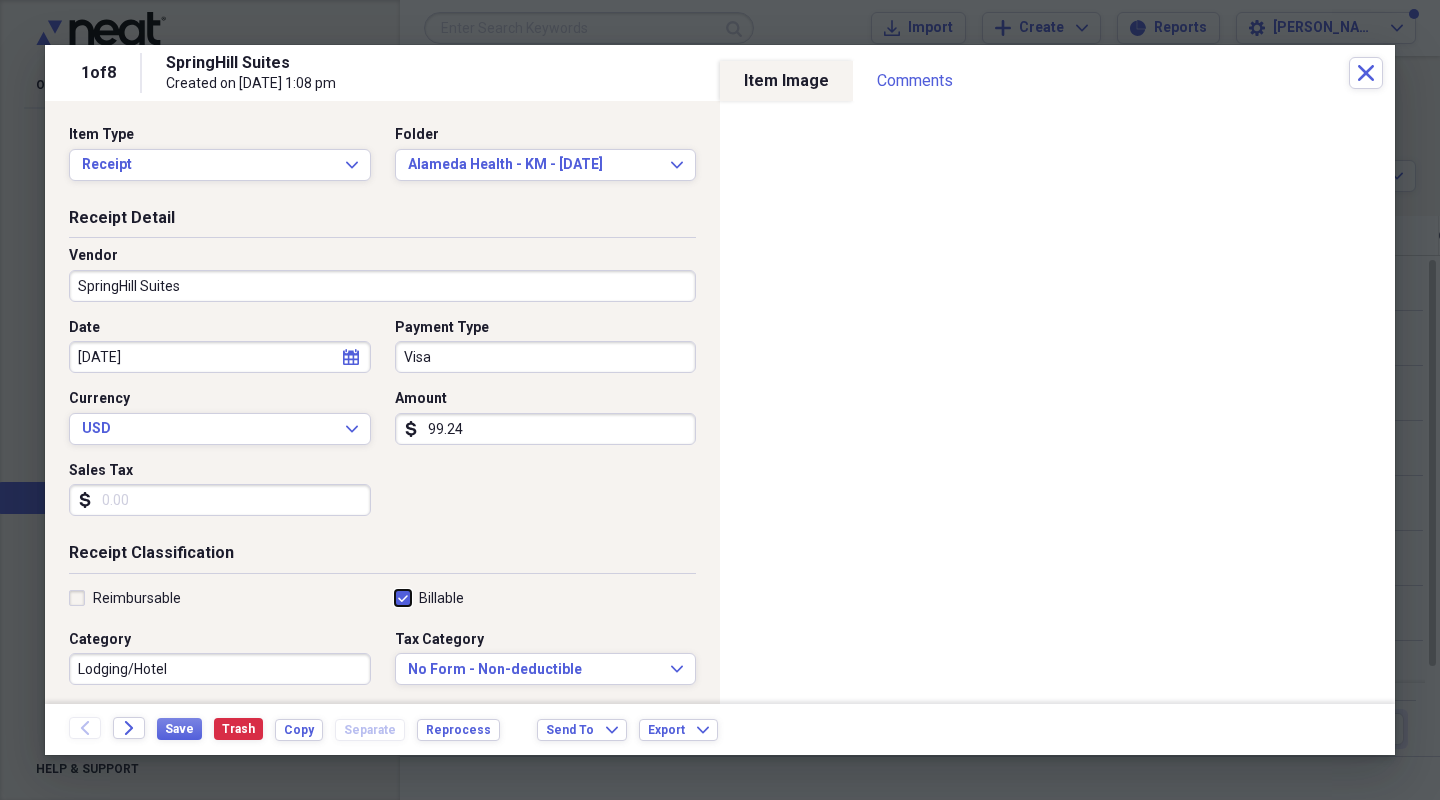 checkbox on "true" 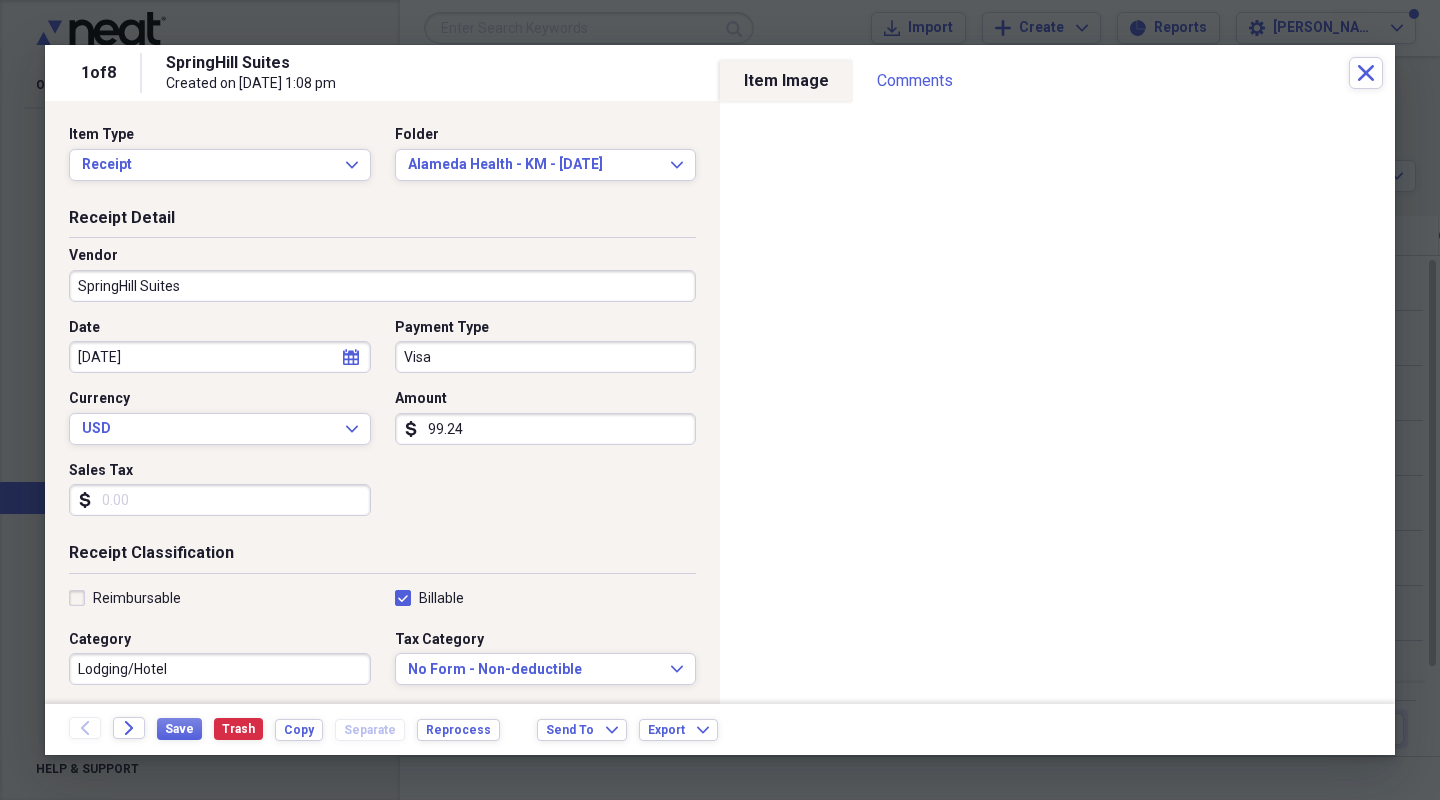 click on "Reimbursable" at bounding box center (125, 598) 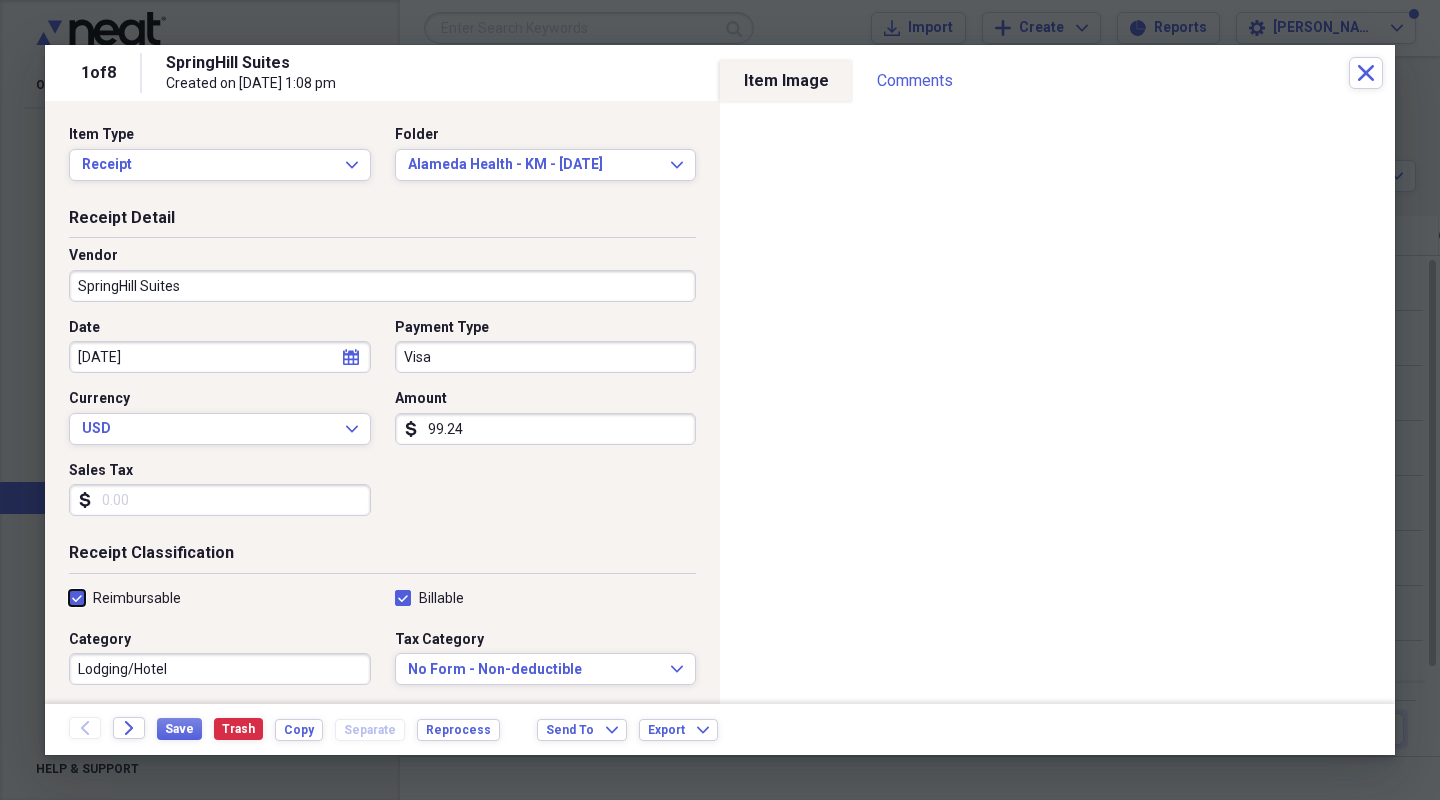 checkbox on "true" 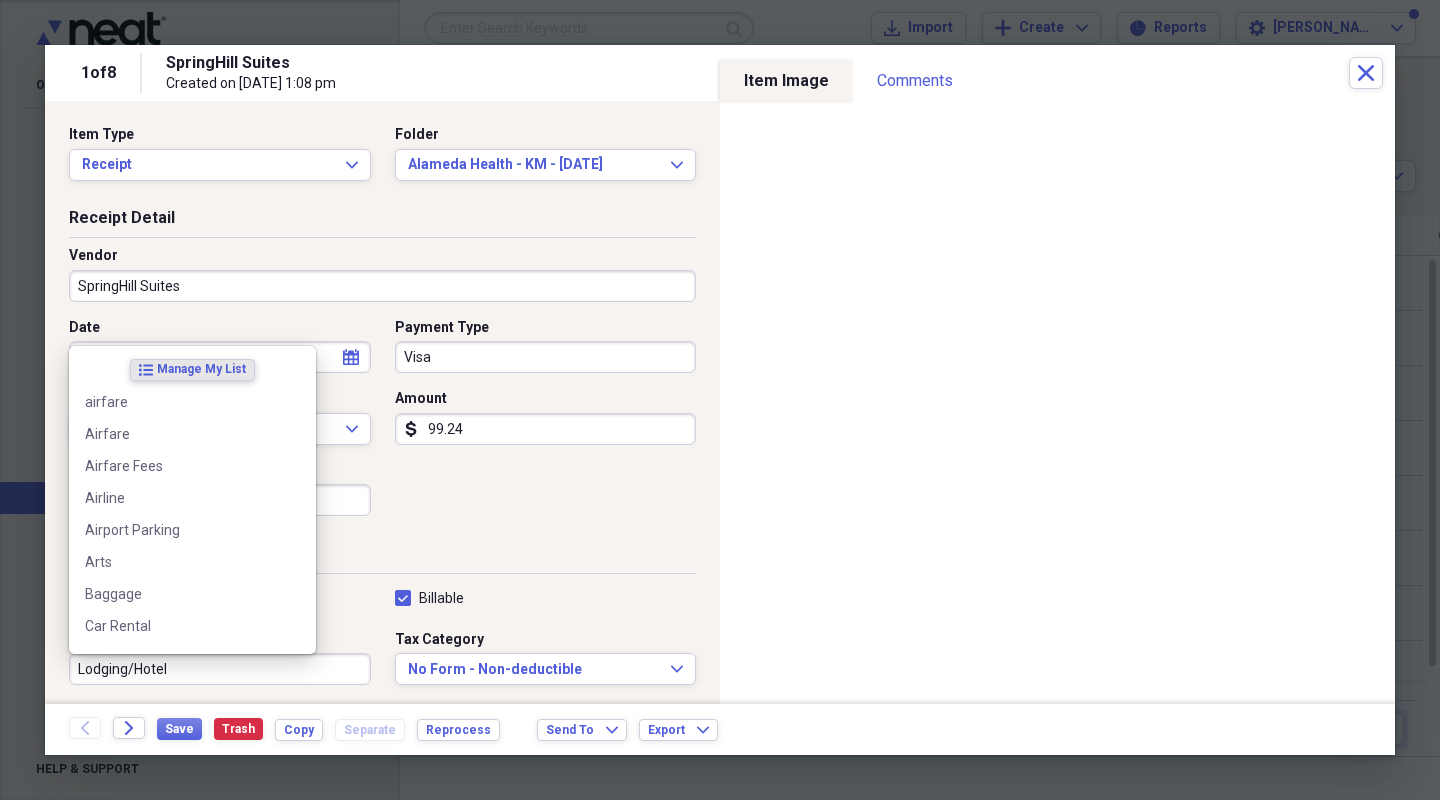 click on "Lodging/Hotel" at bounding box center [220, 669] 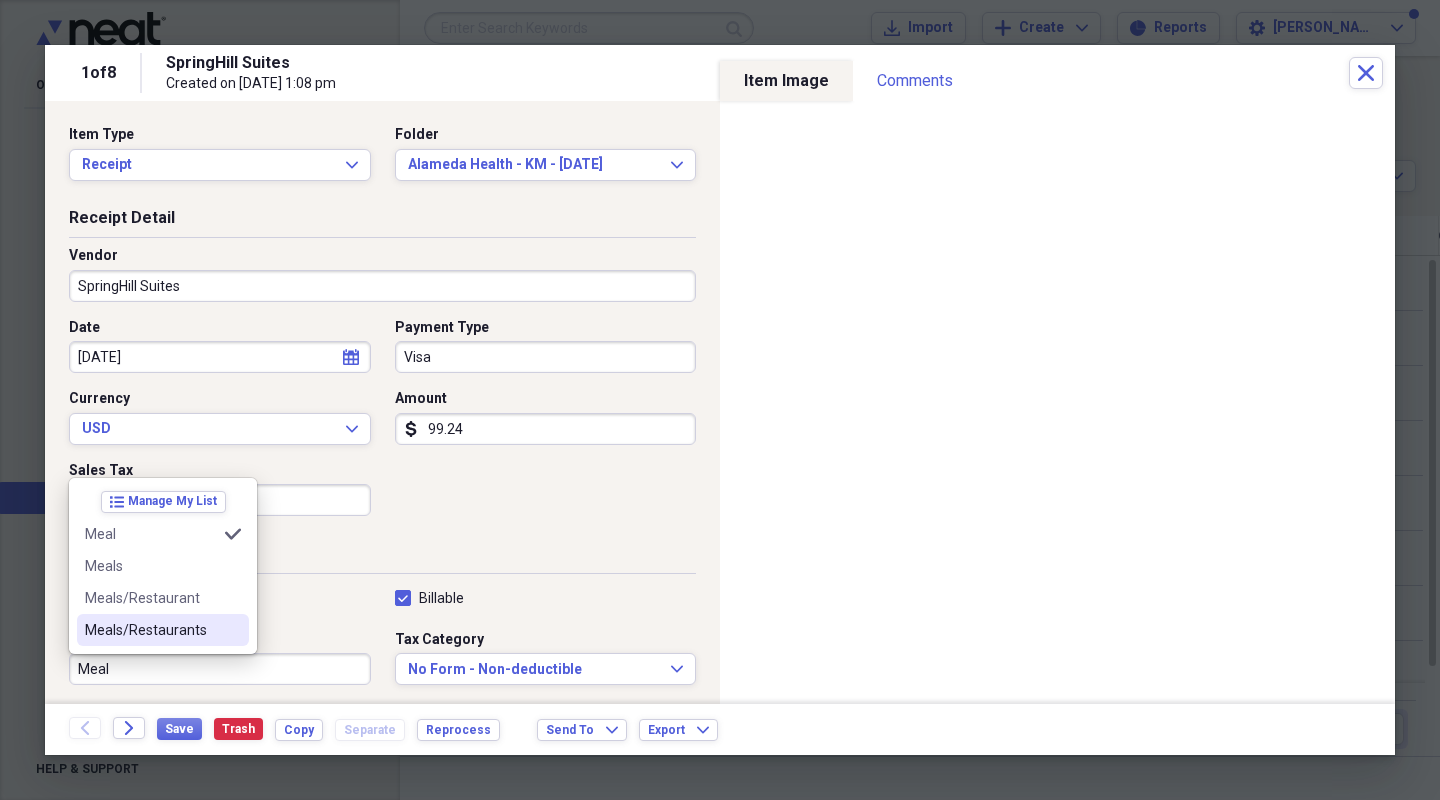 click on "Meals/Restaurants" at bounding box center [151, 630] 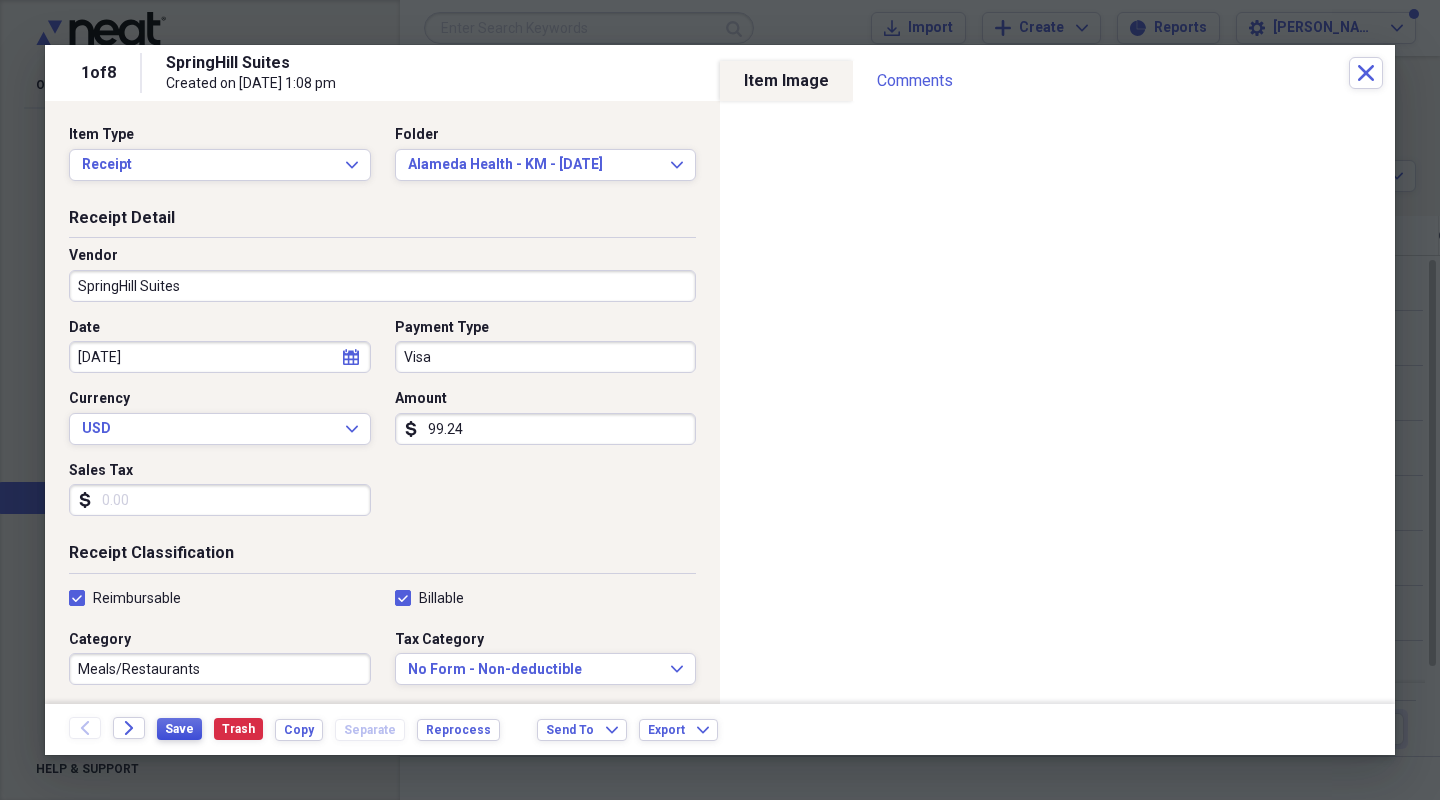 click on "Save" at bounding box center (179, 729) 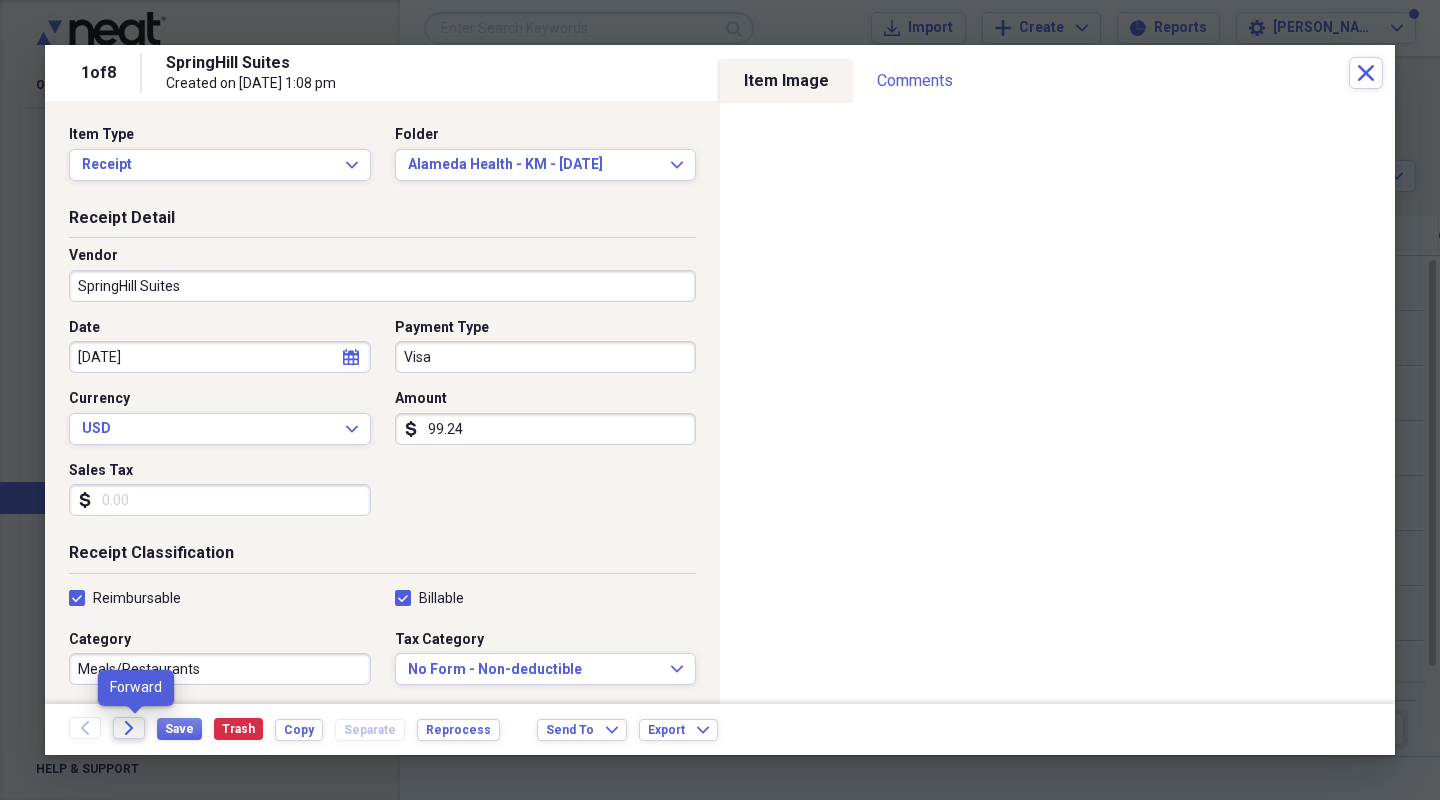 click on "Forward" 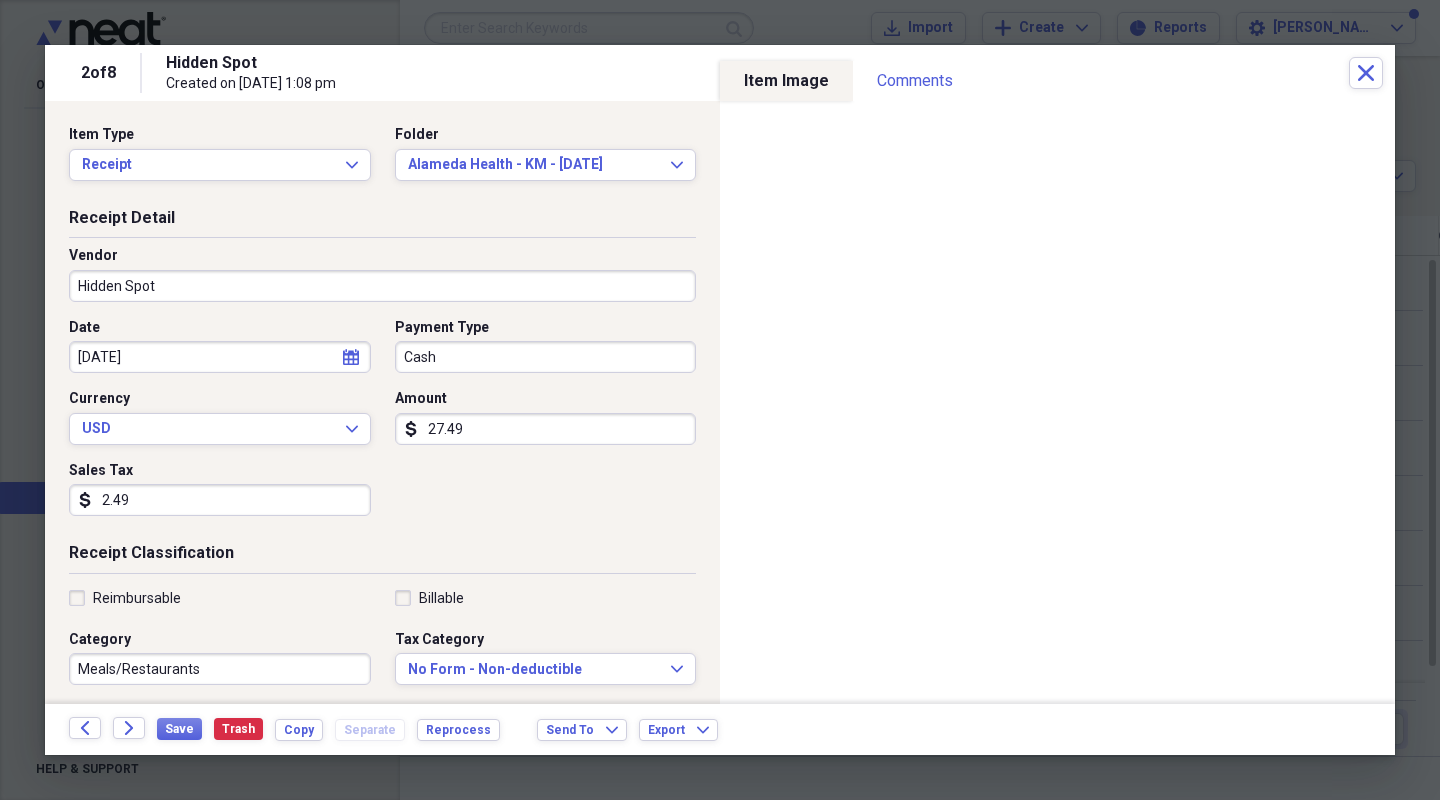 click on "2.49" at bounding box center [220, 500] 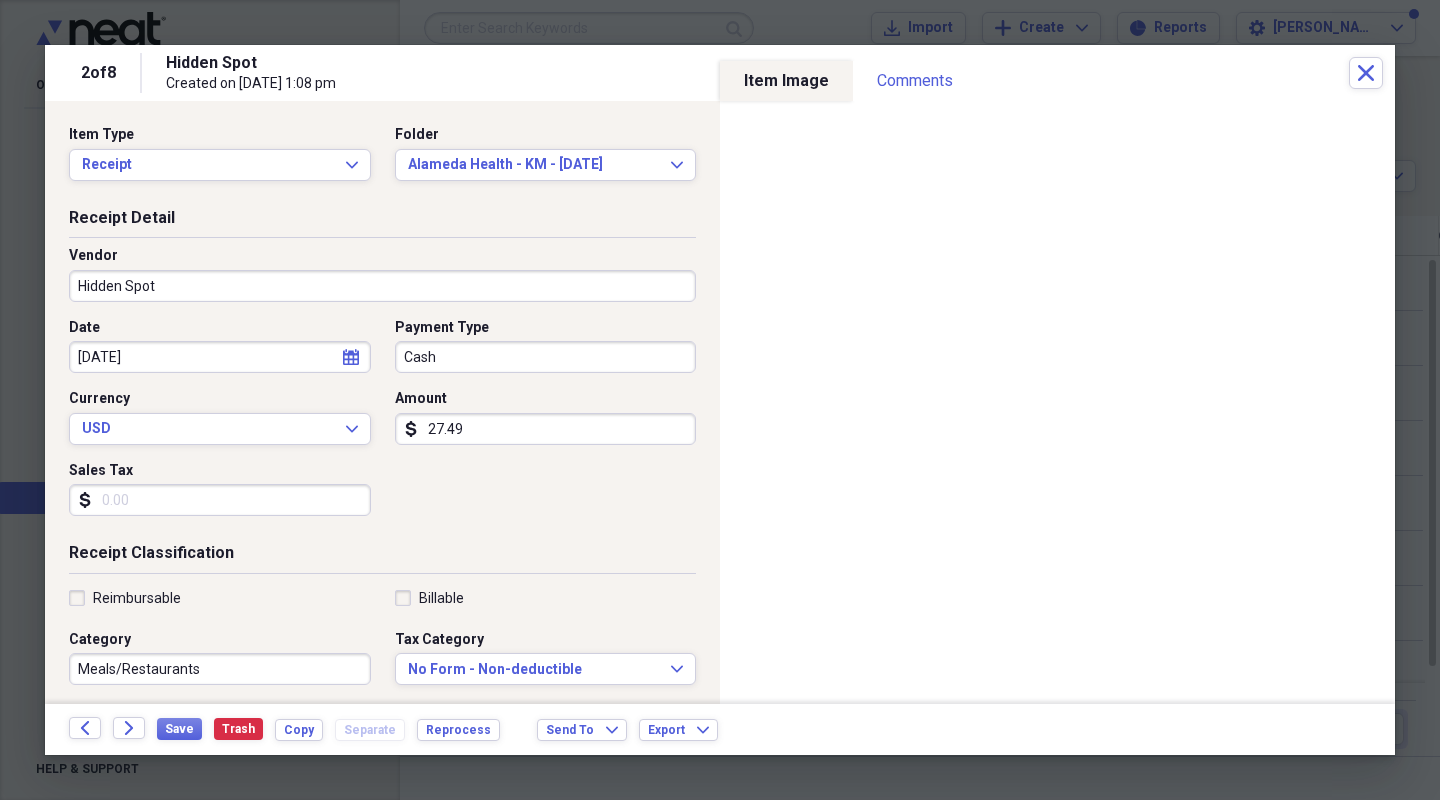 click on "Billable" at bounding box center [429, 598] 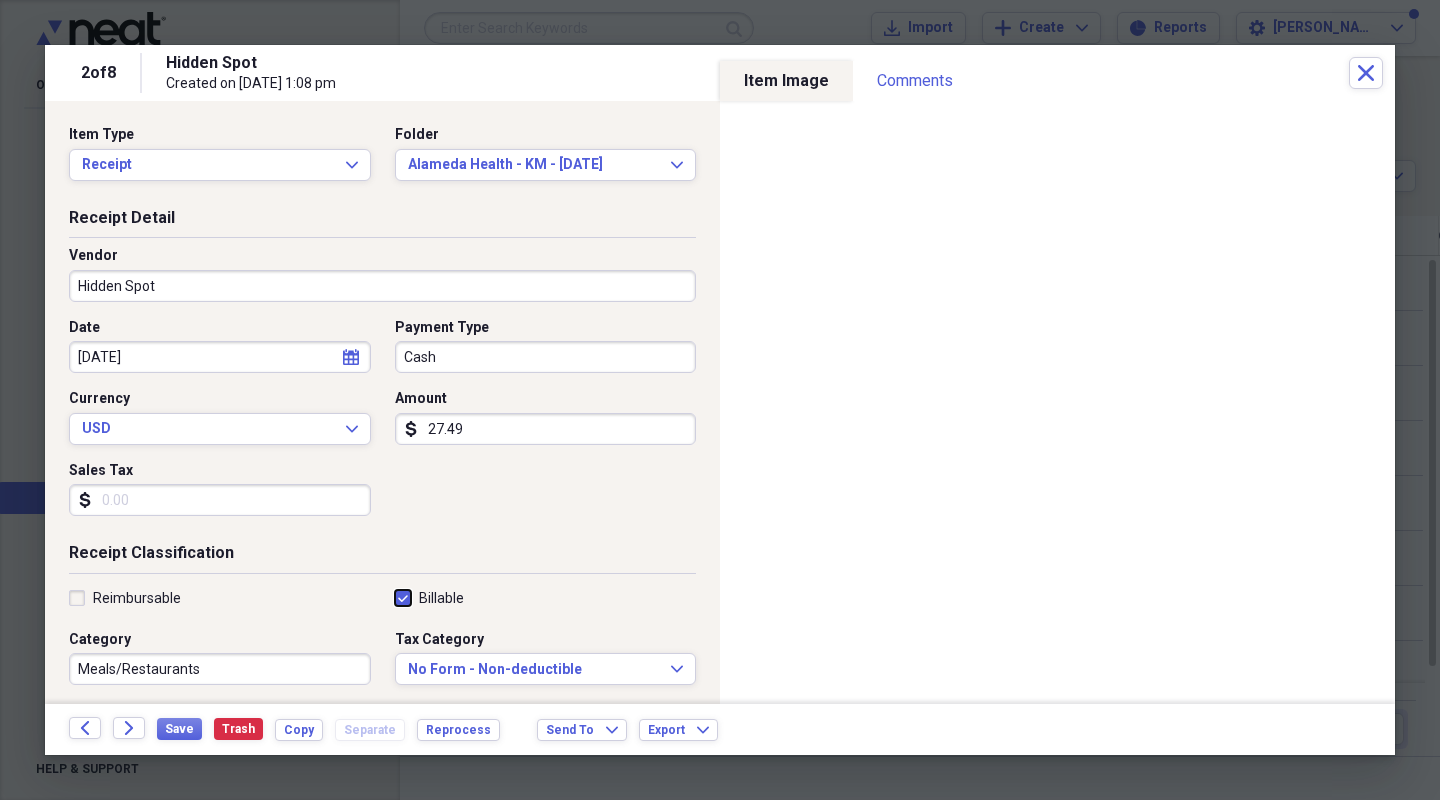 checkbox on "true" 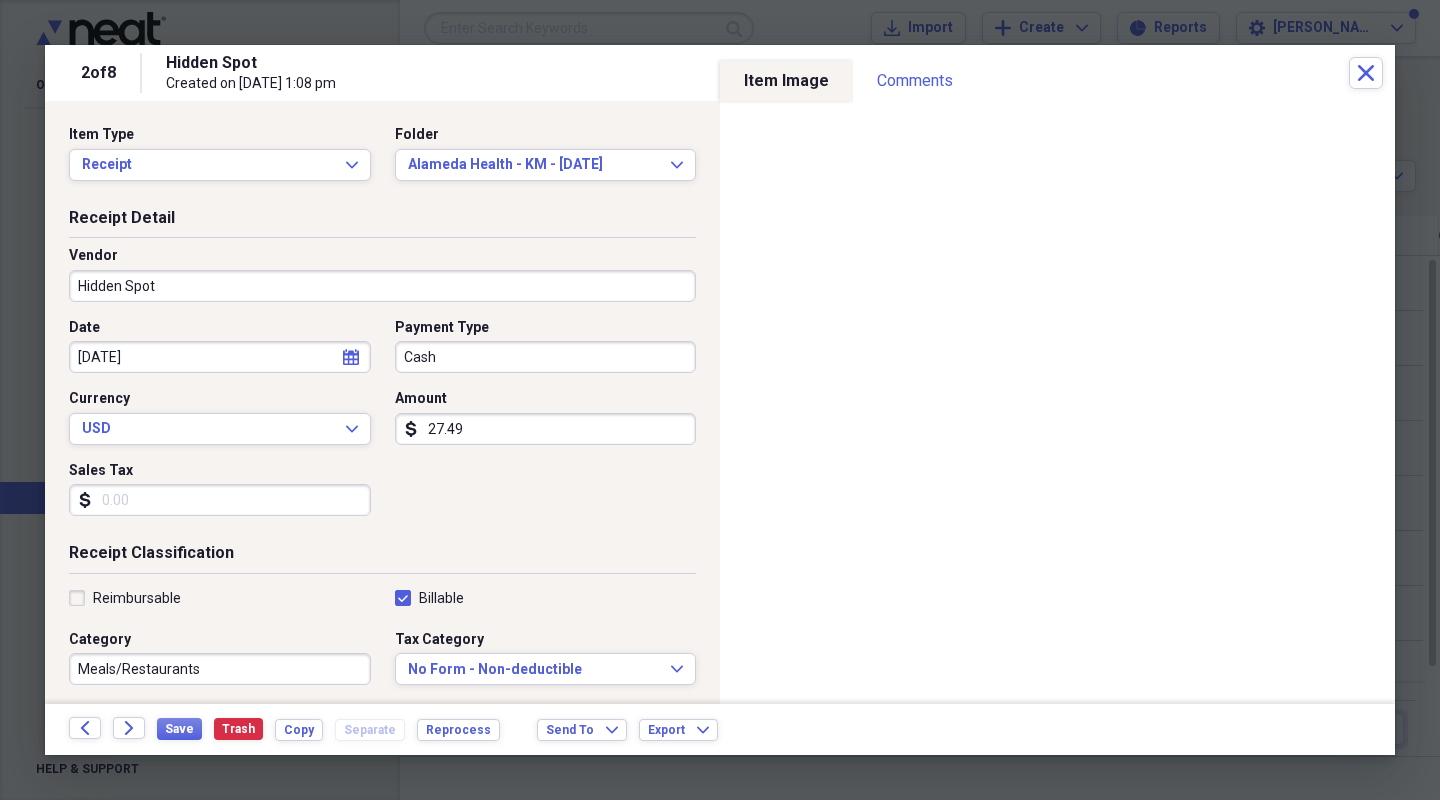 click on "Reimbursable" at bounding box center [125, 598] 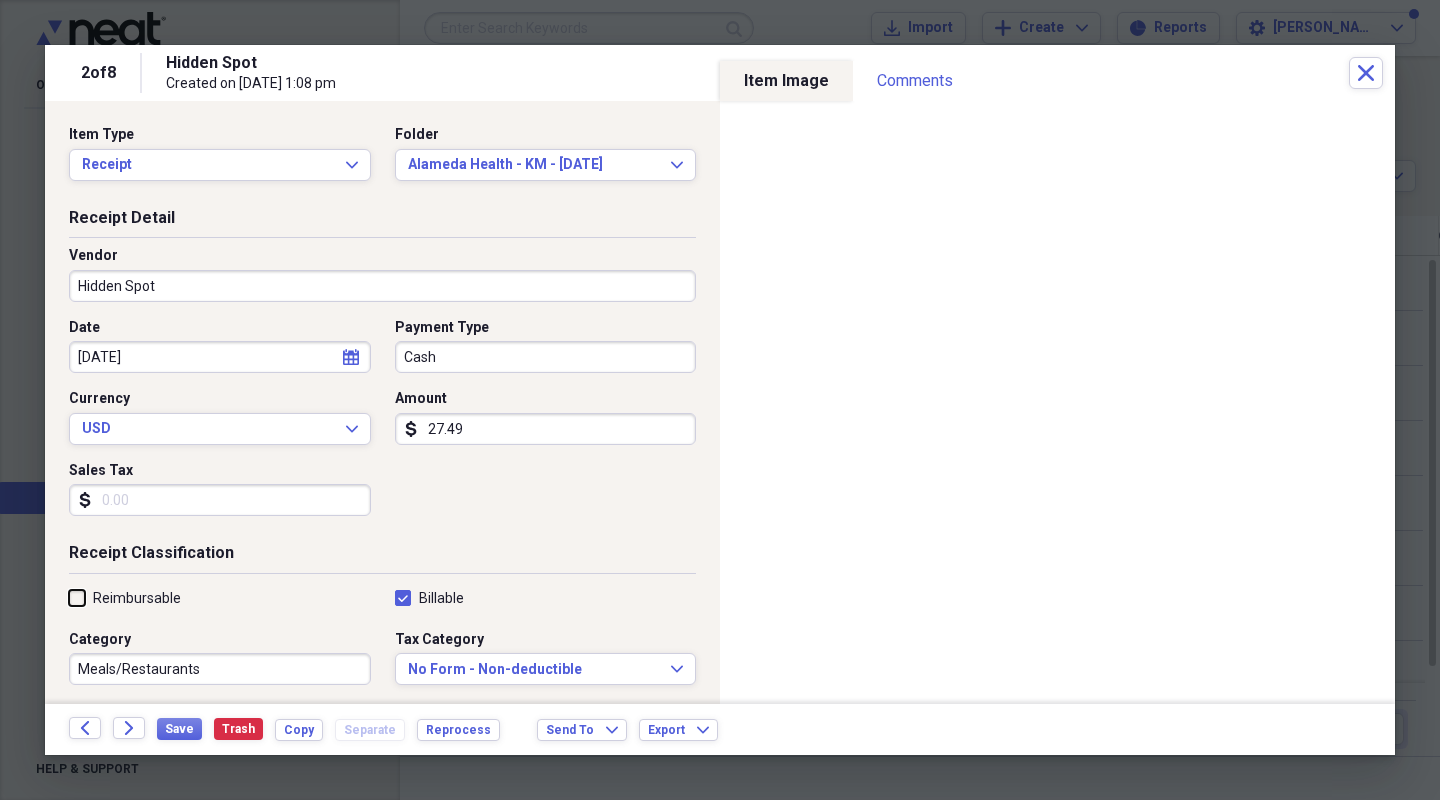 click on "Reimbursable" at bounding box center (69, 597) 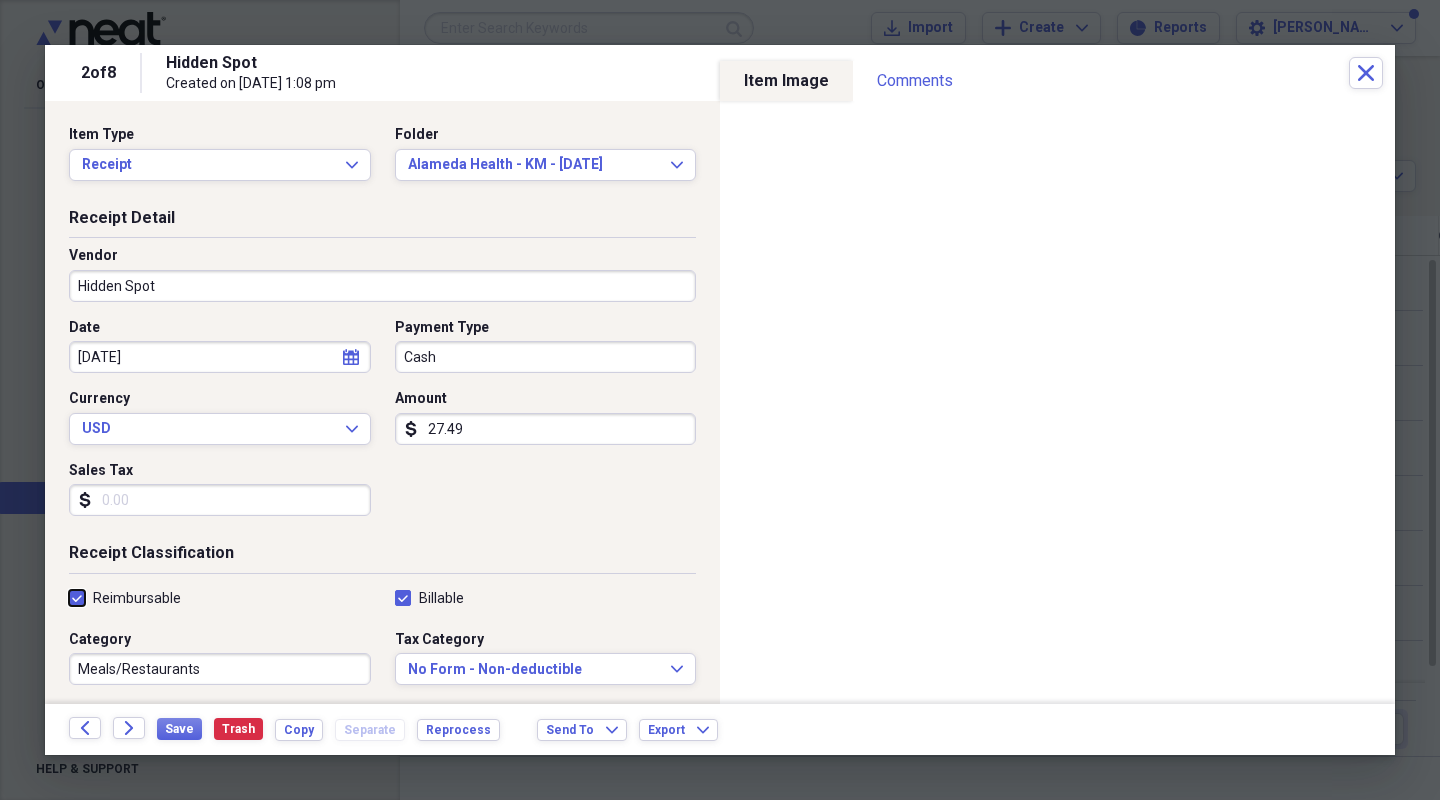 checkbox on "true" 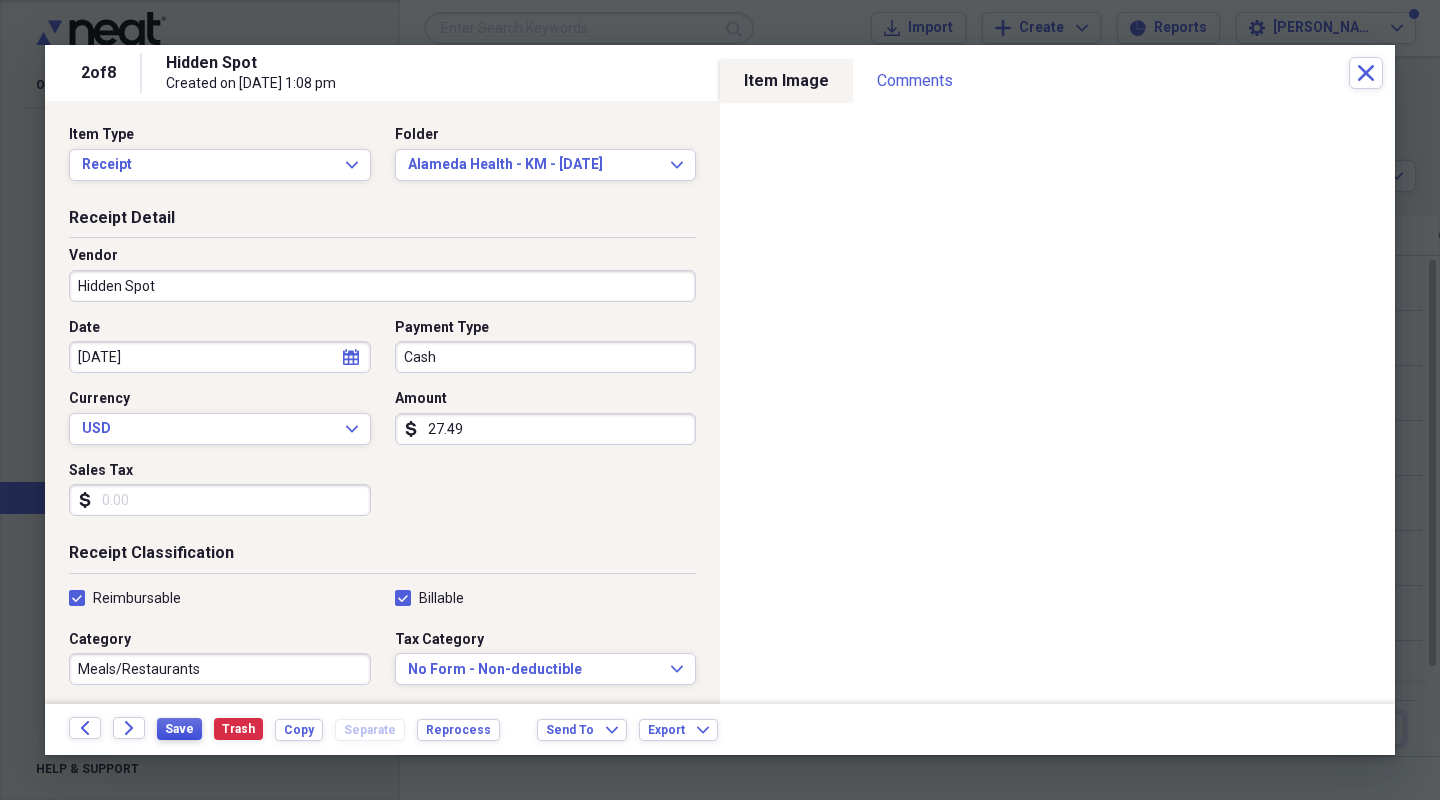 click on "Save" at bounding box center [179, 729] 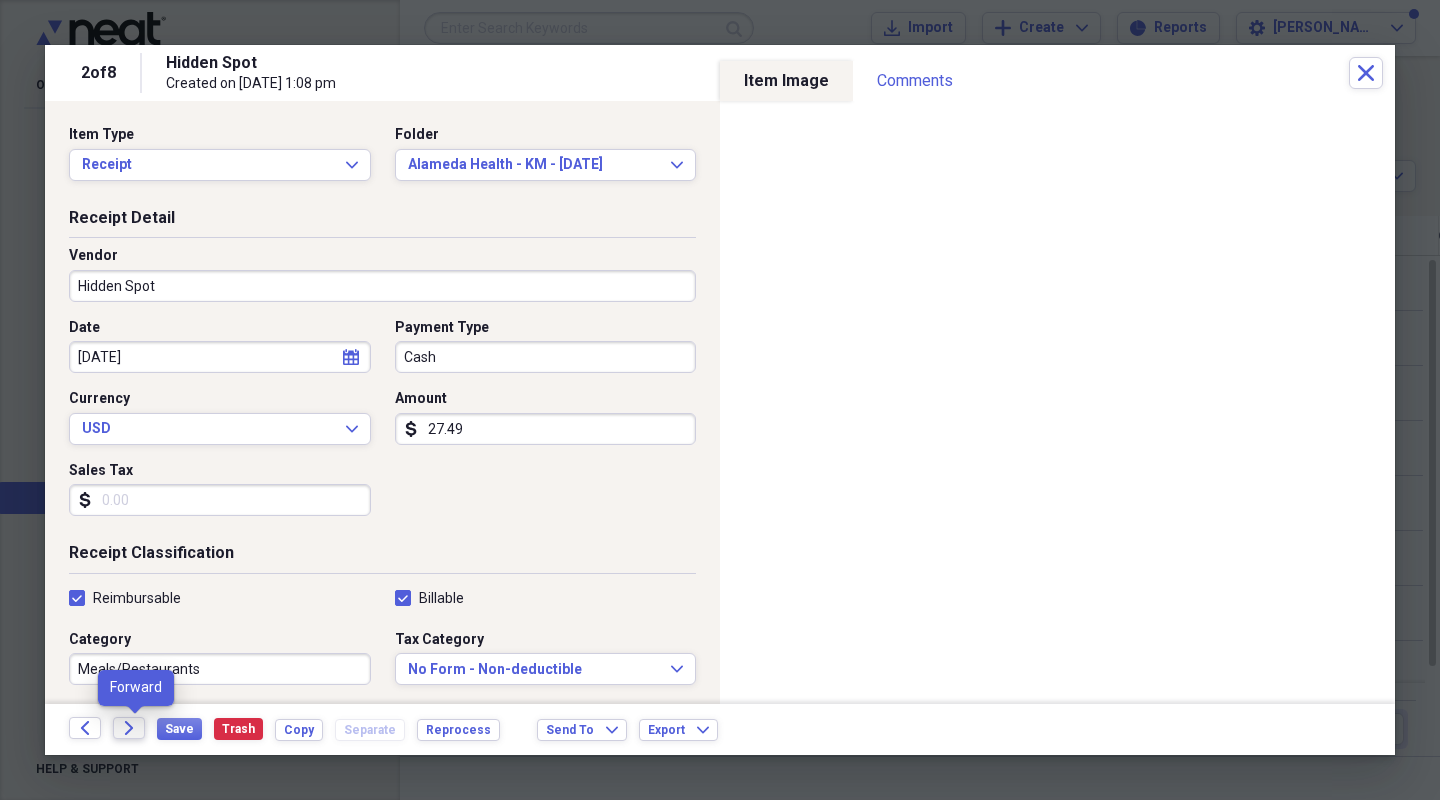click on "Forward" 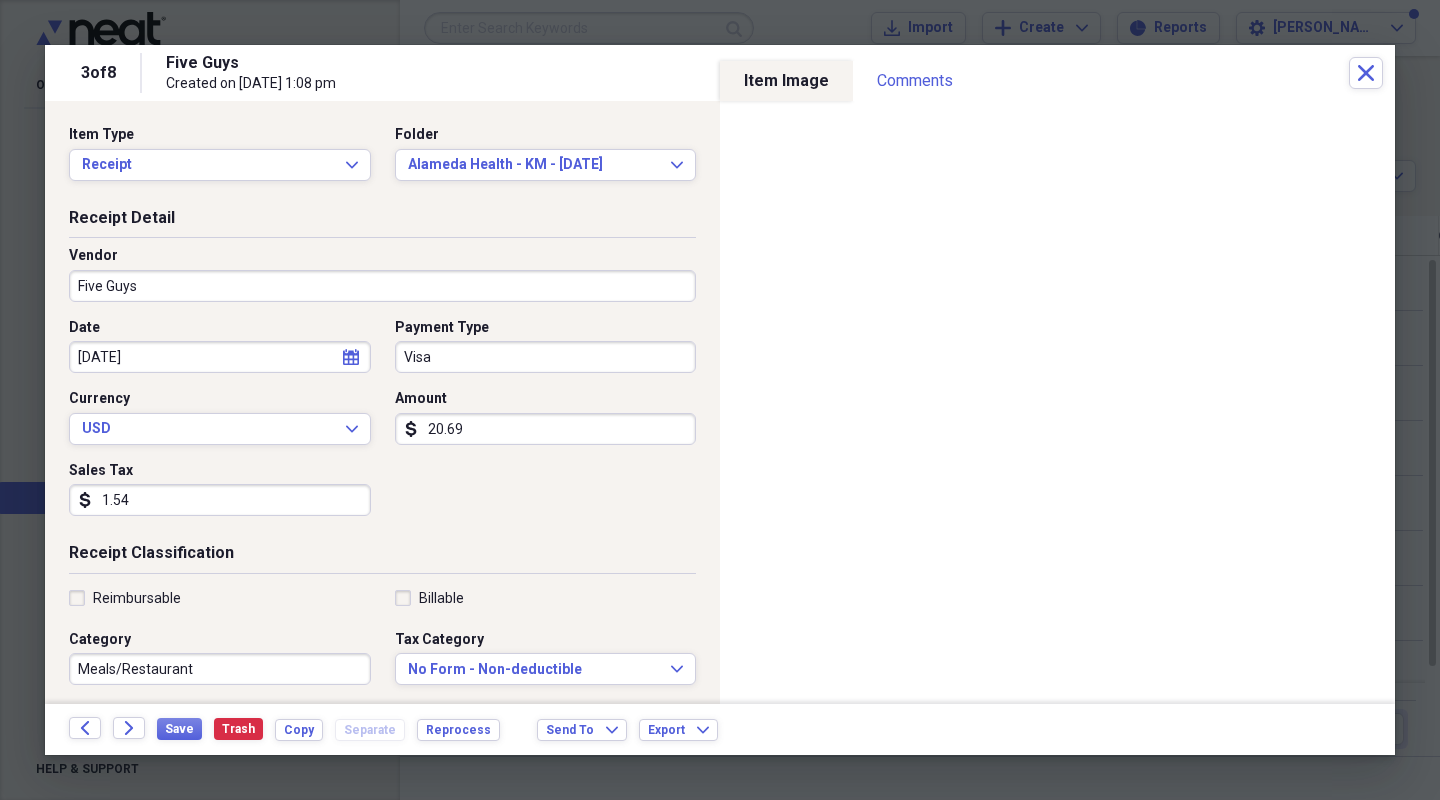 click on "1.54" at bounding box center [220, 500] 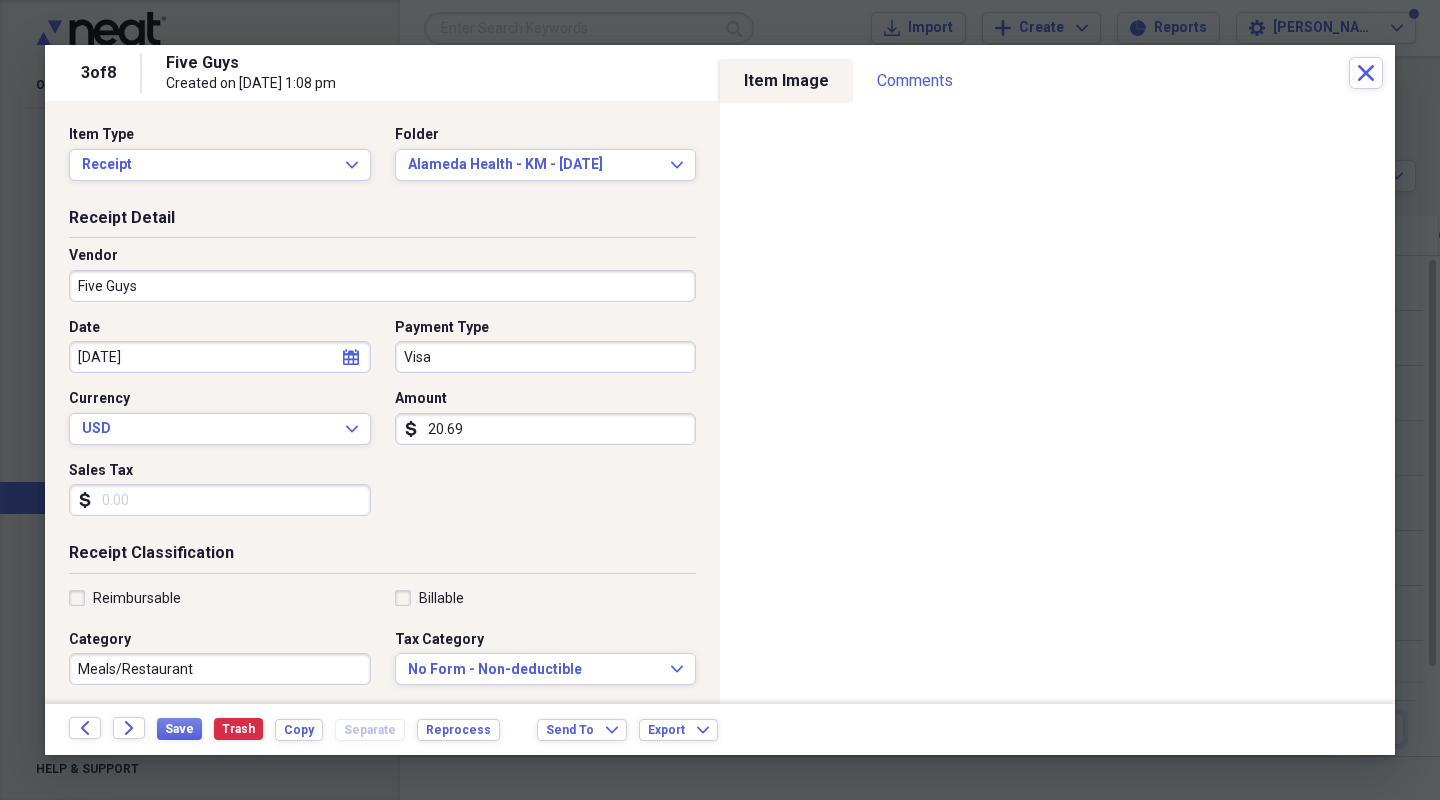 click on "Billable" at bounding box center (429, 598) 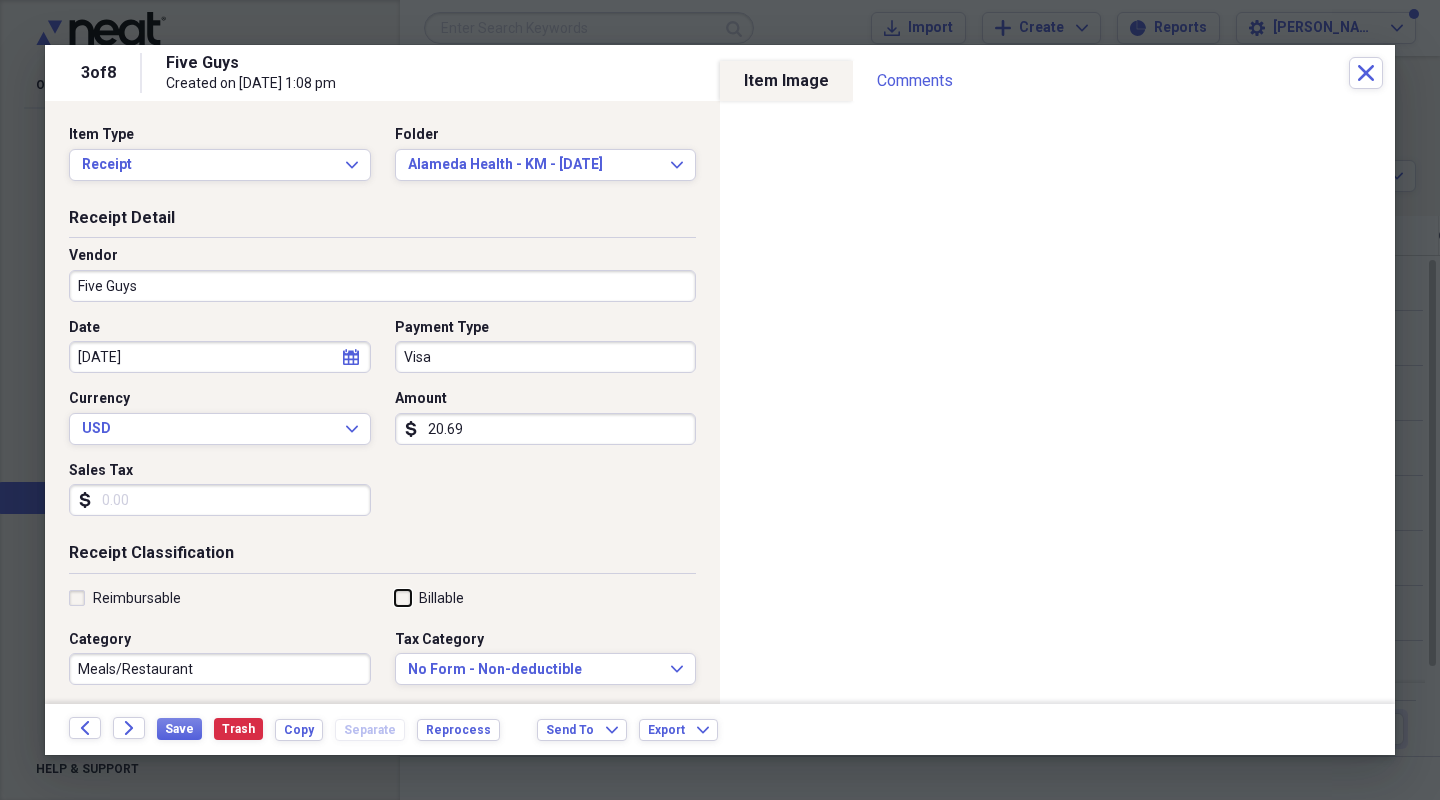 click on "Billable" at bounding box center [395, 597] 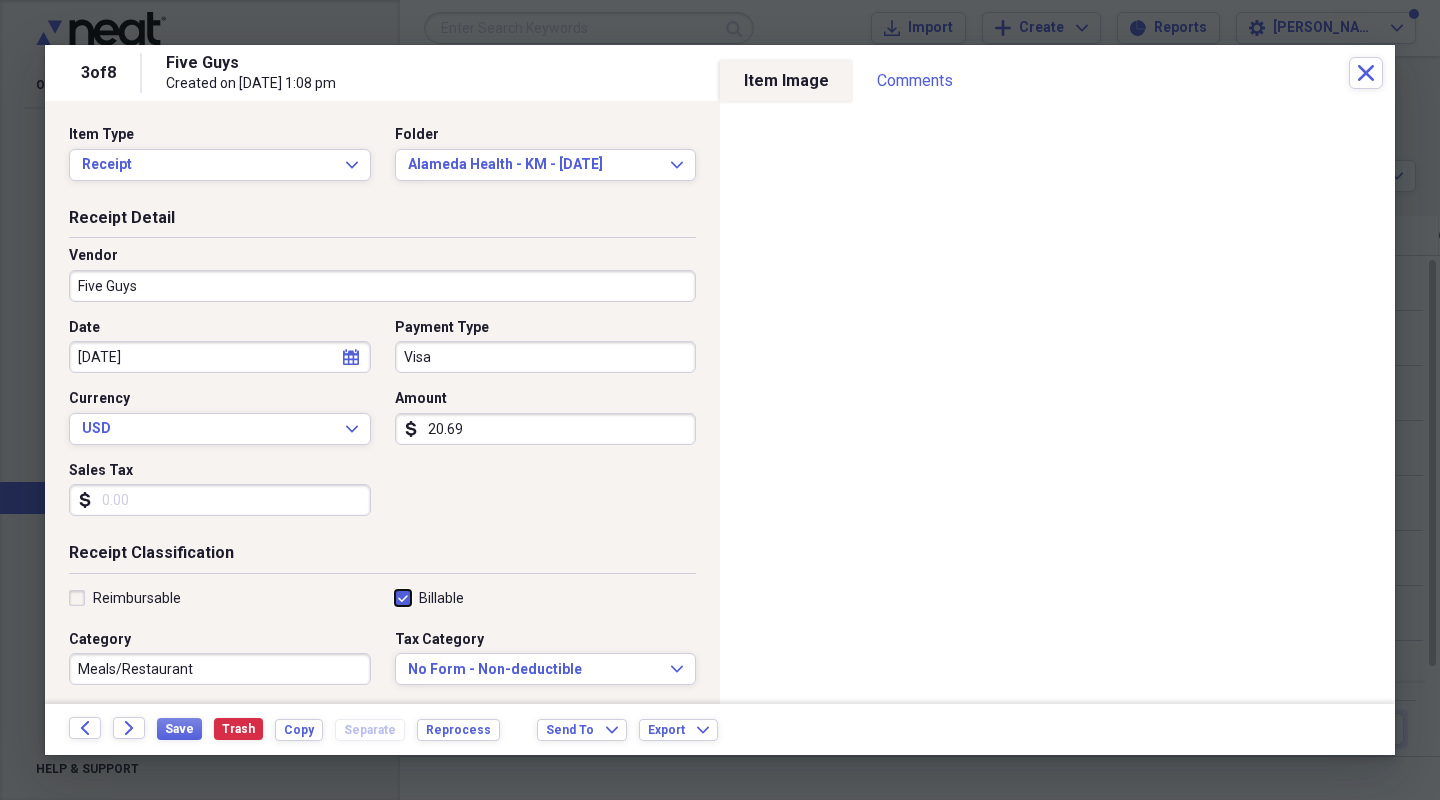 checkbox on "true" 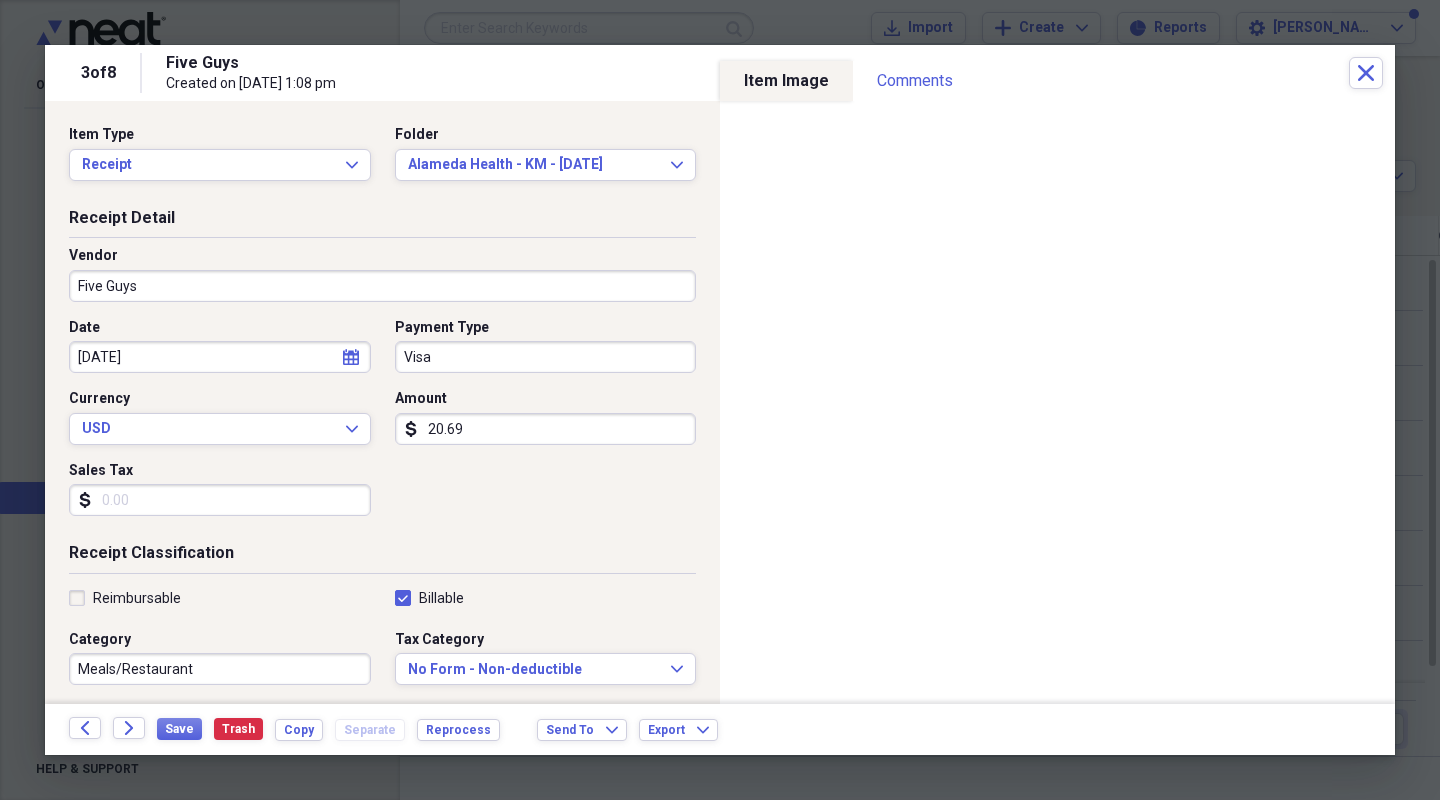 click on "Reimbursable" at bounding box center [125, 598] 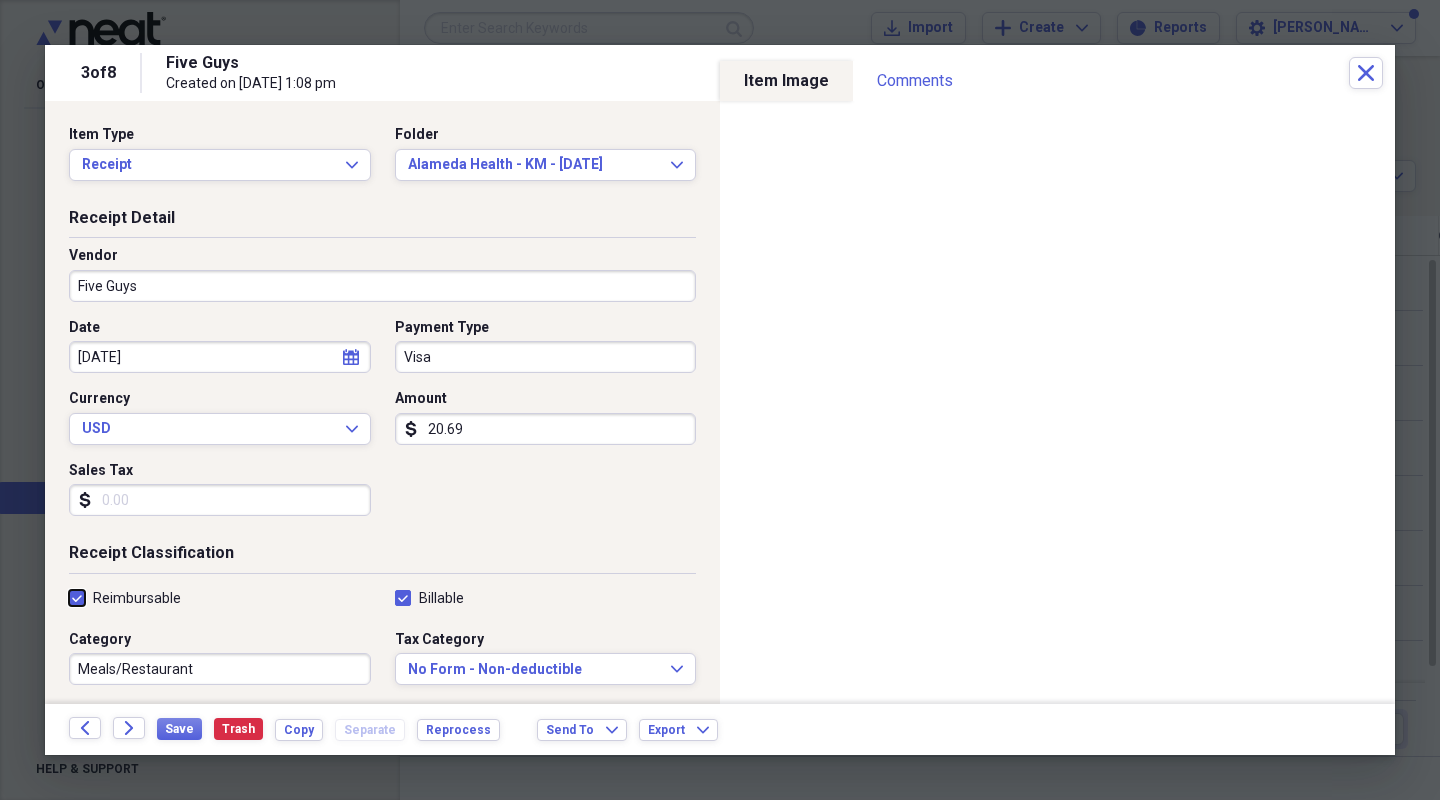 checkbox on "true" 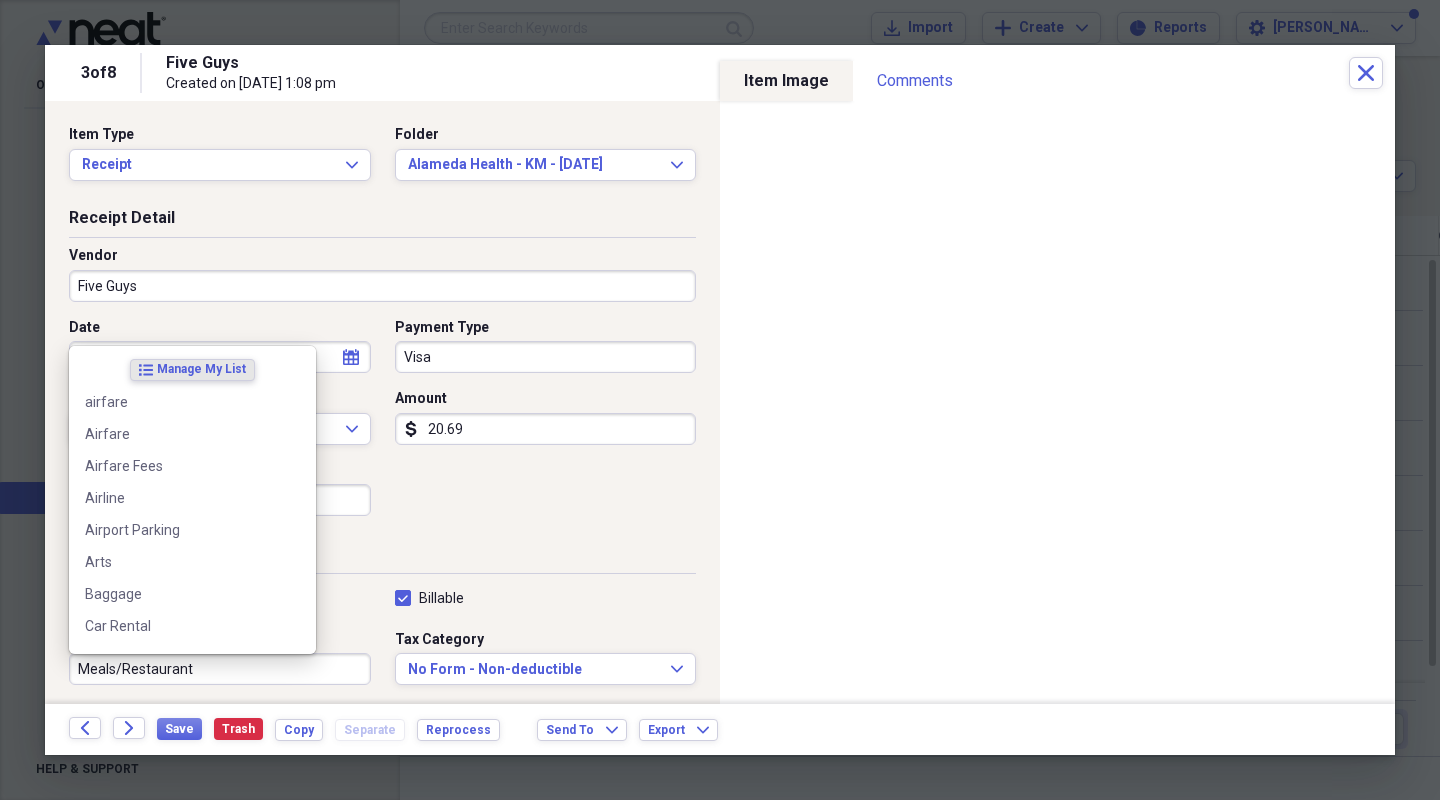 click on "Meals/Restaurant" at bounding box center [220, 669] 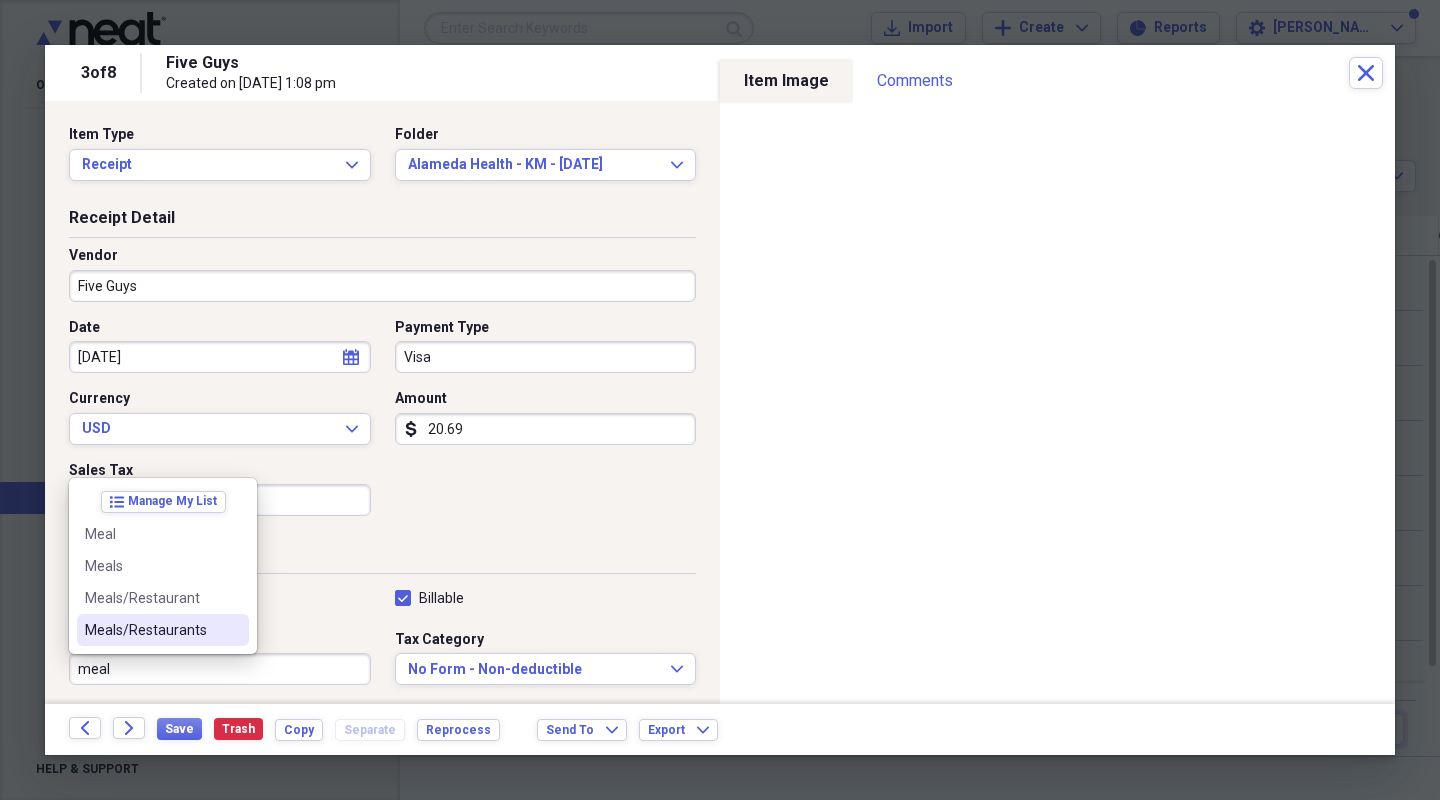 click on "Meals/Restaurants" at bounding box center (151, 630) 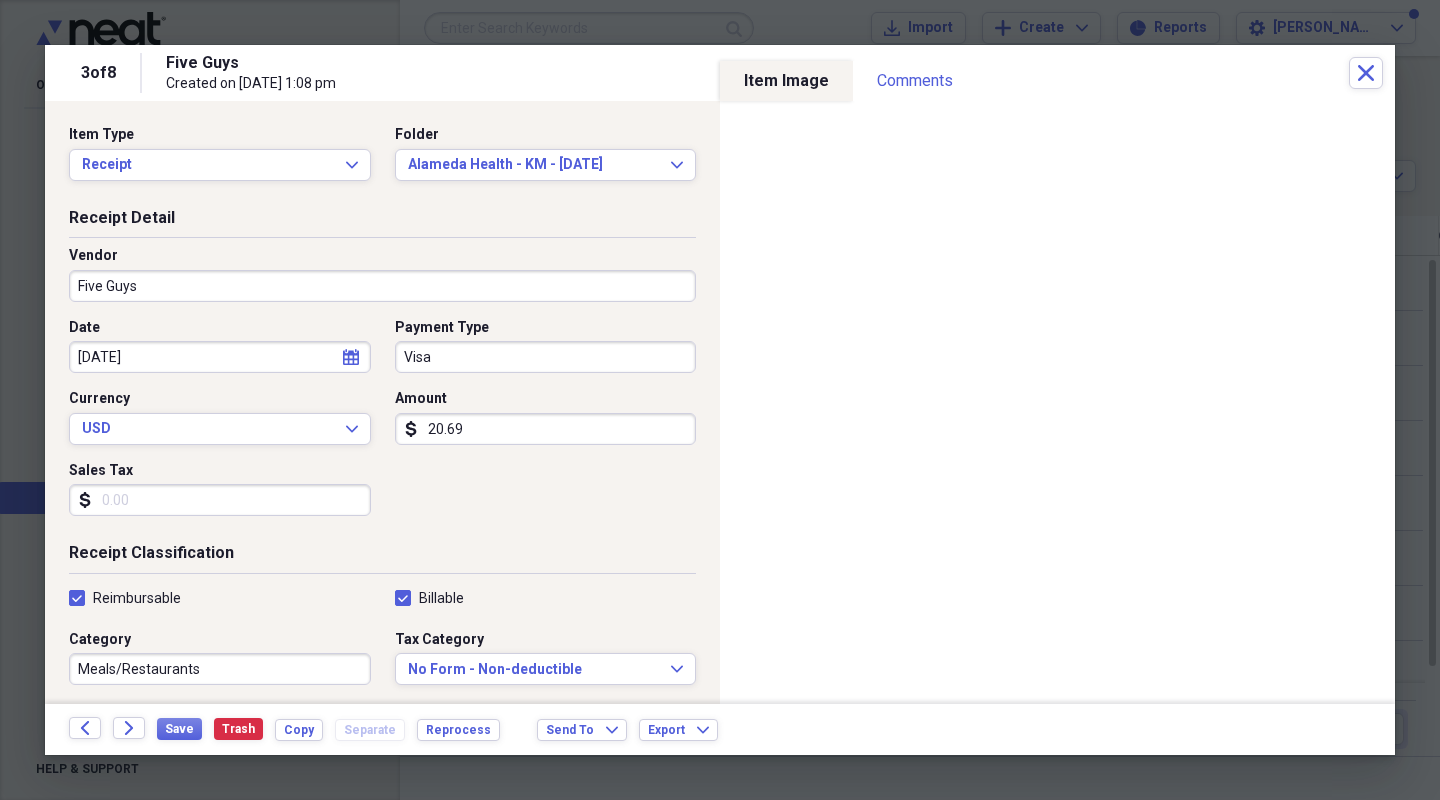 click on "20.69" at bounding box center [546, 429] 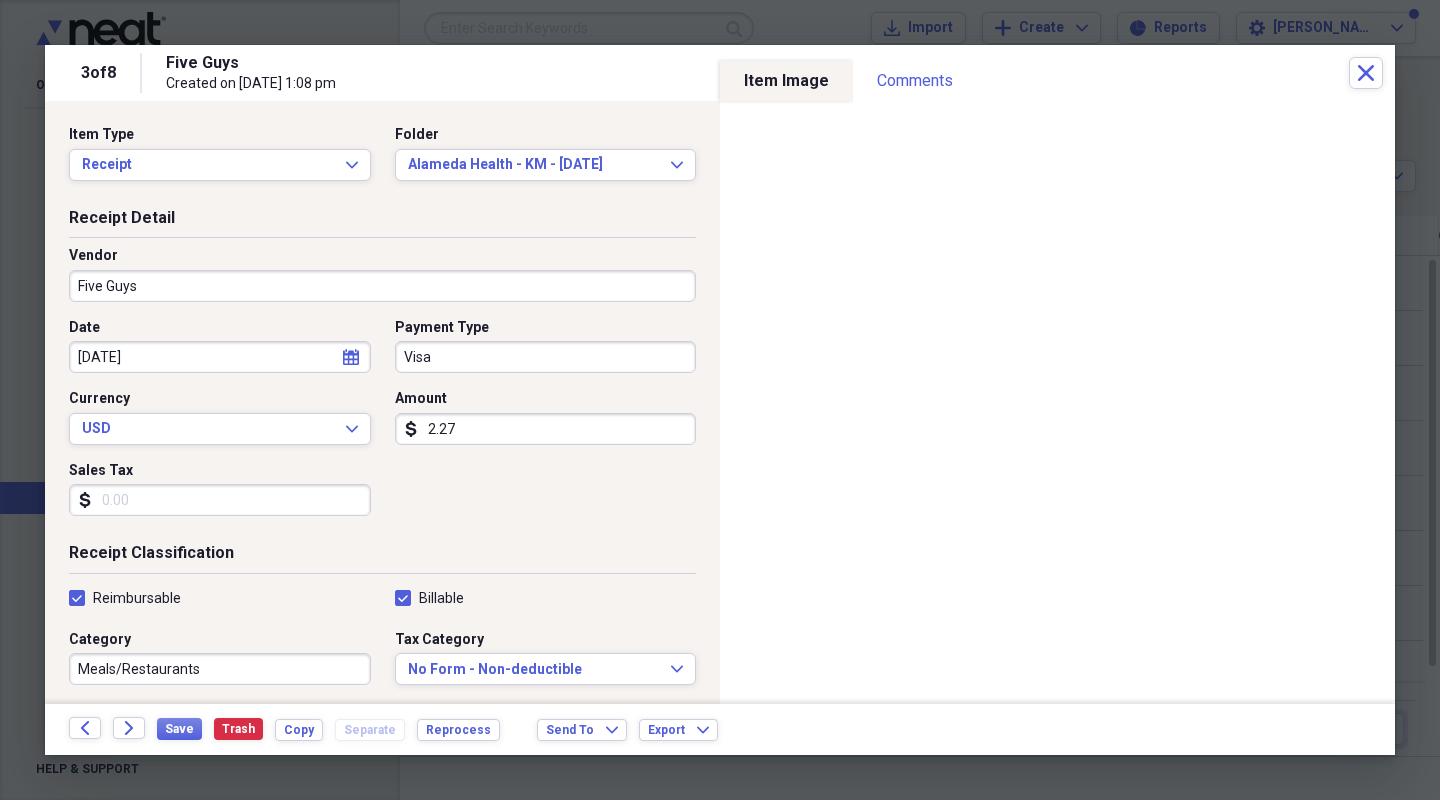 type on "22.76" 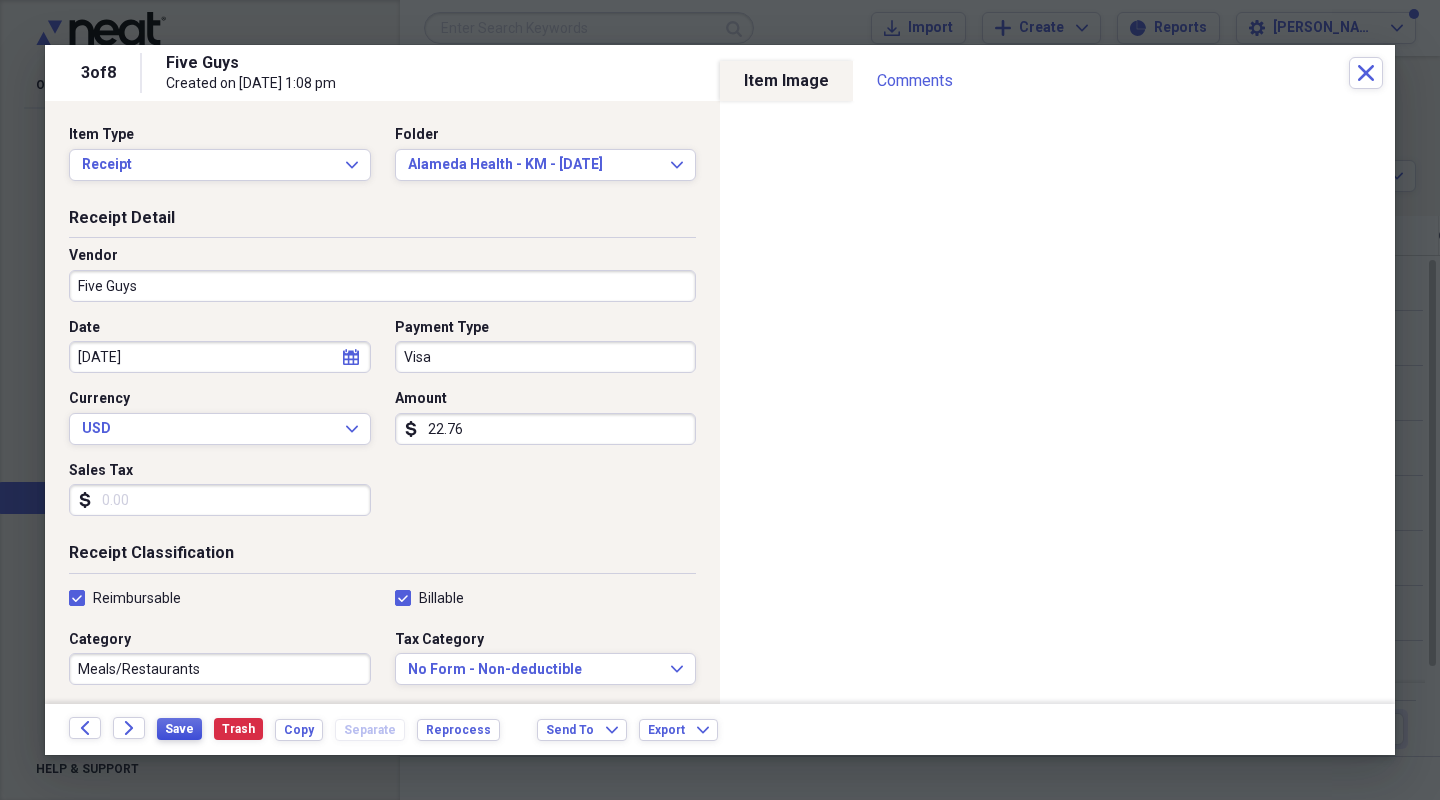click on "Save" at bounding box center (179, 729) 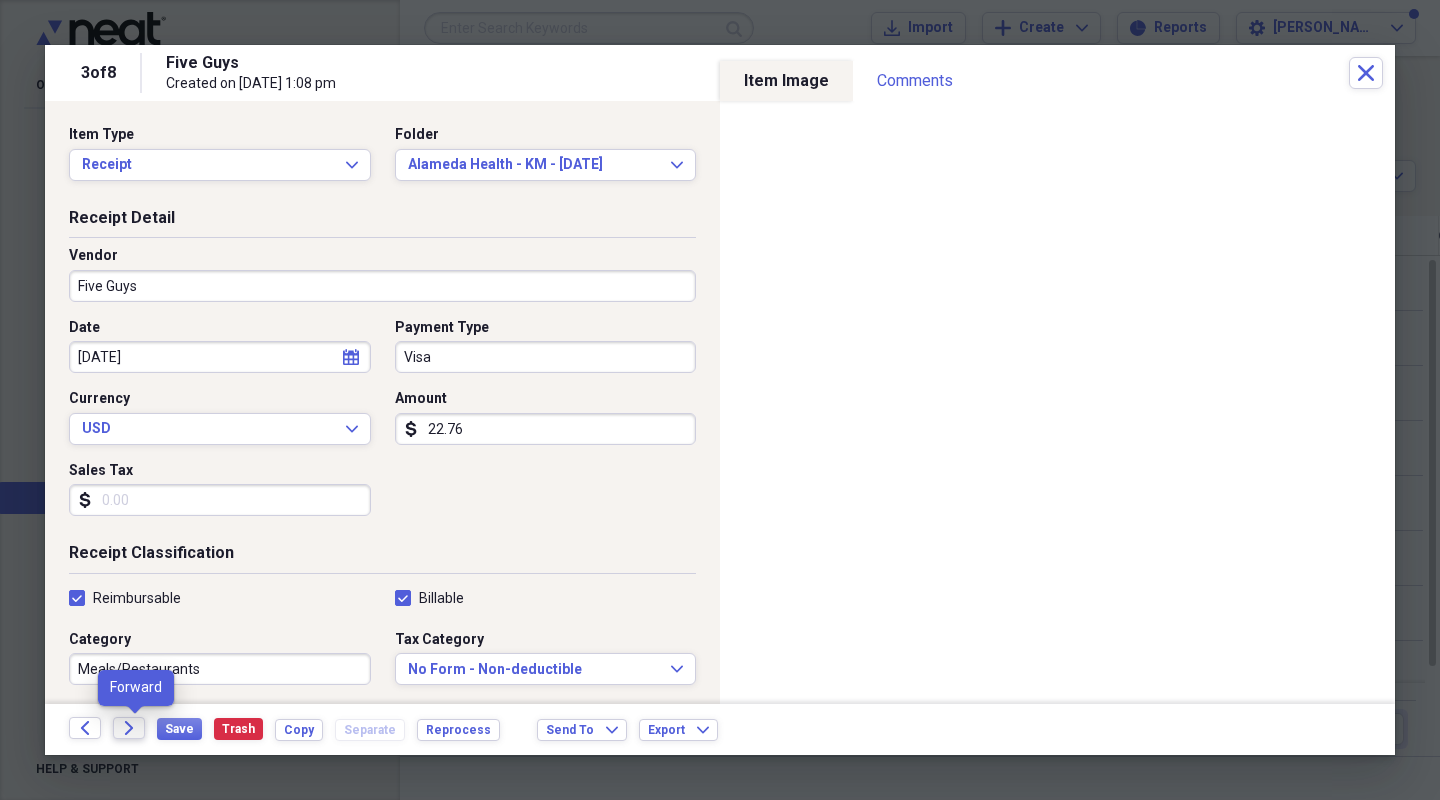 click on "Forward" 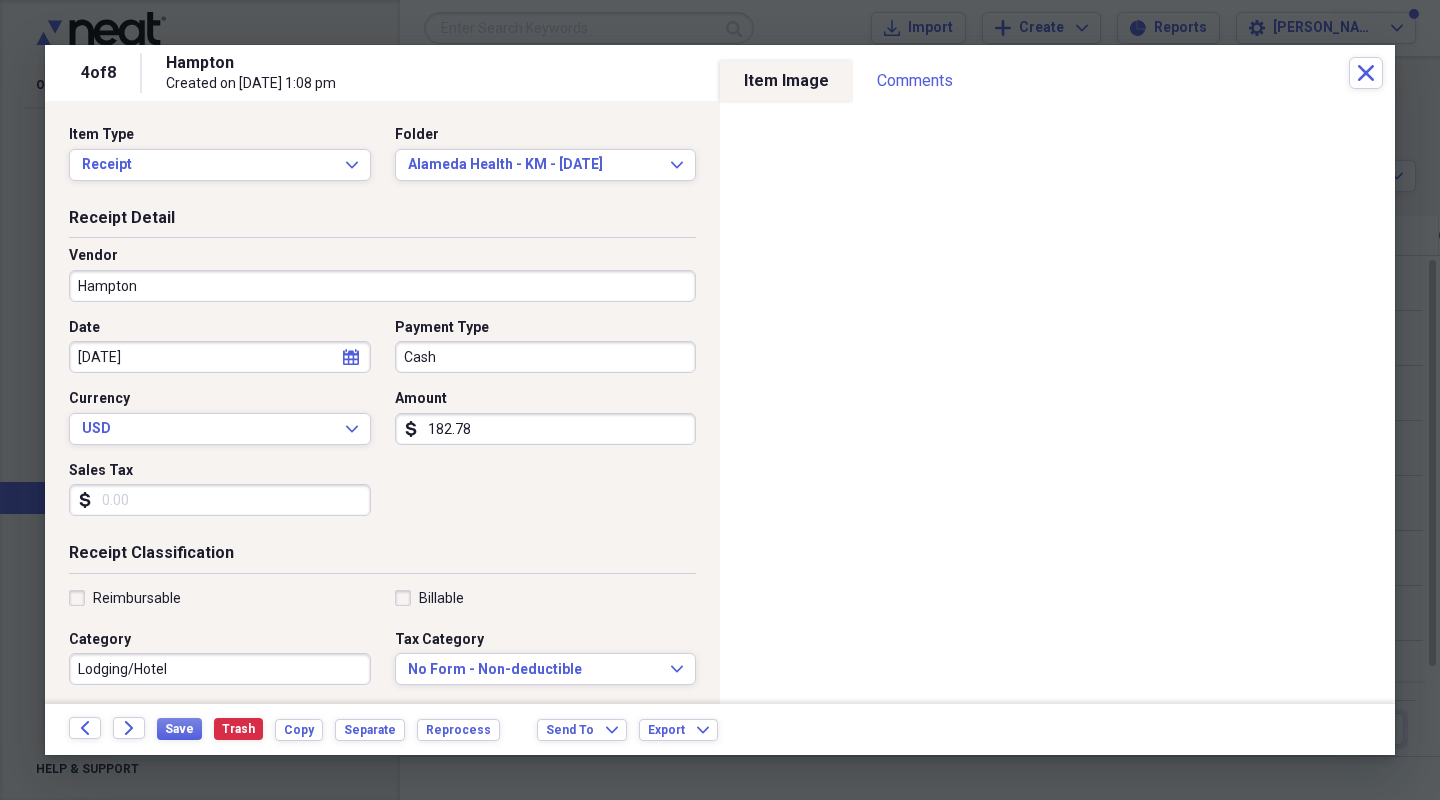 click on "Billable" at bounding box center (429, 598) 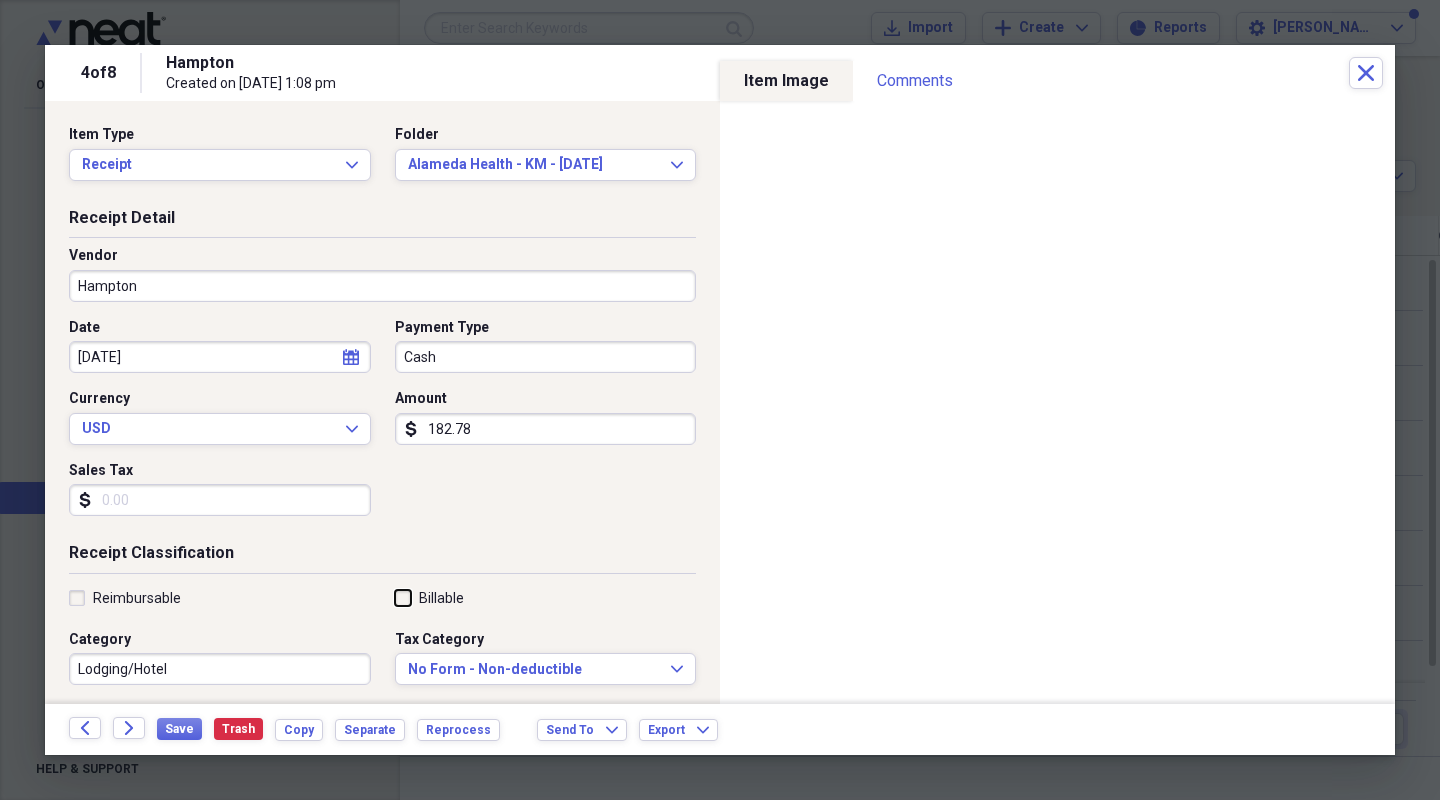 click on "Billable" at bounding box center [395, 597] 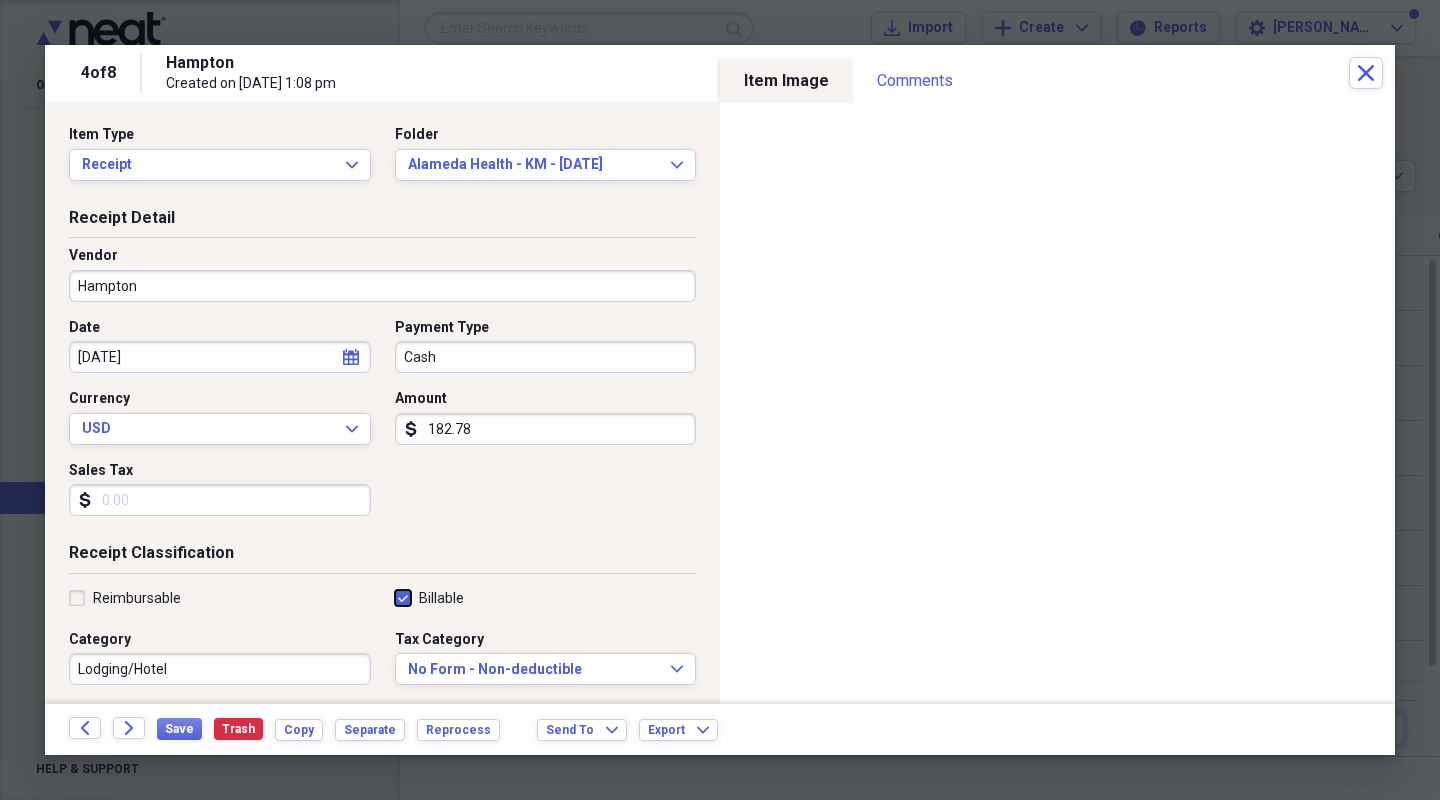 checkbox on "true" 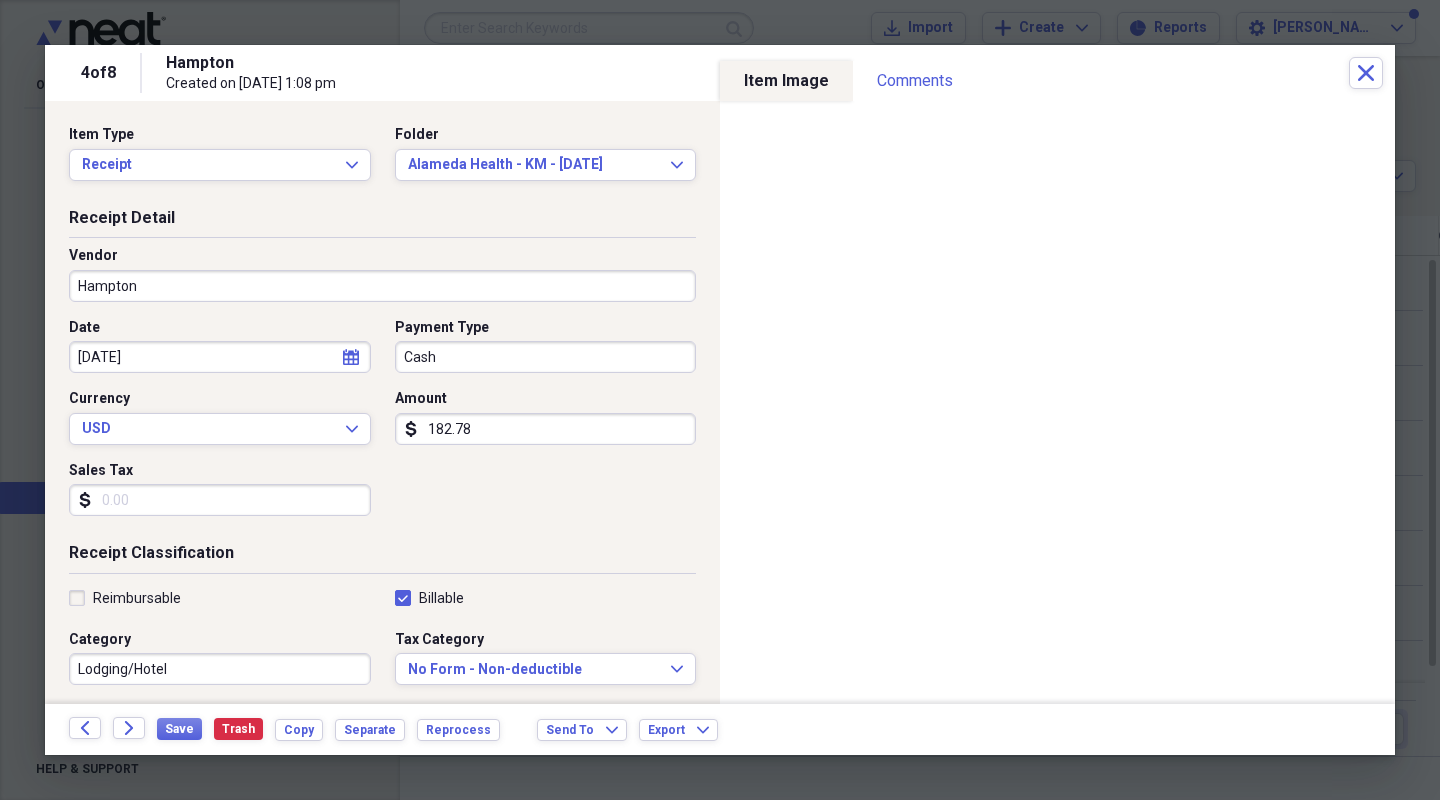 click on "Reimbursable" at bounding box center [125, 598] 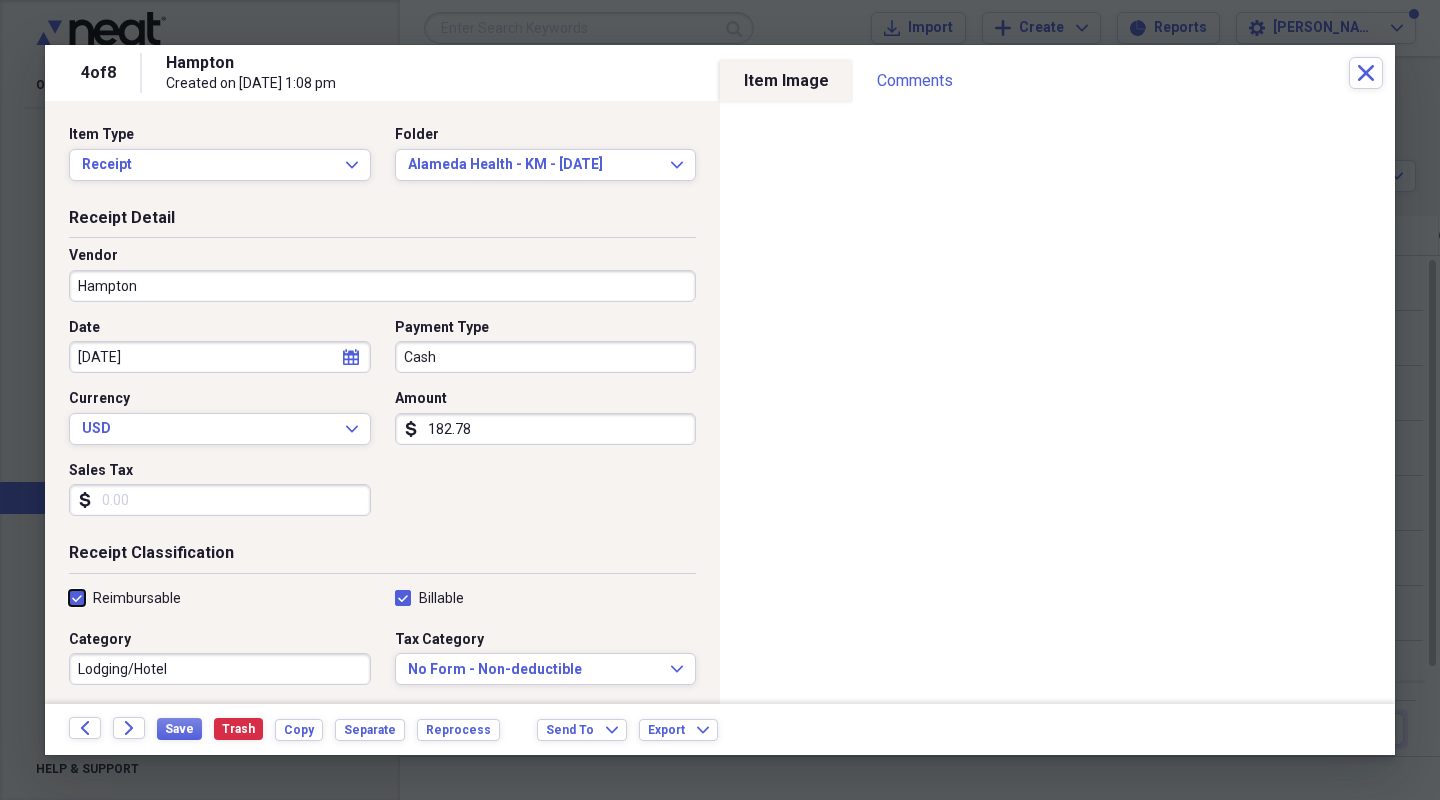 checkbox on "true" 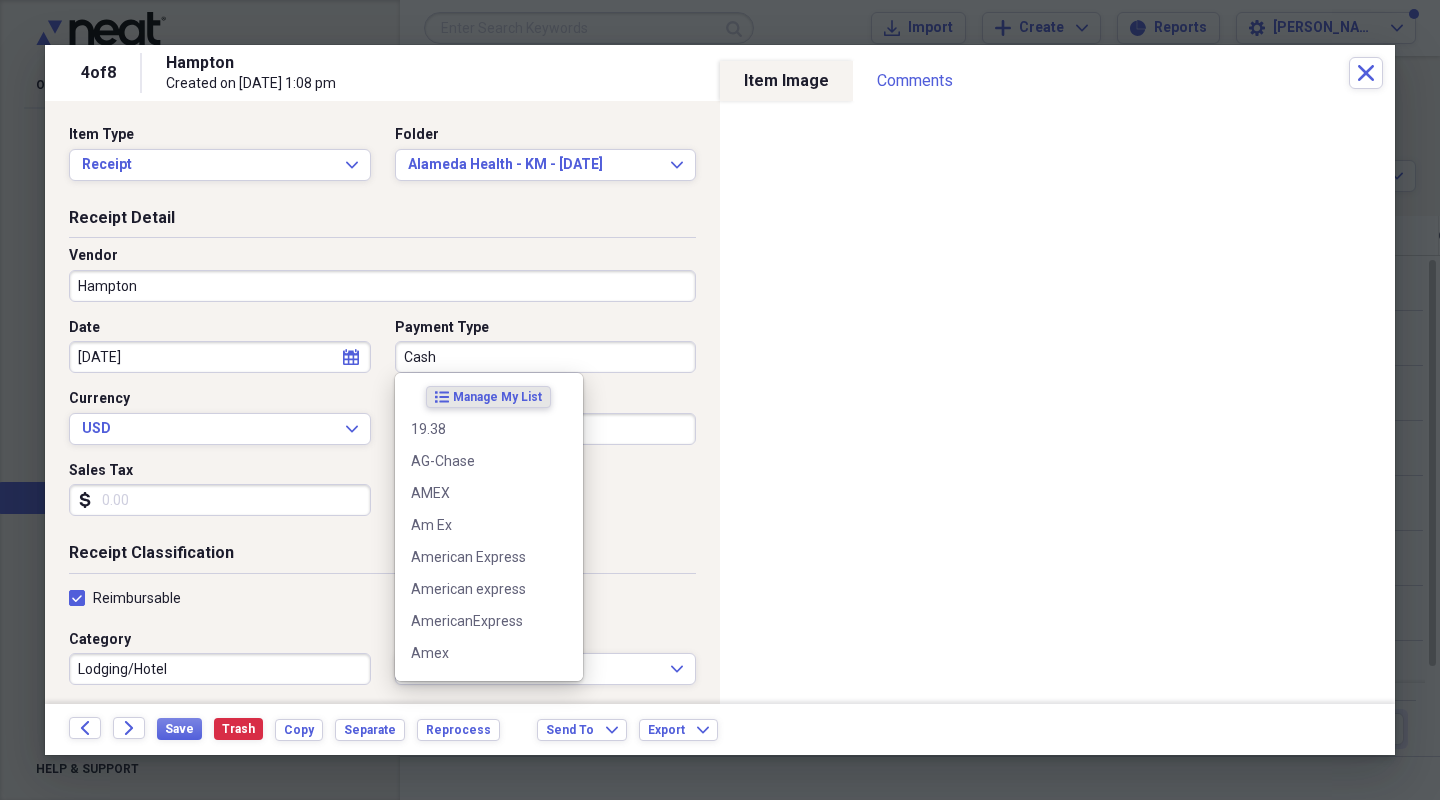 click on "Cash" at bounding box center (546, 357) 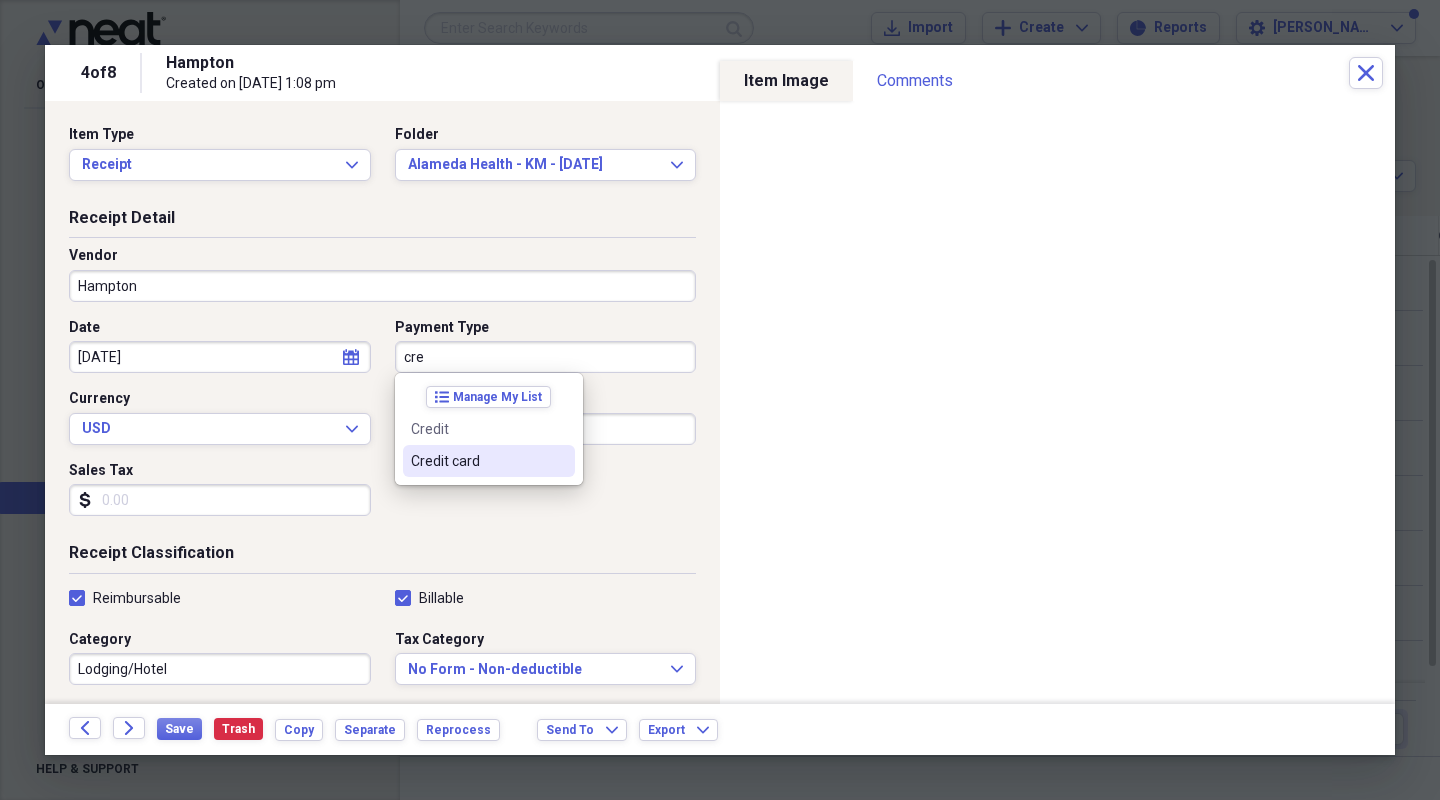click on "Credit card" at bounding box center (477, 461) 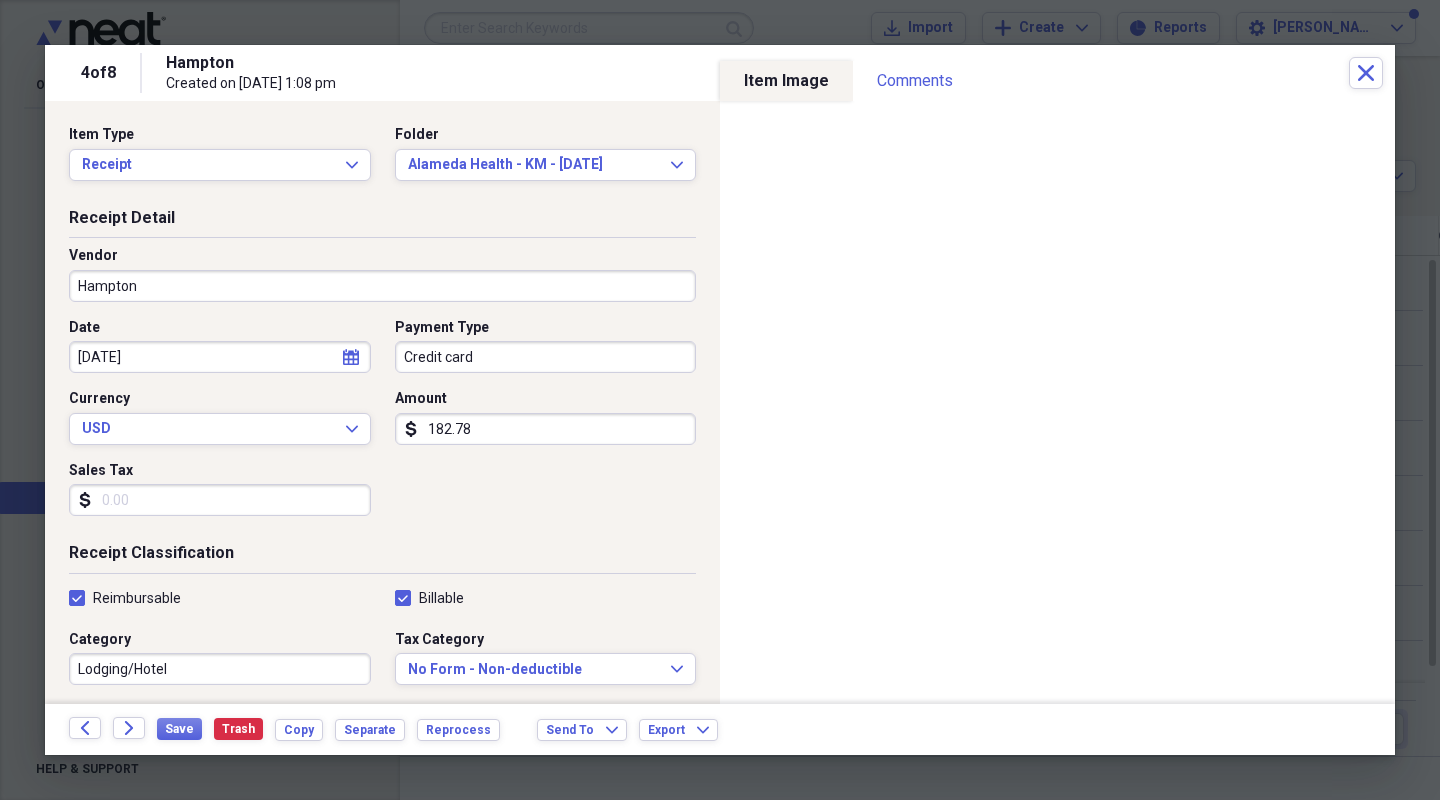 click on "Hampton" at bounding box center (382, 286) 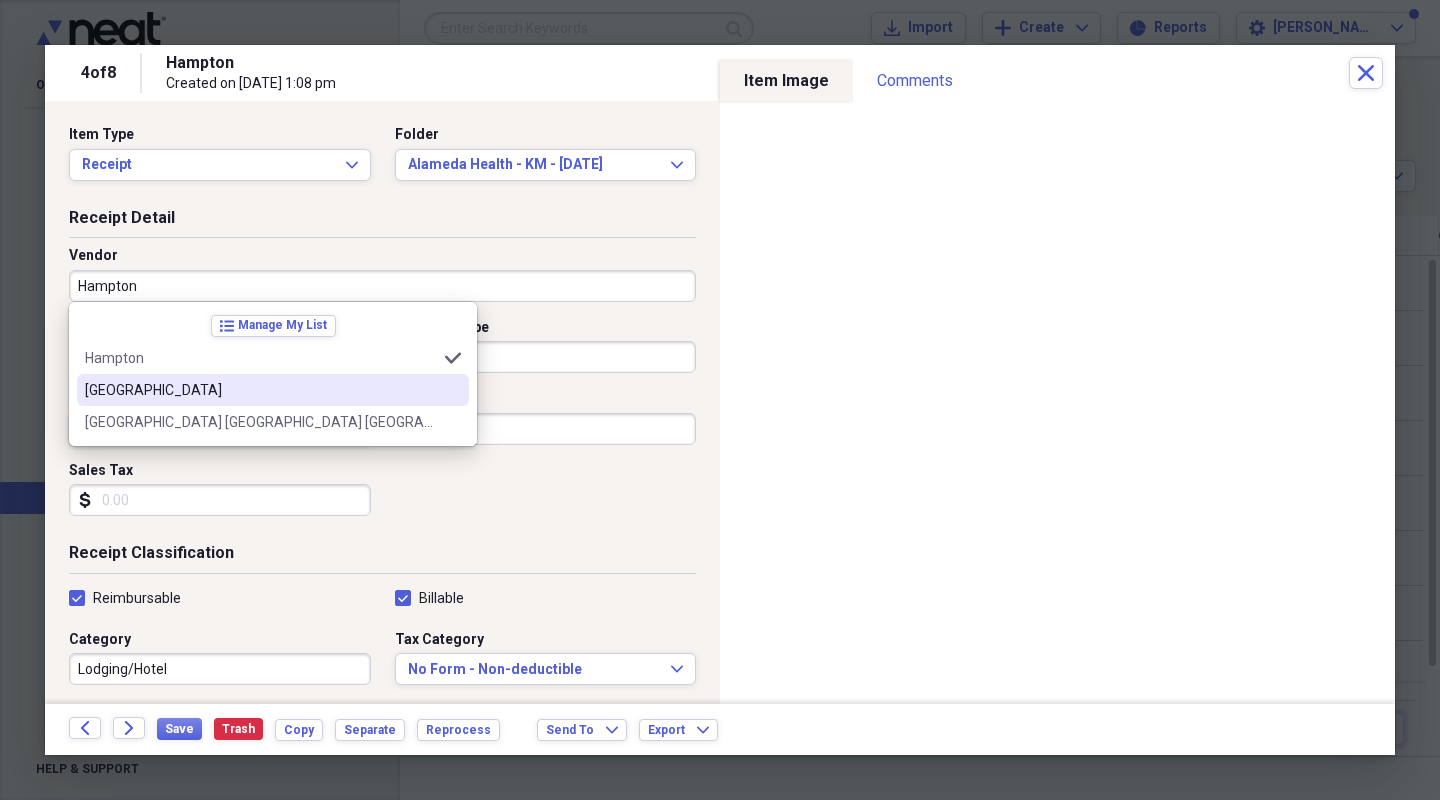 click on "[GEOGRAPHIC_DATA]" at bounding box center (261, 390) 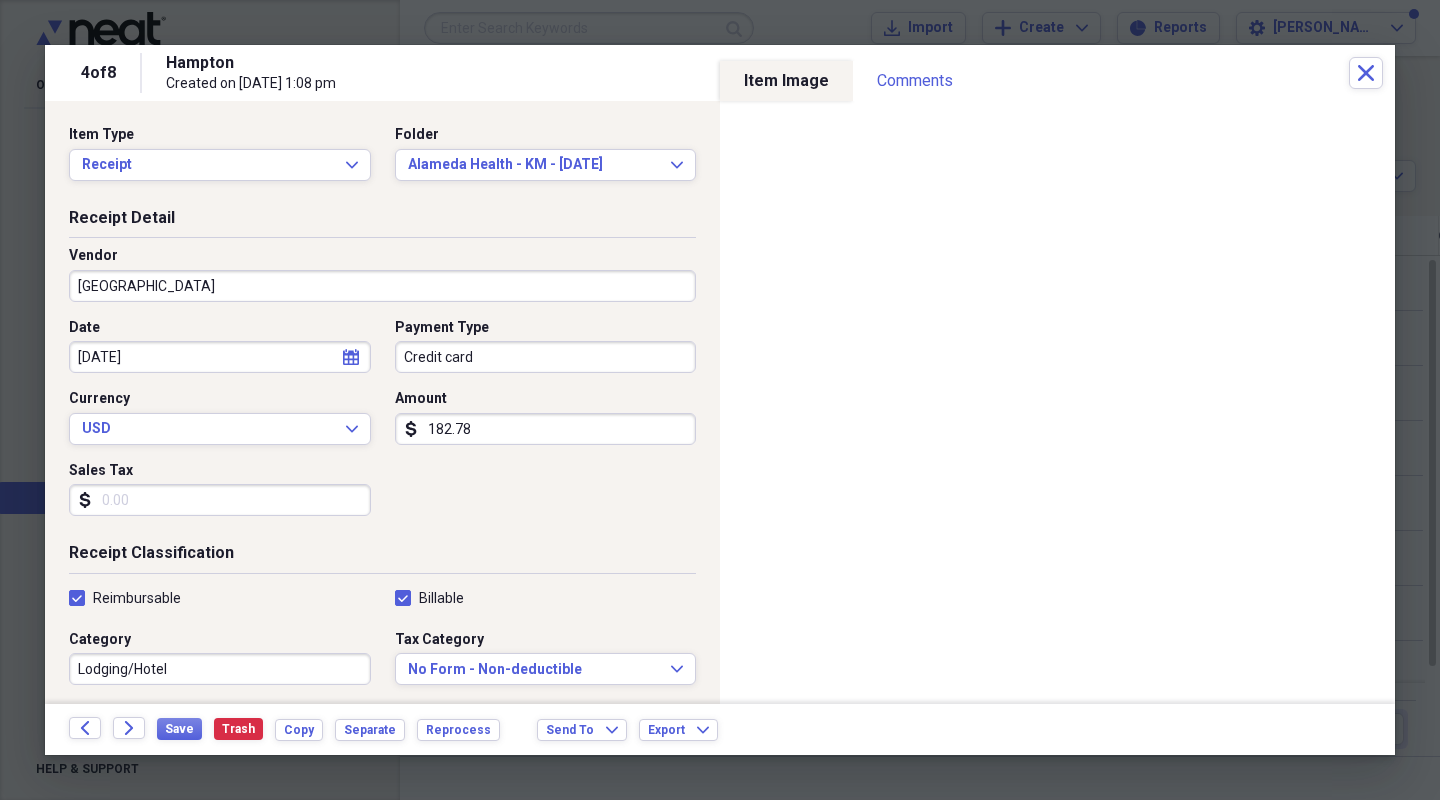 click on "calendar" 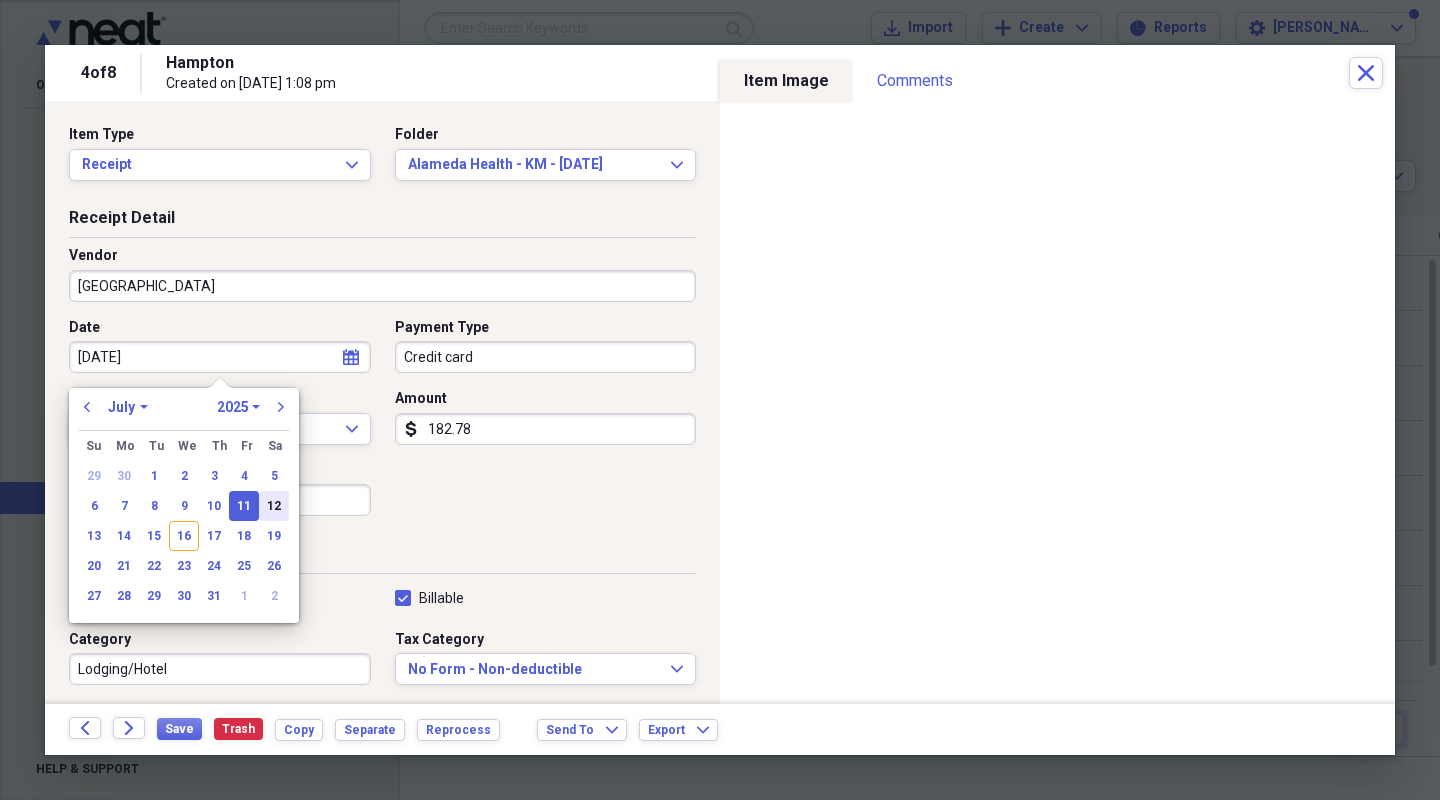click on "12" at bounding box center [274, 506] 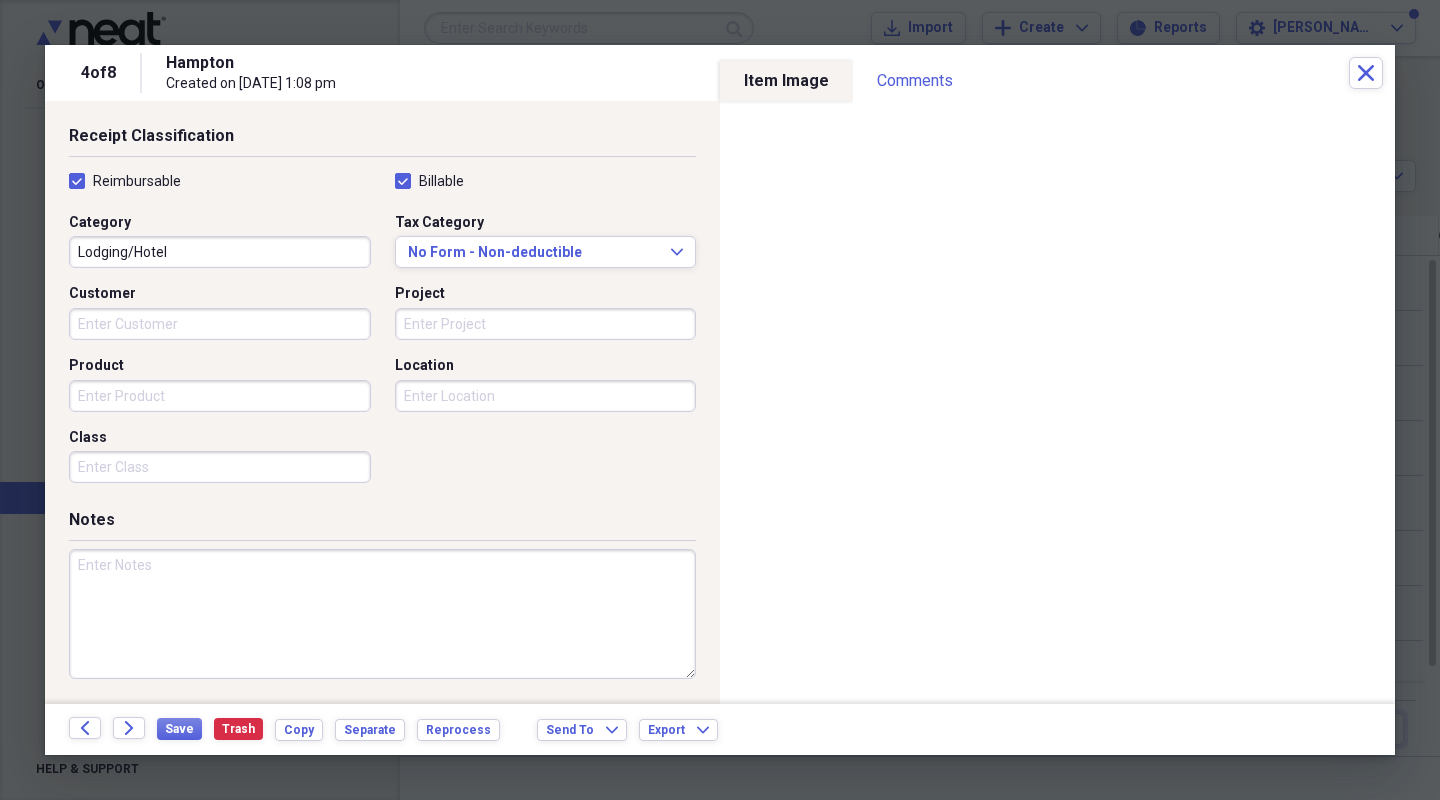 scroll, scrollTop: 418, scrollLeft: 0, axis: vertical 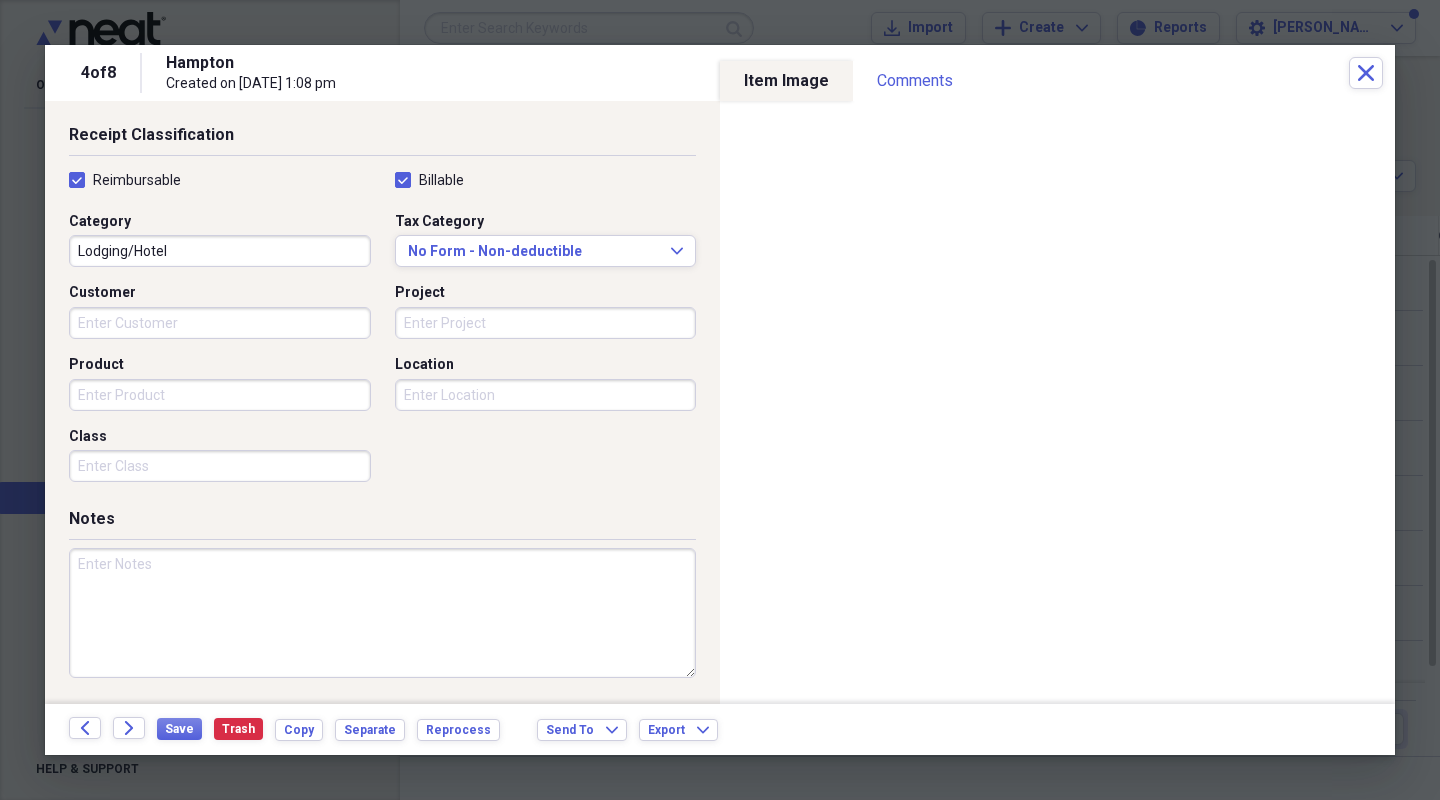 click at bounding box center (382, 613) 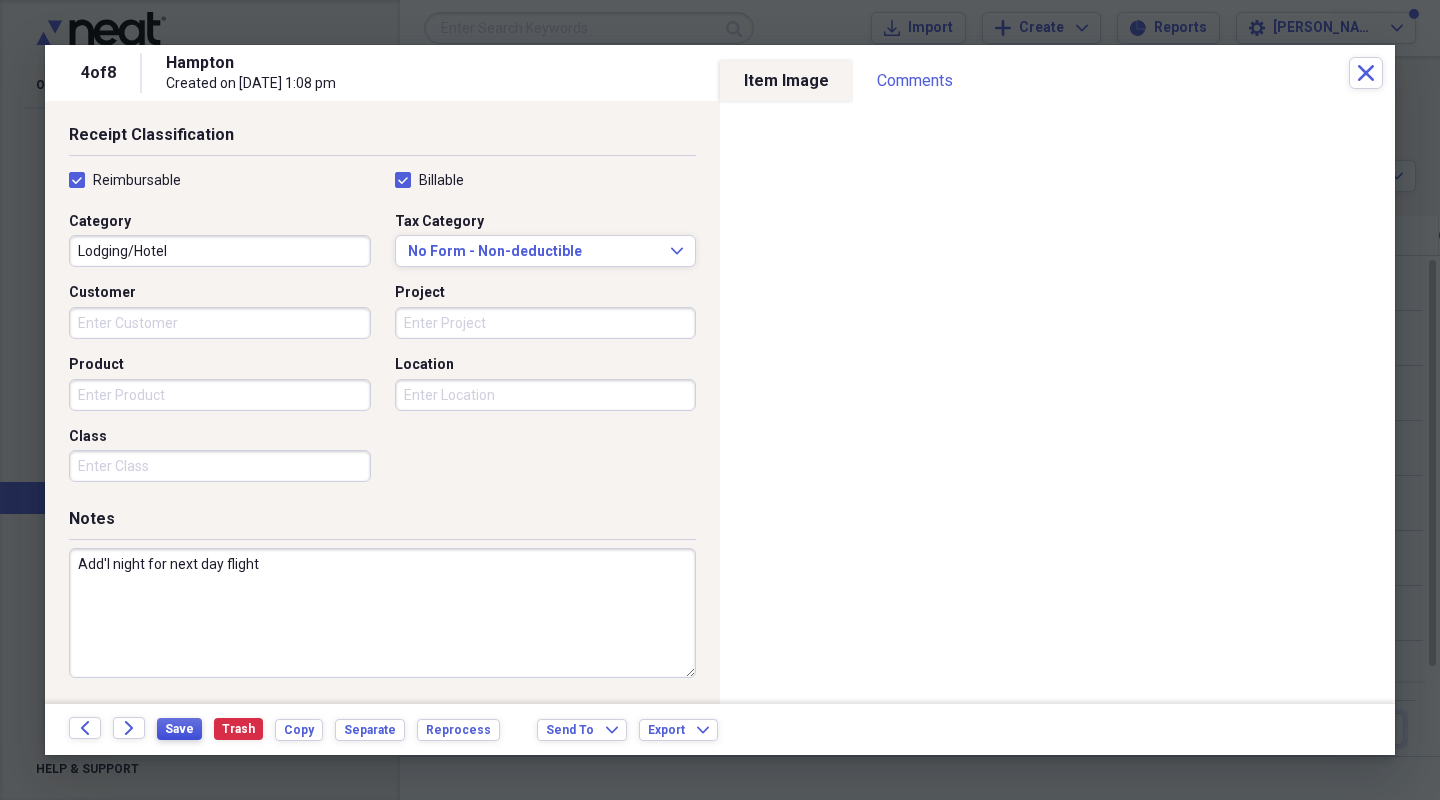 type on "Add'l night for next day flight" 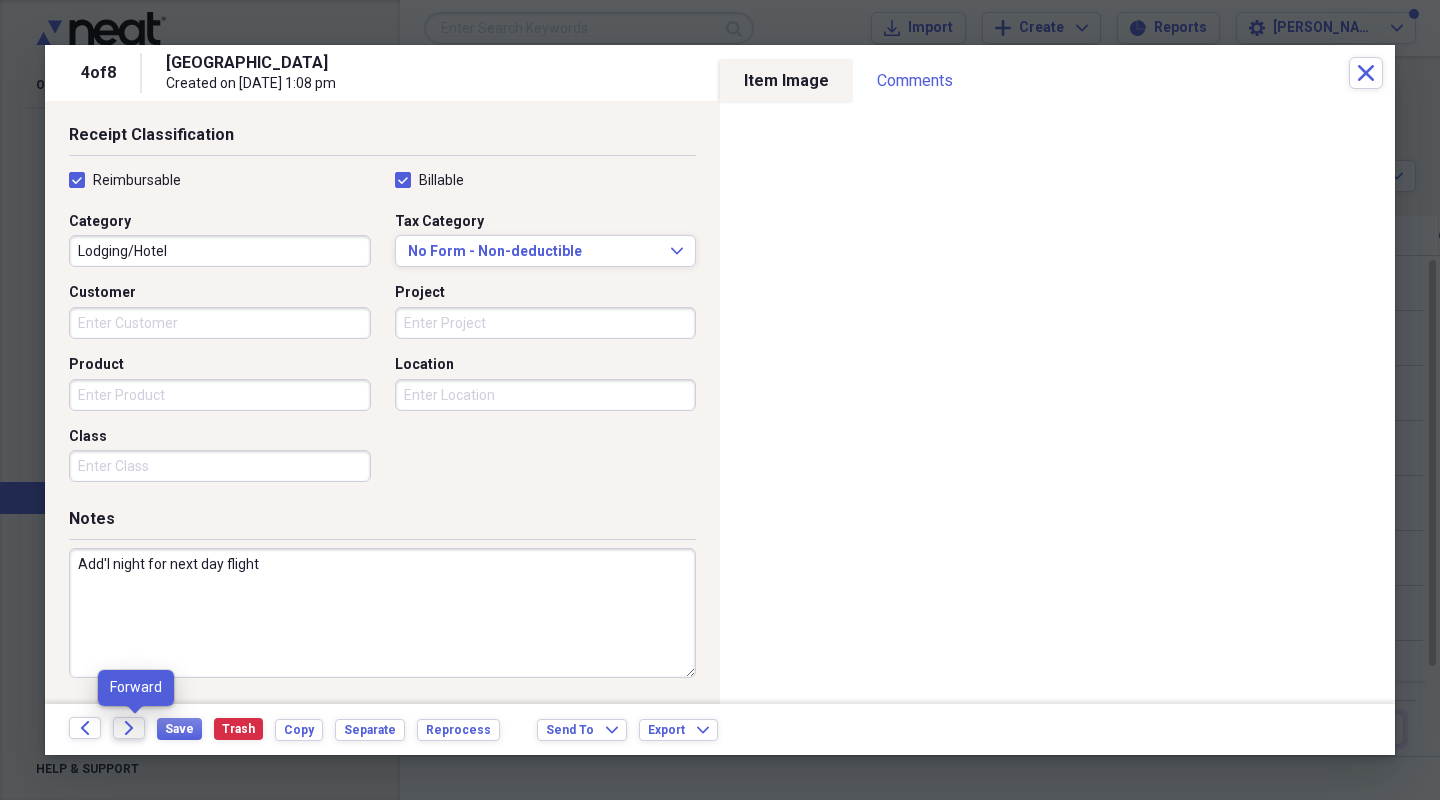 click on "Forward" 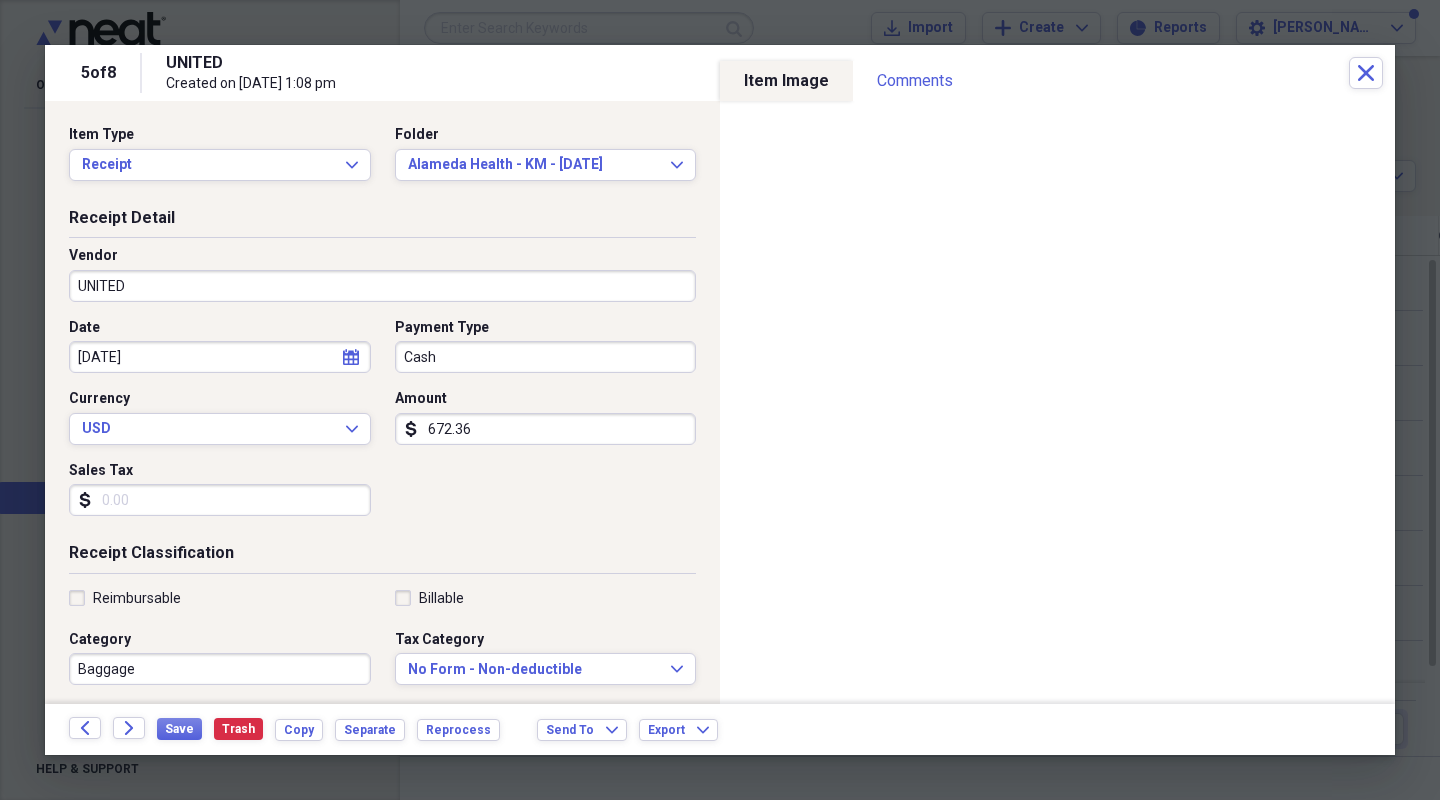 click on "UNITED" at bounding box center [382, 286] 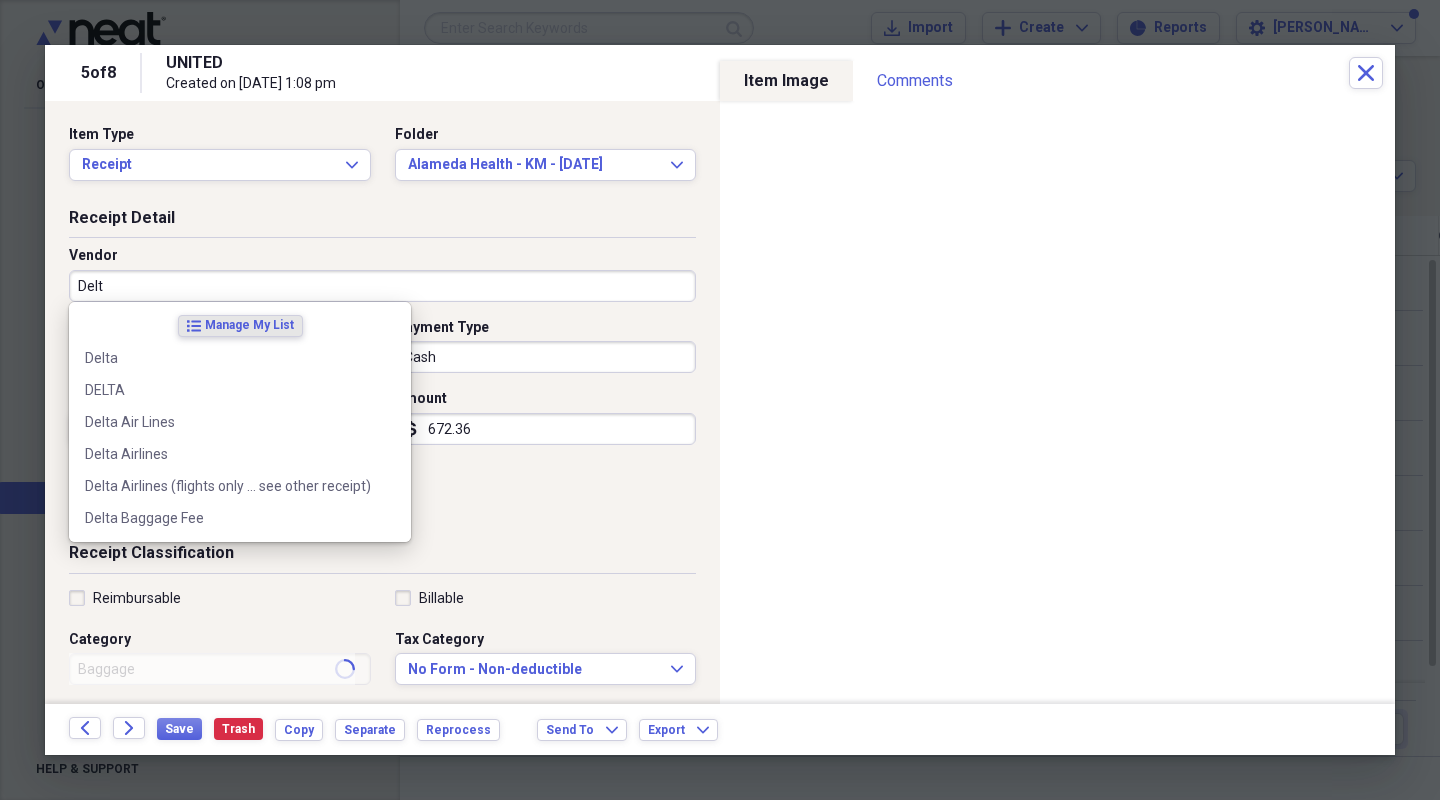 type on "Delta" 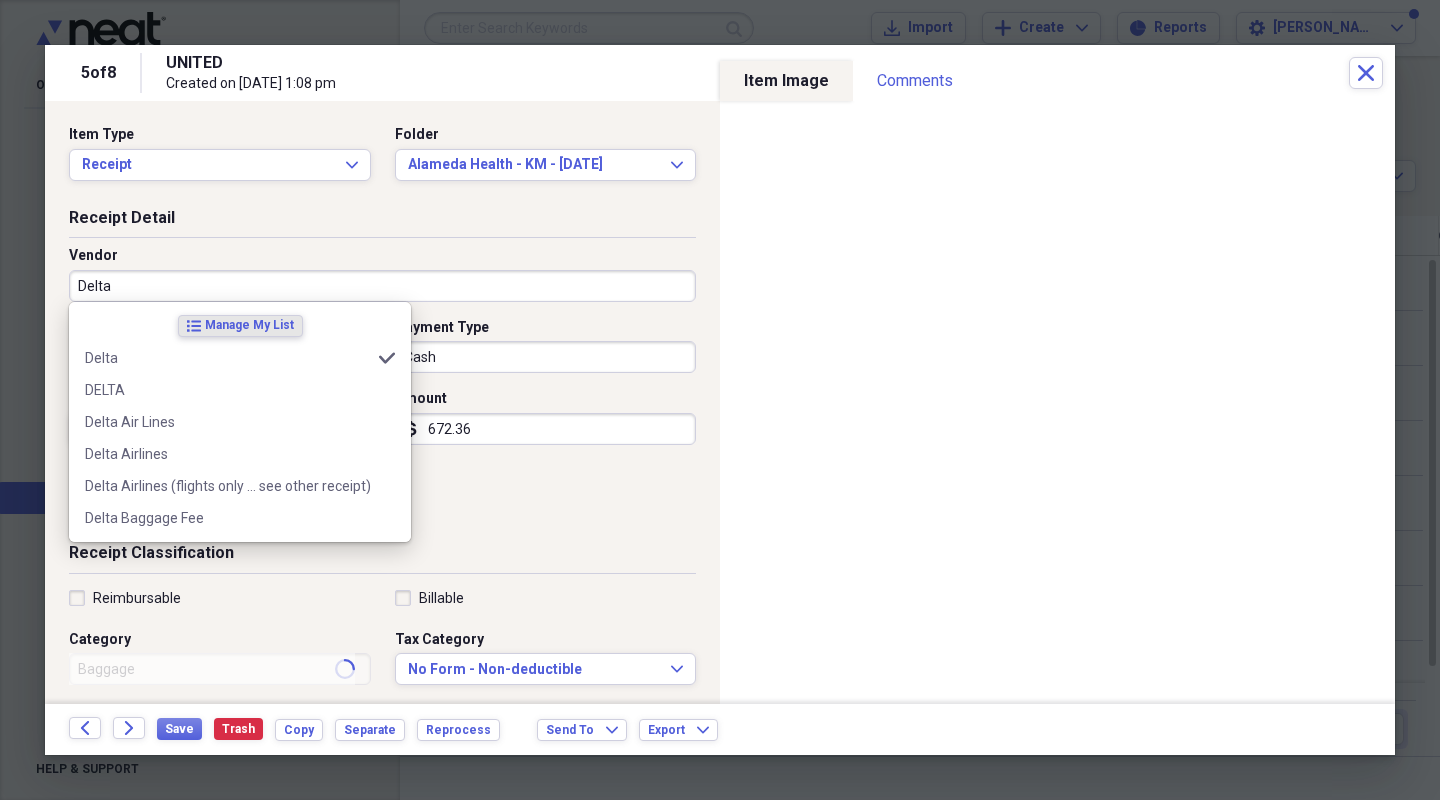 type on "Airfare" 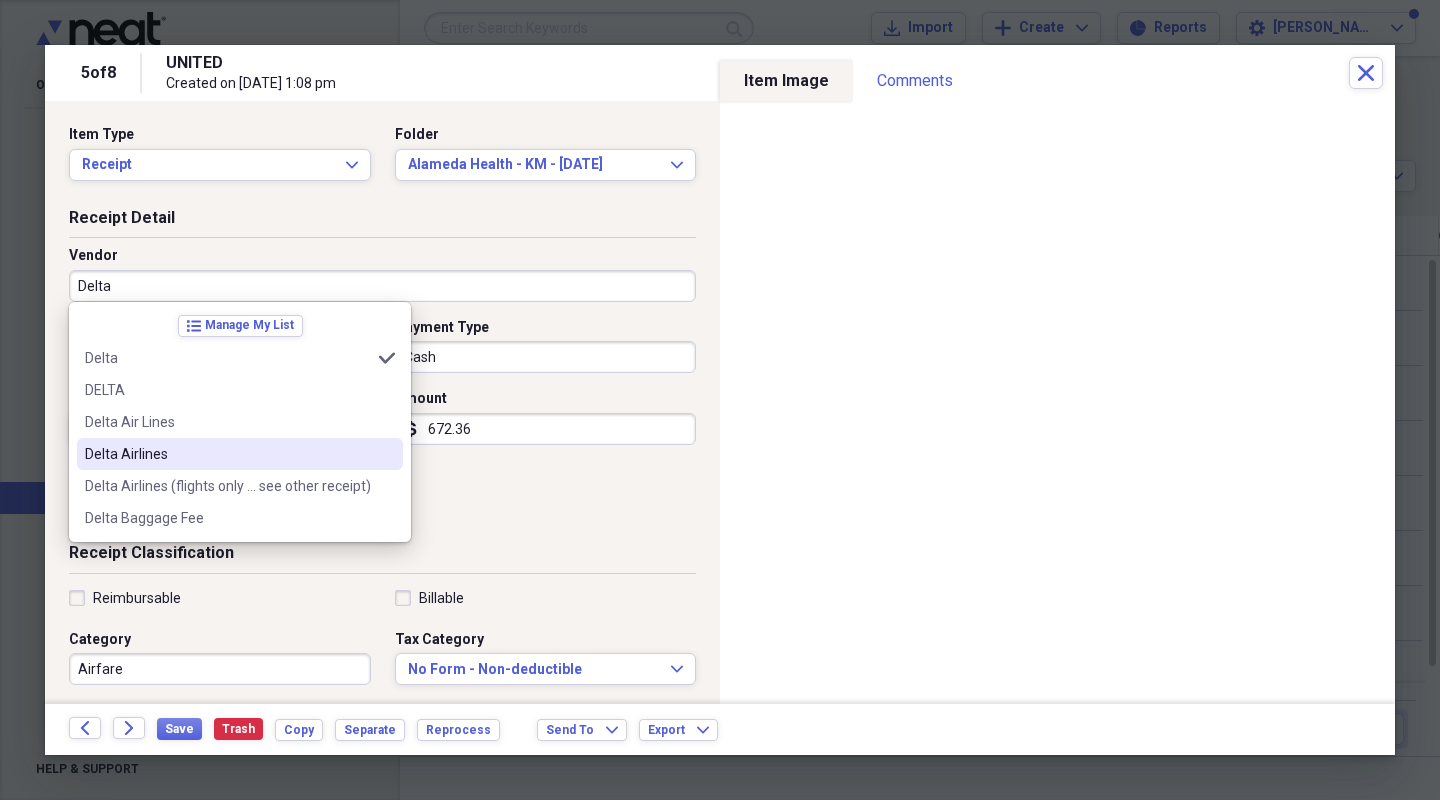 click on "Delta Airlines" at bounding box center [228, 454] 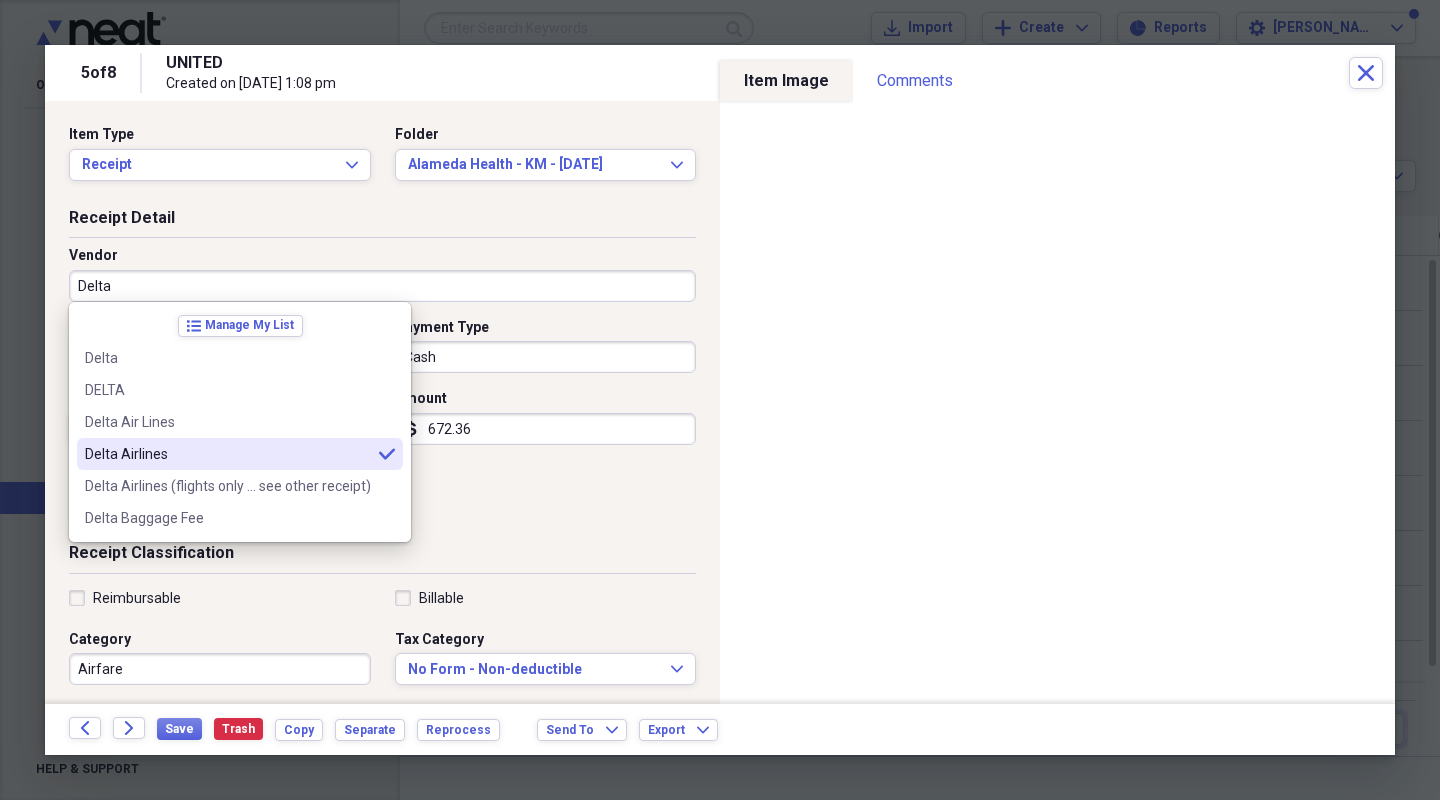 type on "Delta Airlines" 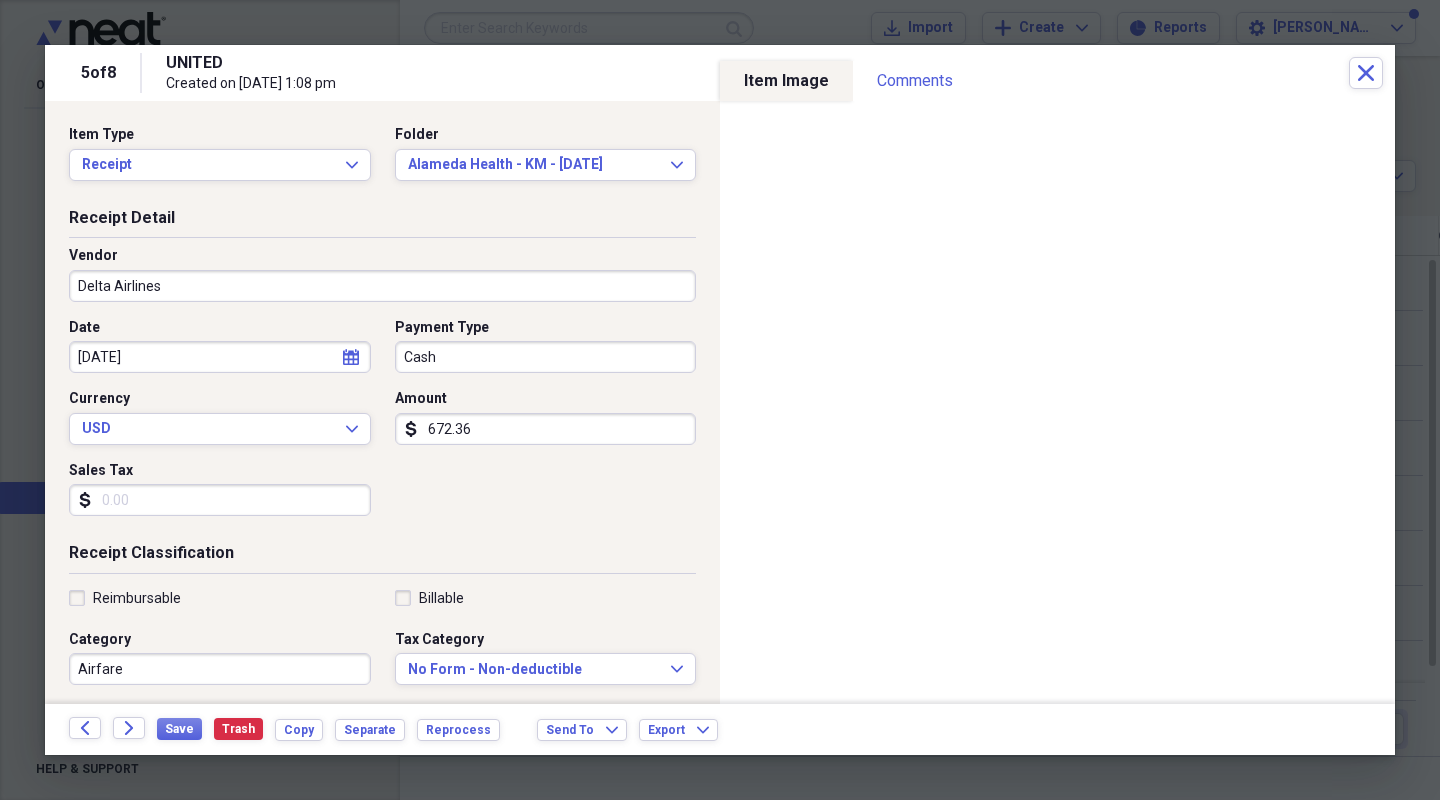 click on "Cash" at bounding box center [546, 357] 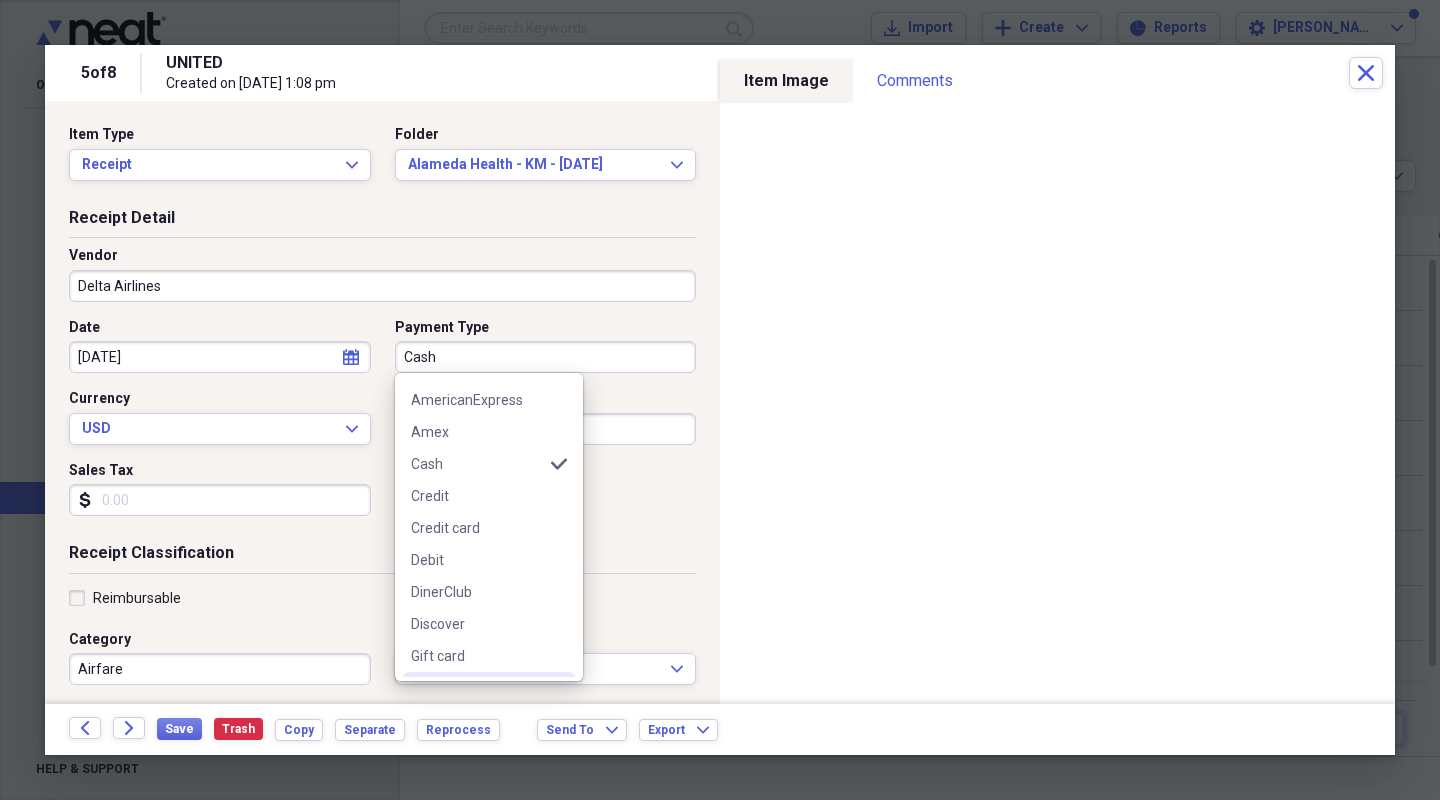 scroll, scrollTop: 184, scrollLeft: 0, axis: vertical 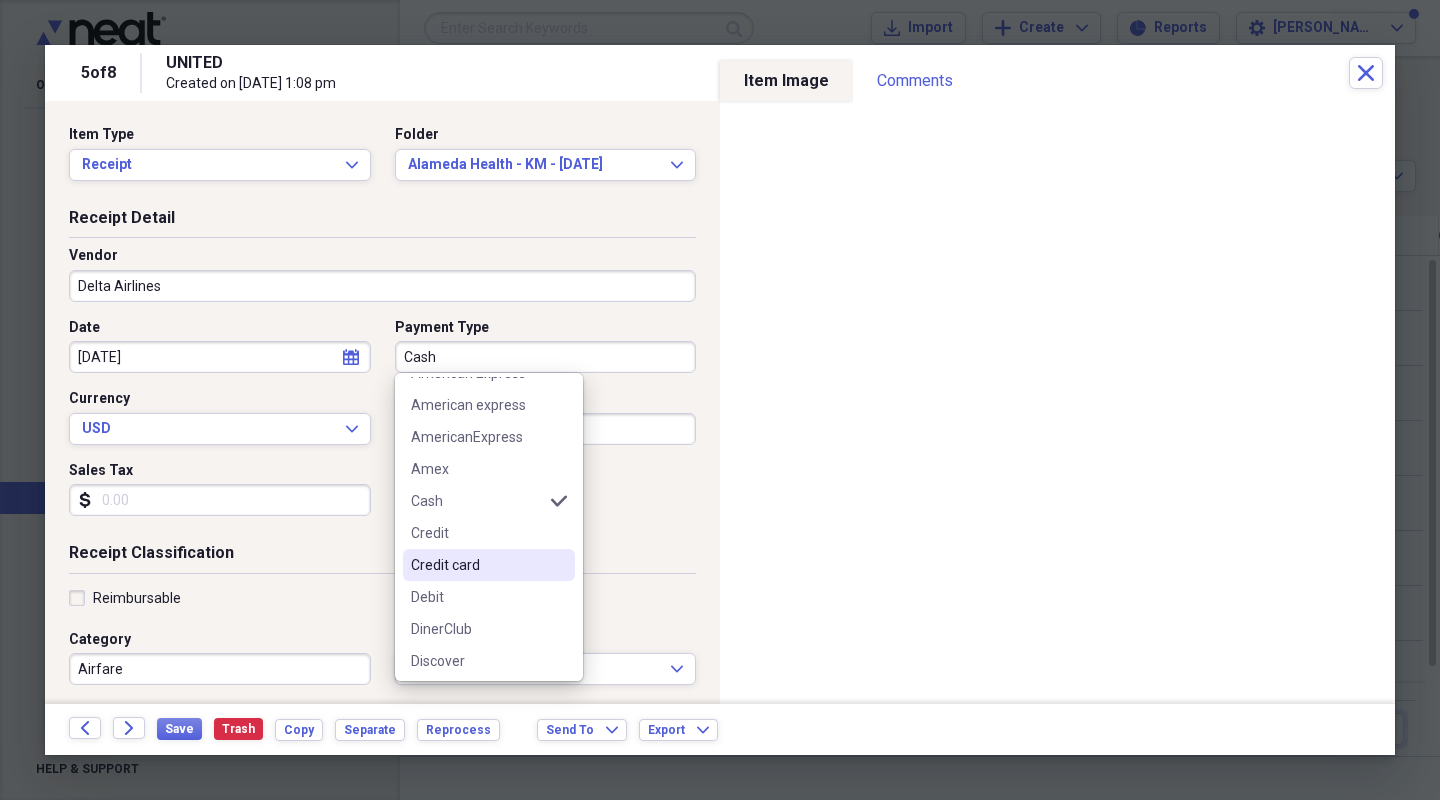 click on "Credit card" at bounding box center [477, 565] 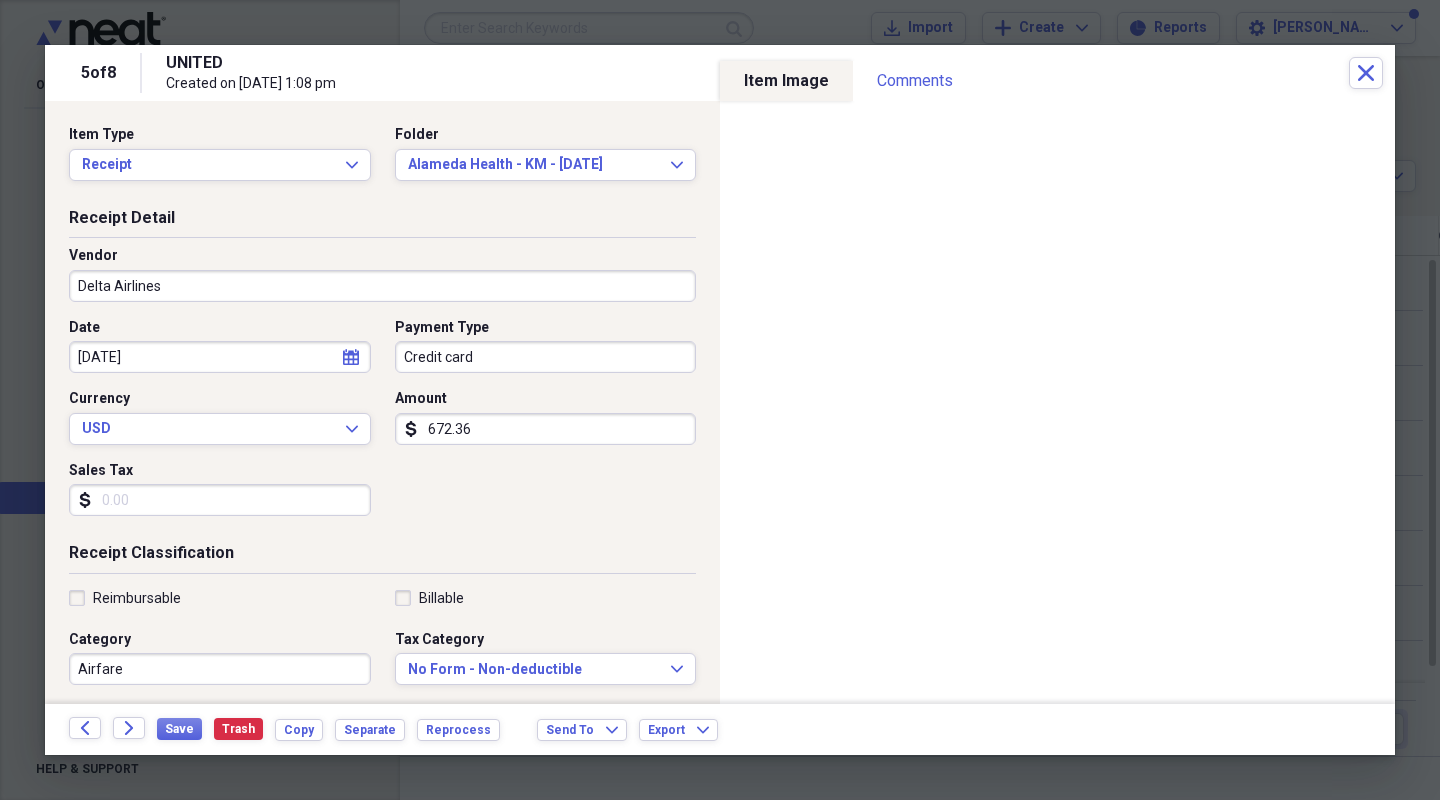 click on "Billable" at bounding box center (429, 598) 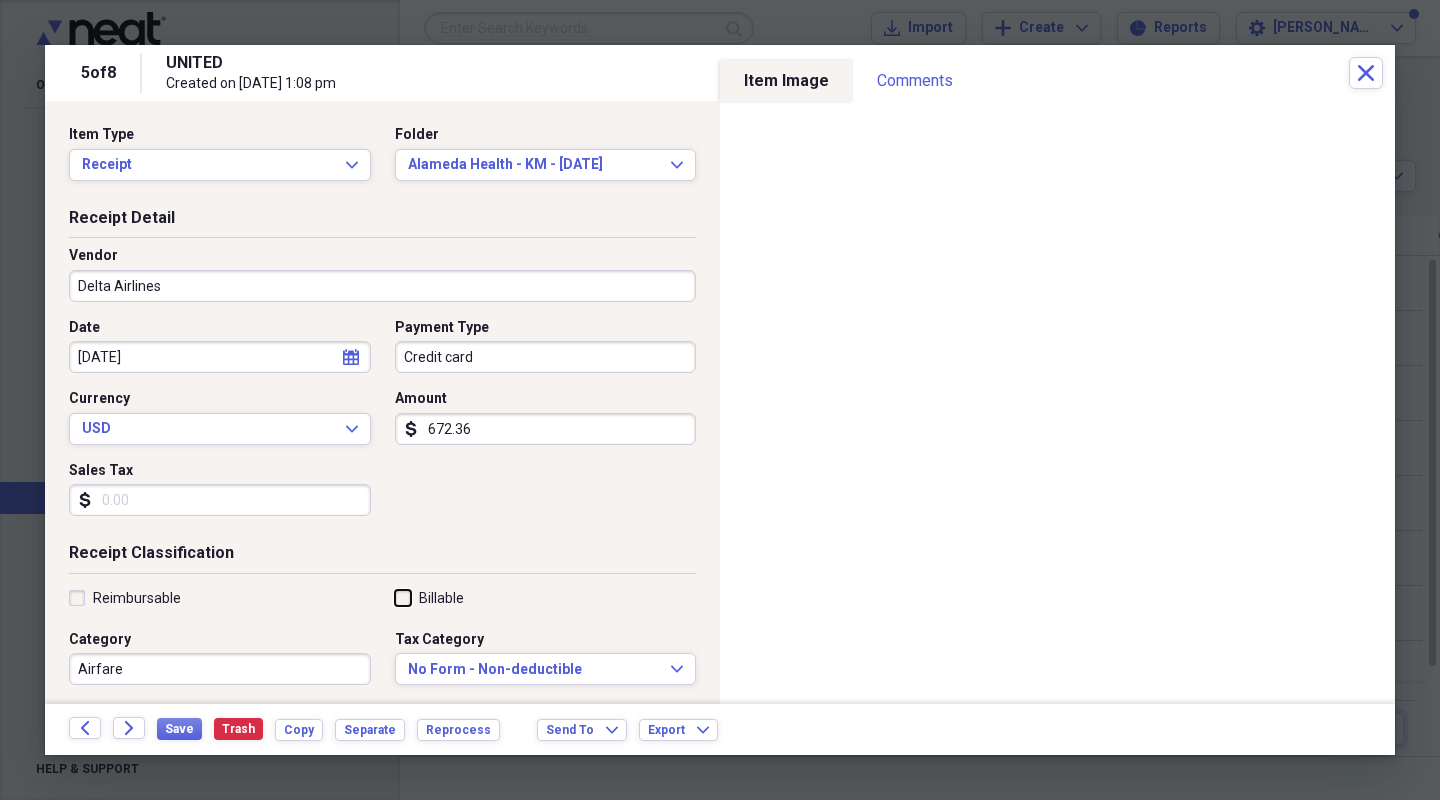 click on "Billable" at bounding box center (395, 597) 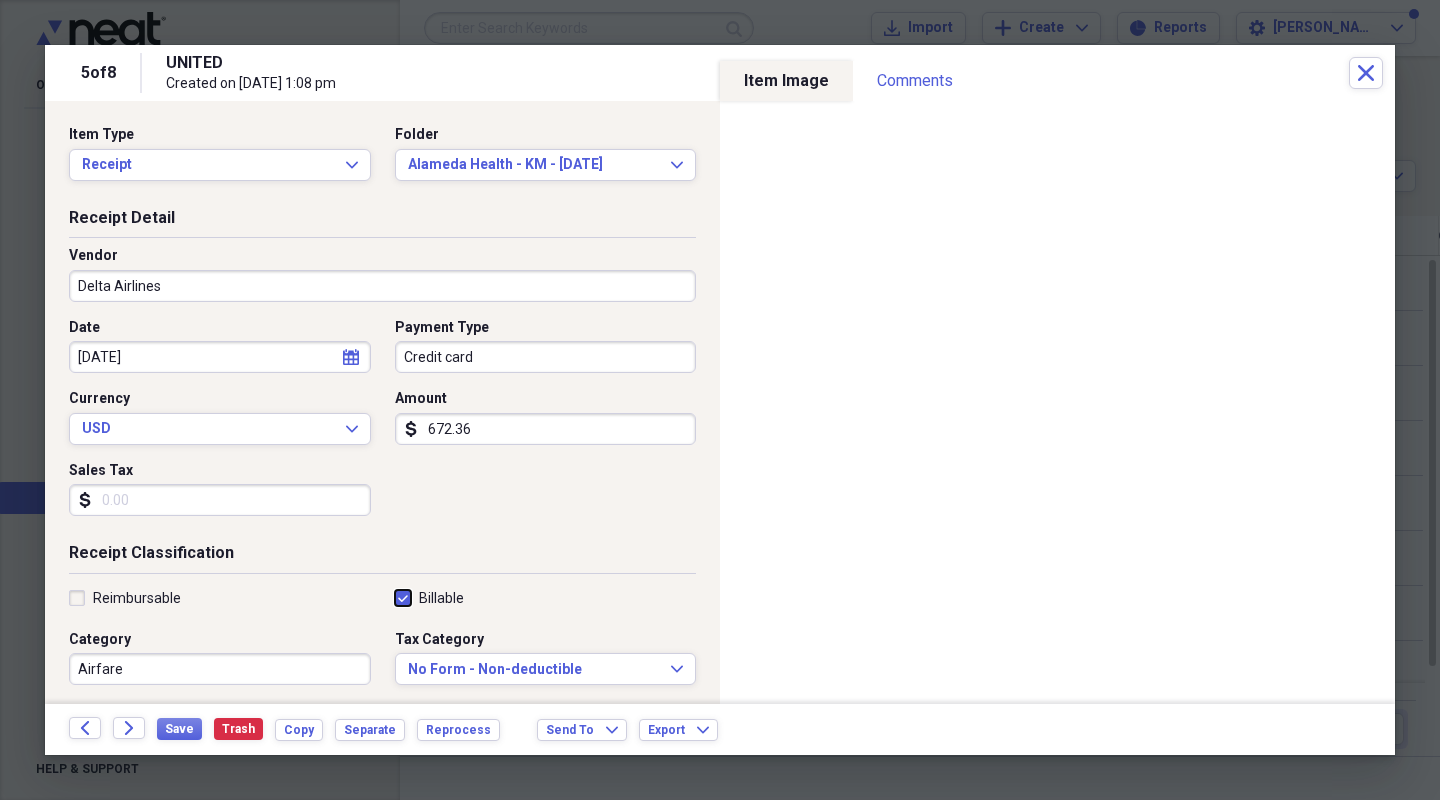 checkbox on "true" 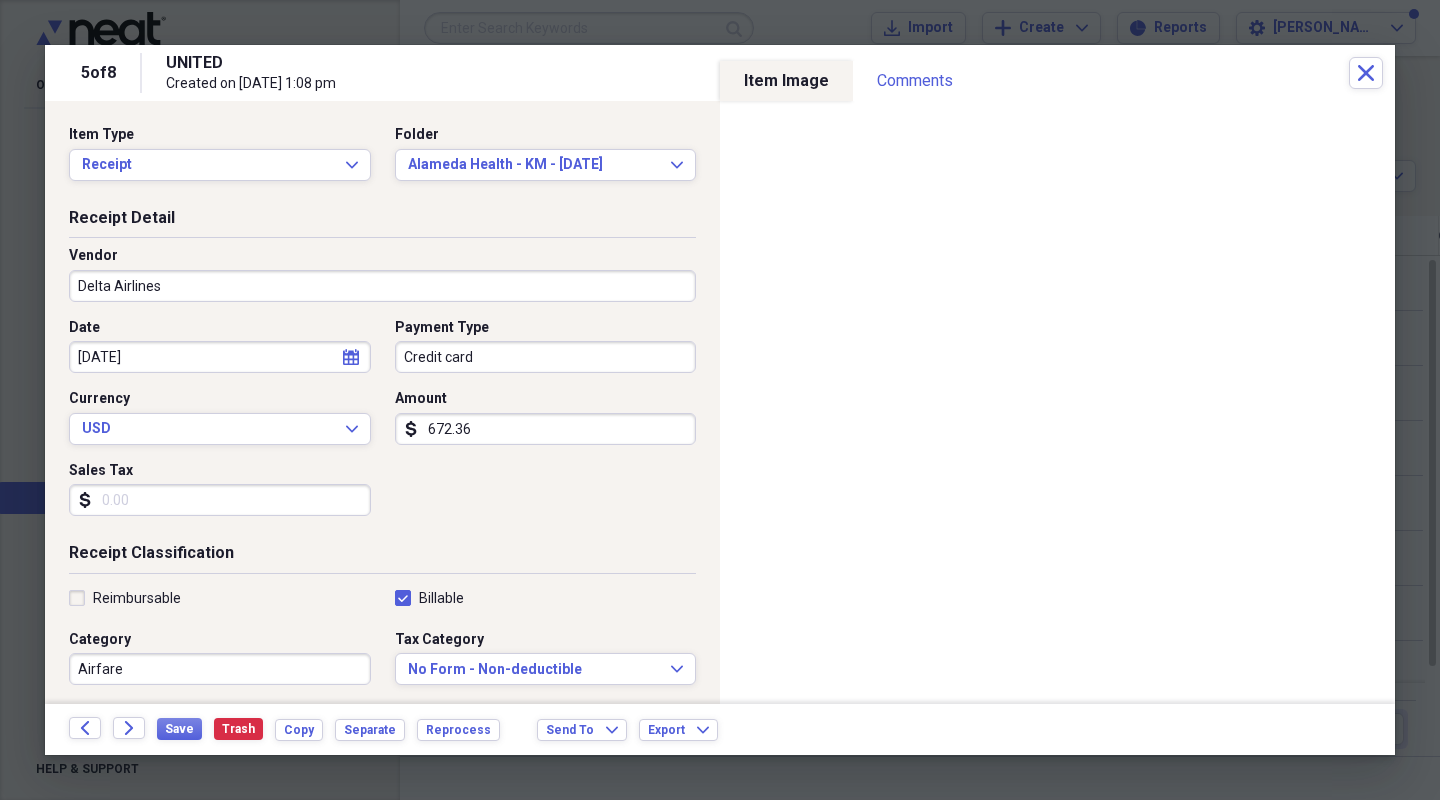 click on "Reimbursable" at bounding box center (125, 598) 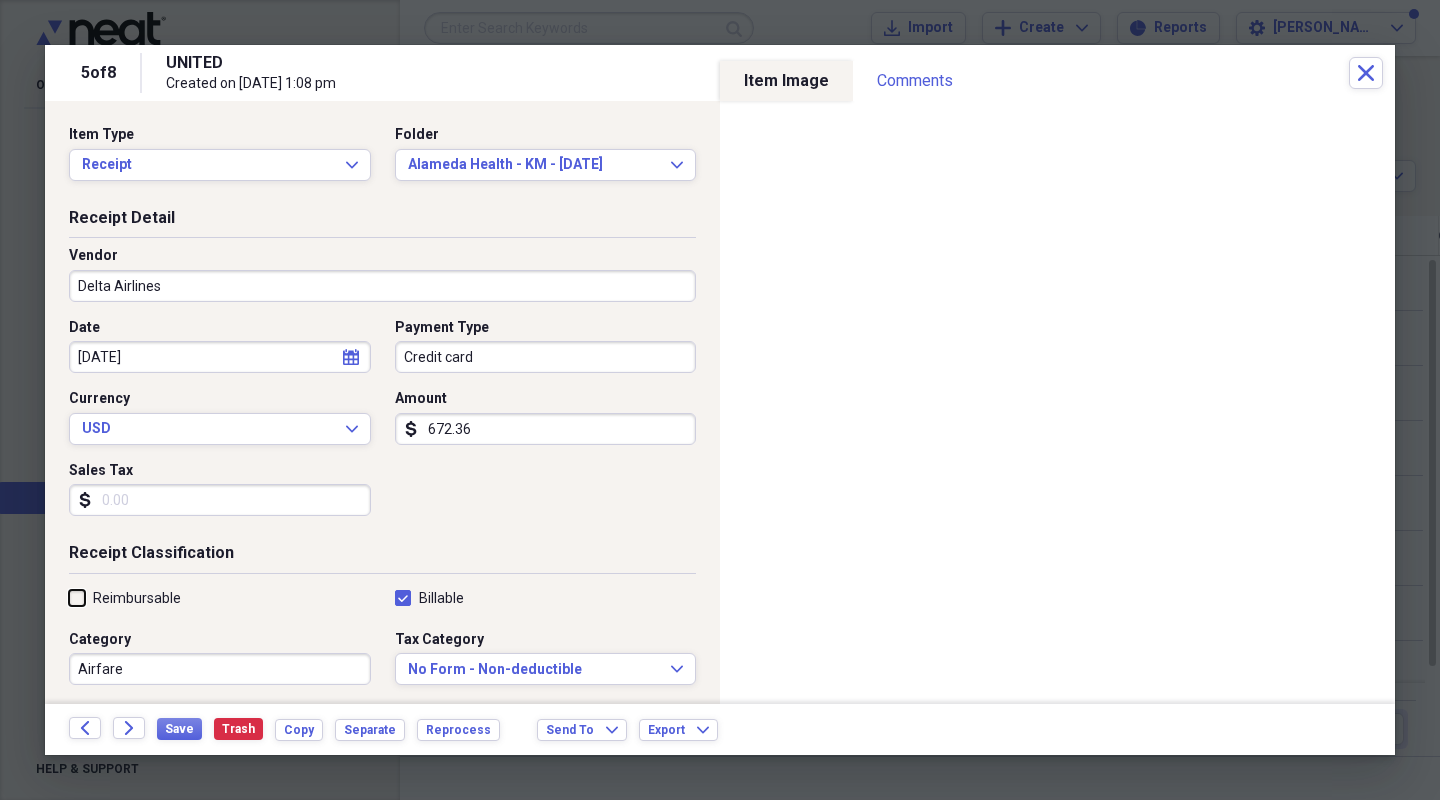 click on "Reimbursable" at bounding box center (69, 597) 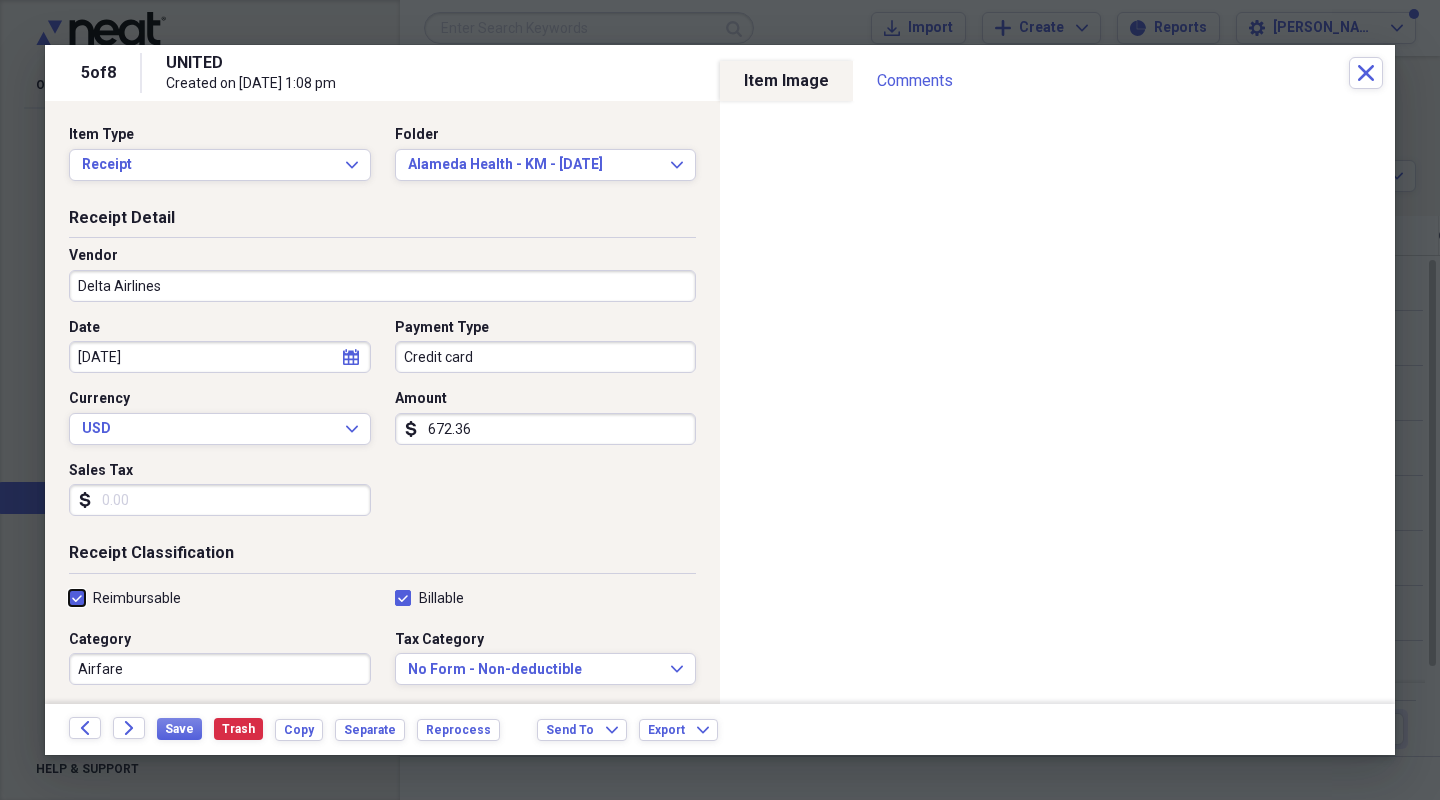 checkbox on "true" 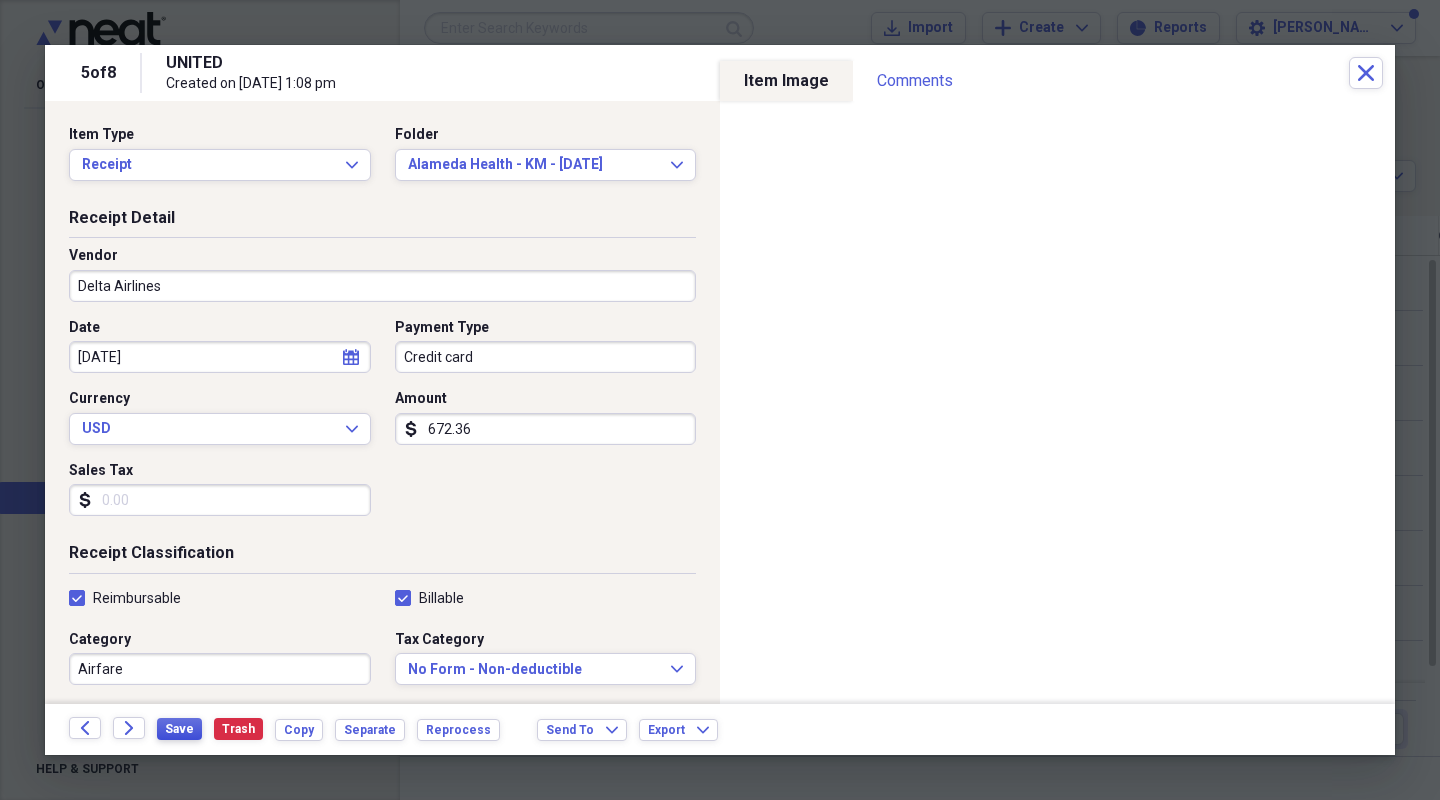 click on "Save" at bounding box center [179, 729] 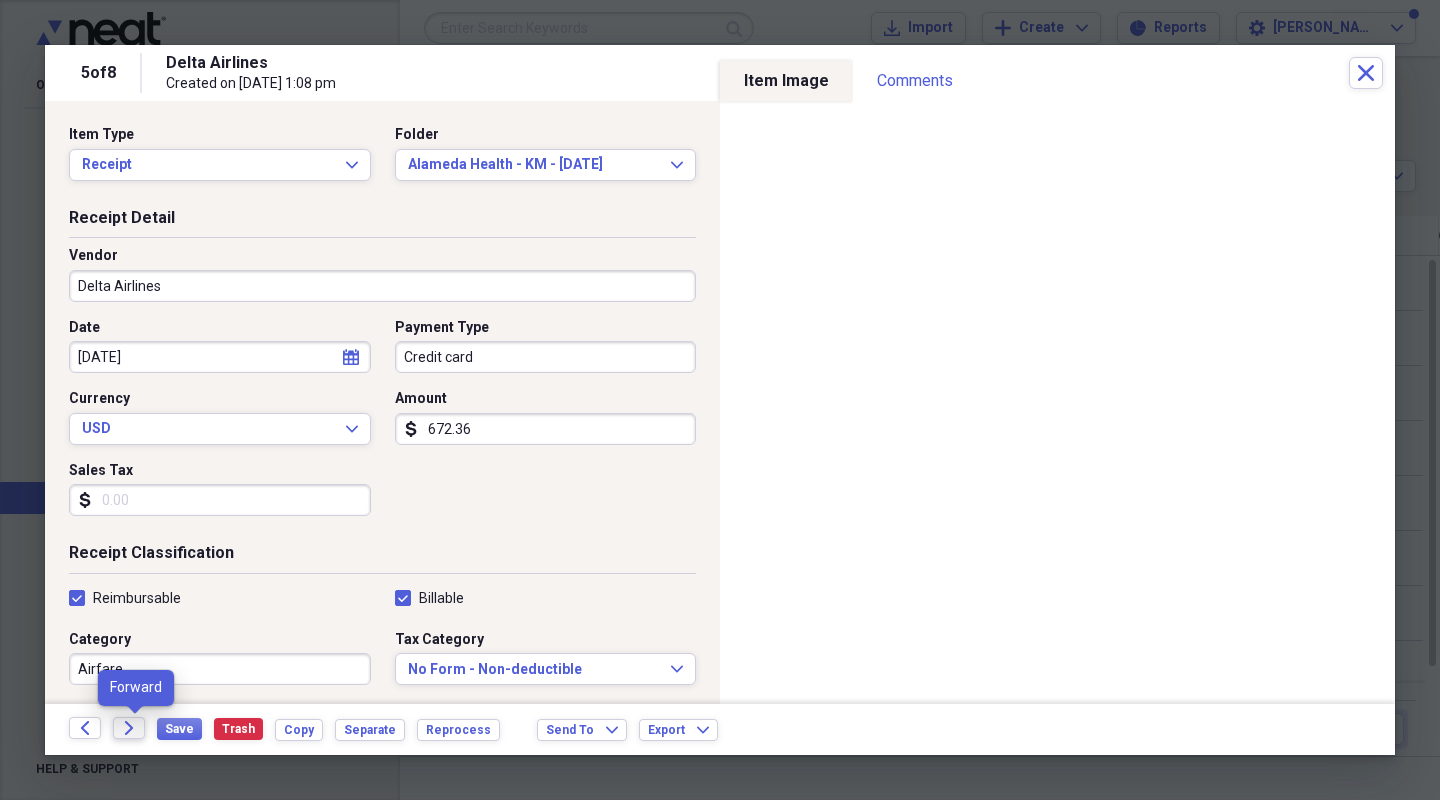 click on "Forward" 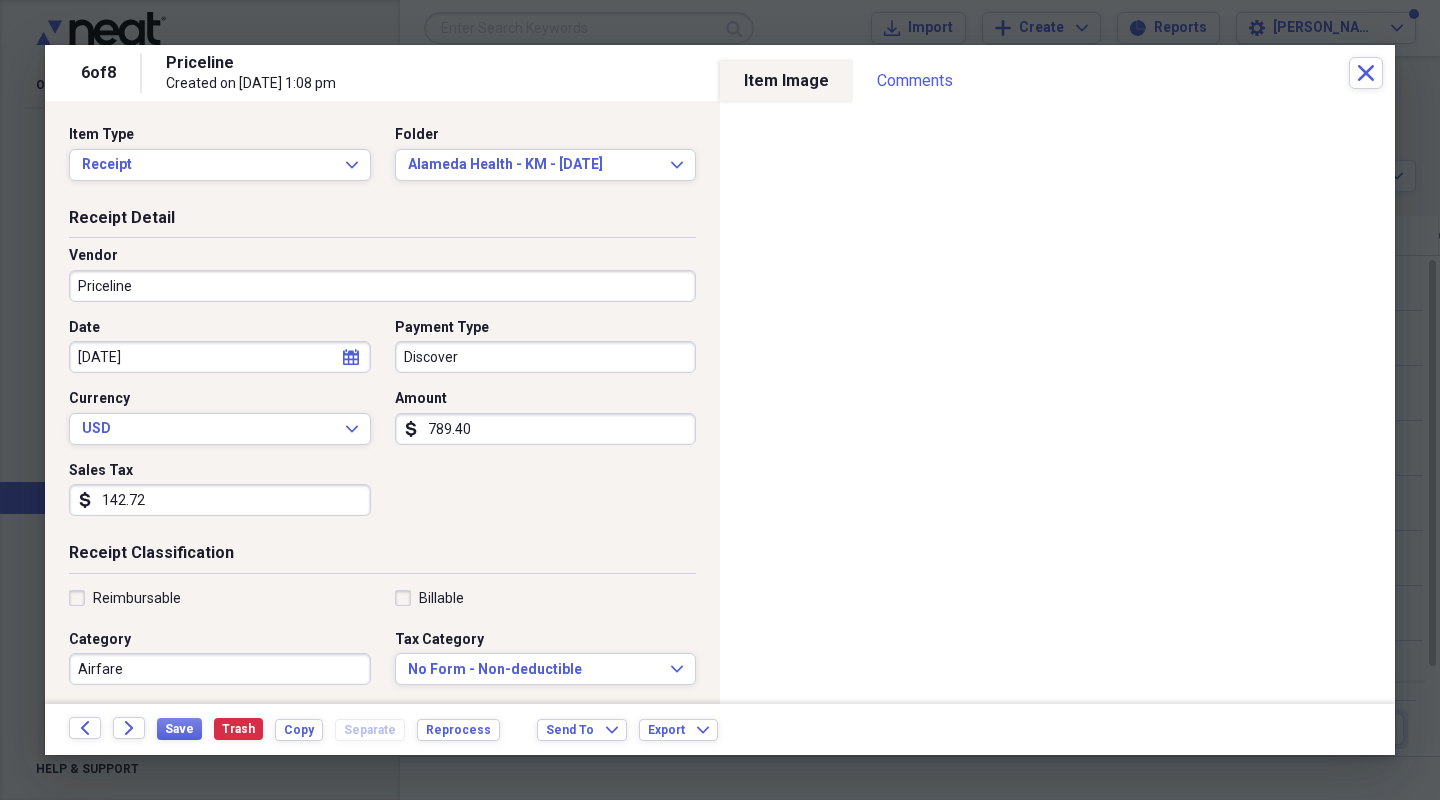 click on "Priceline" at bounding box center [382, 286] 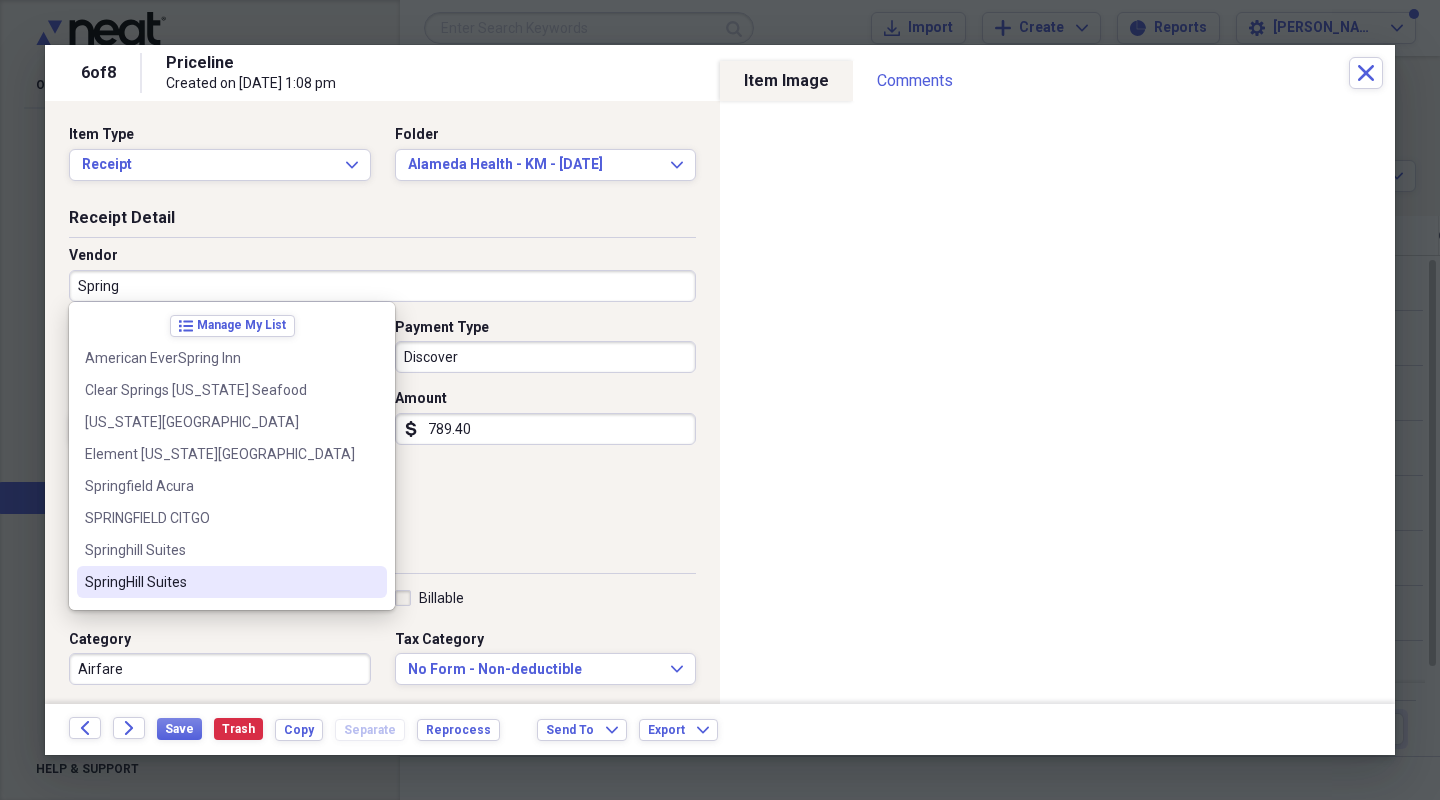 click on "SpringHill Suites" at bounding box center (220, 582) 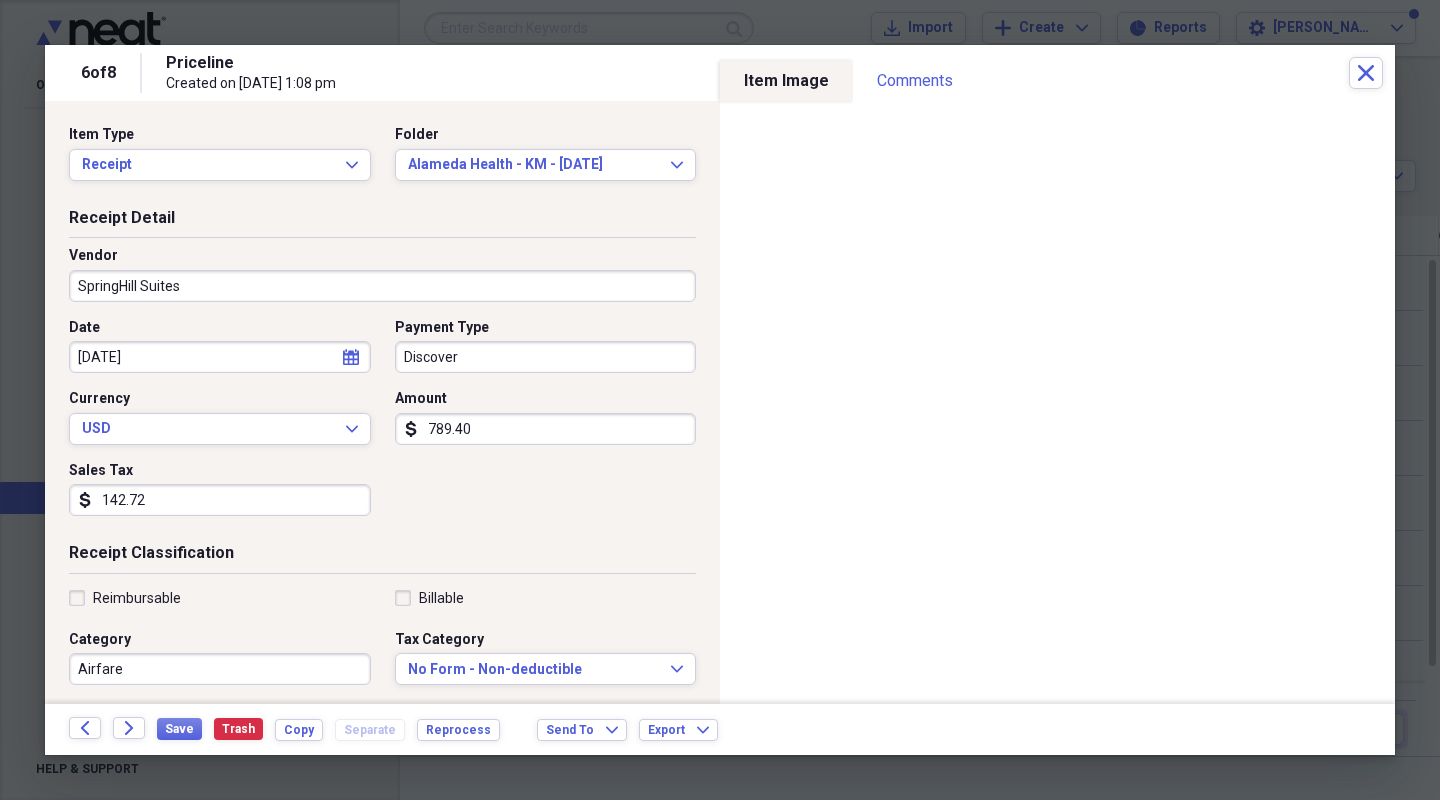 type on "Lodging/Hotel" 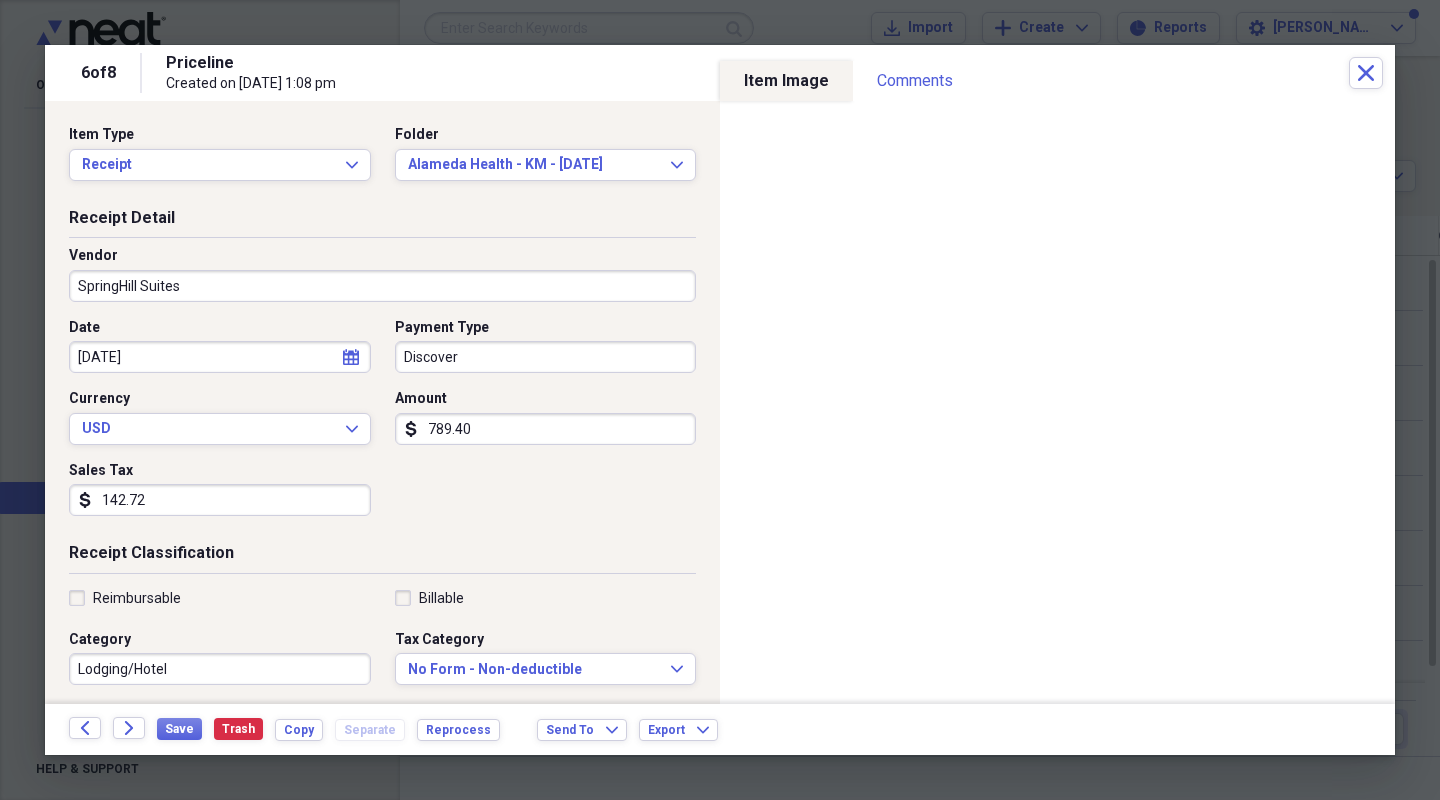 click 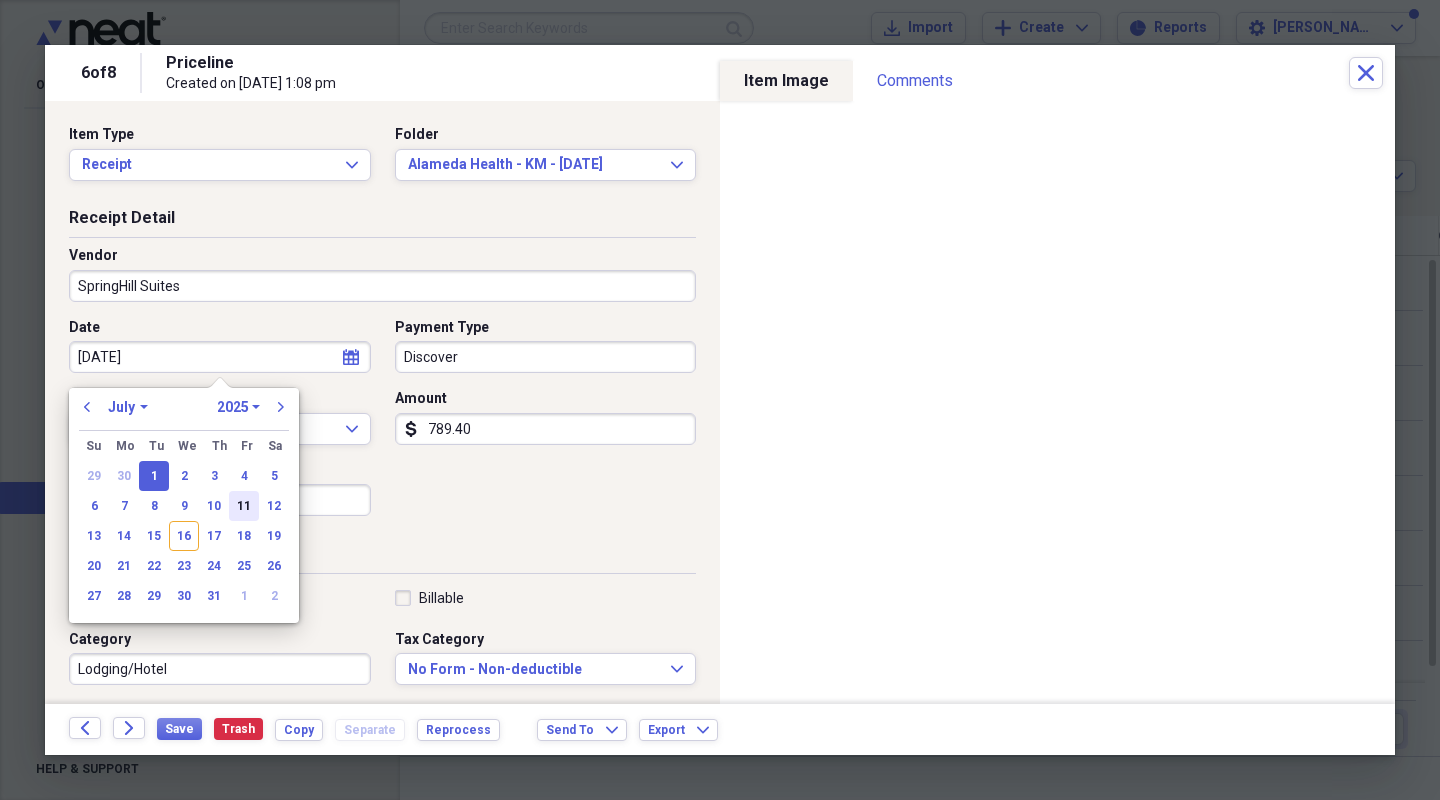 click on "11" at bounding box center [244, 506] 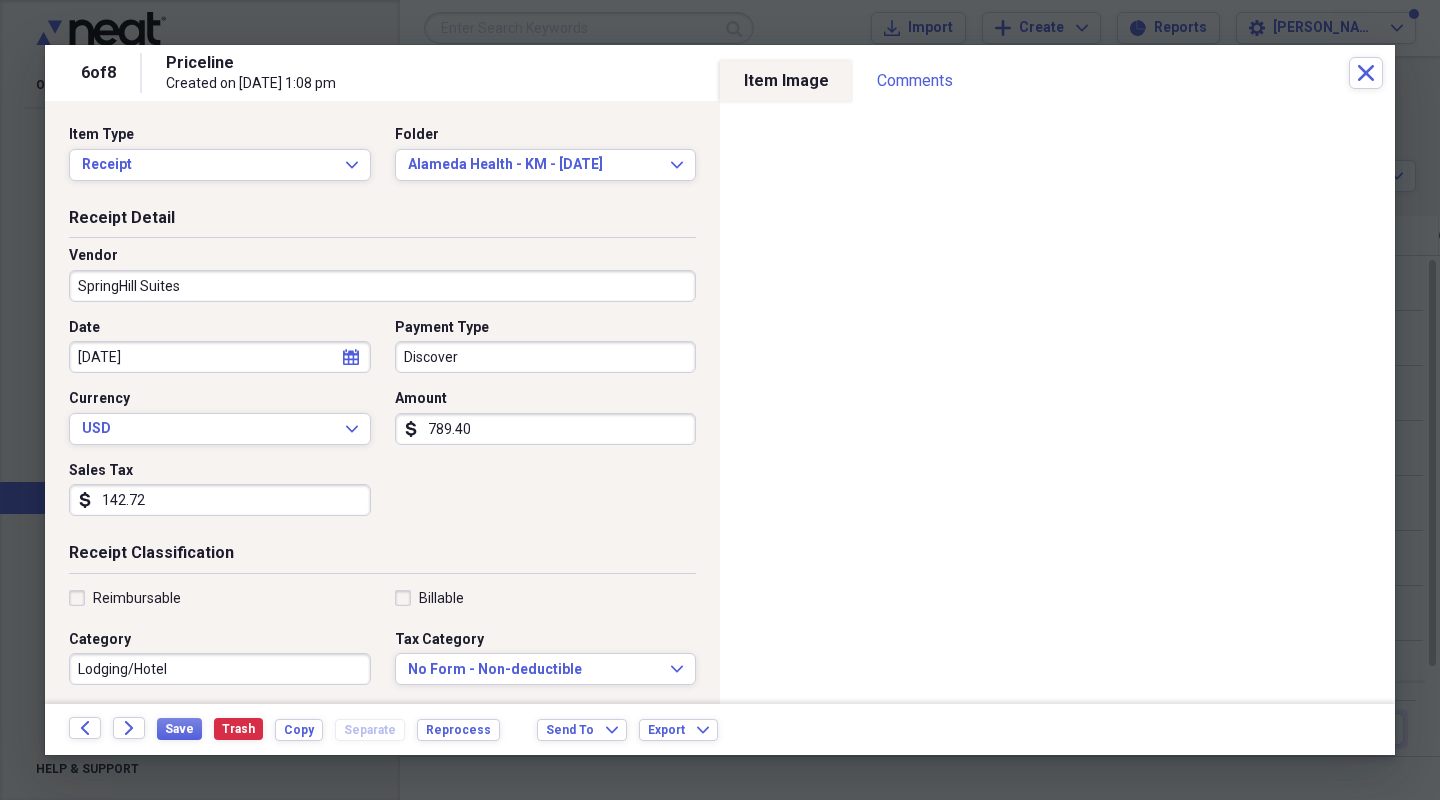 click on "142.72" at bounding box center (220, 500) 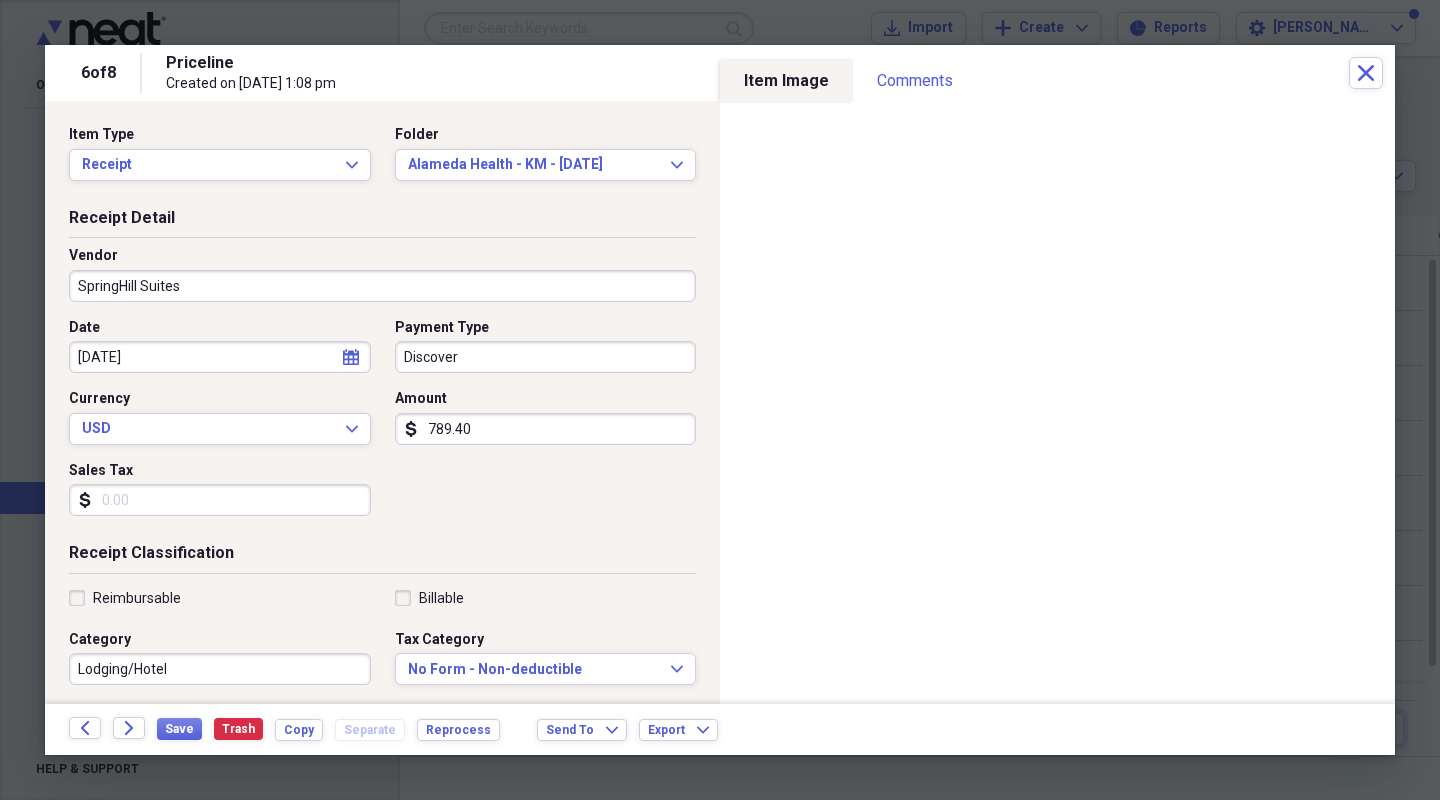 click on "Billable" at bounding box center [429, 598] 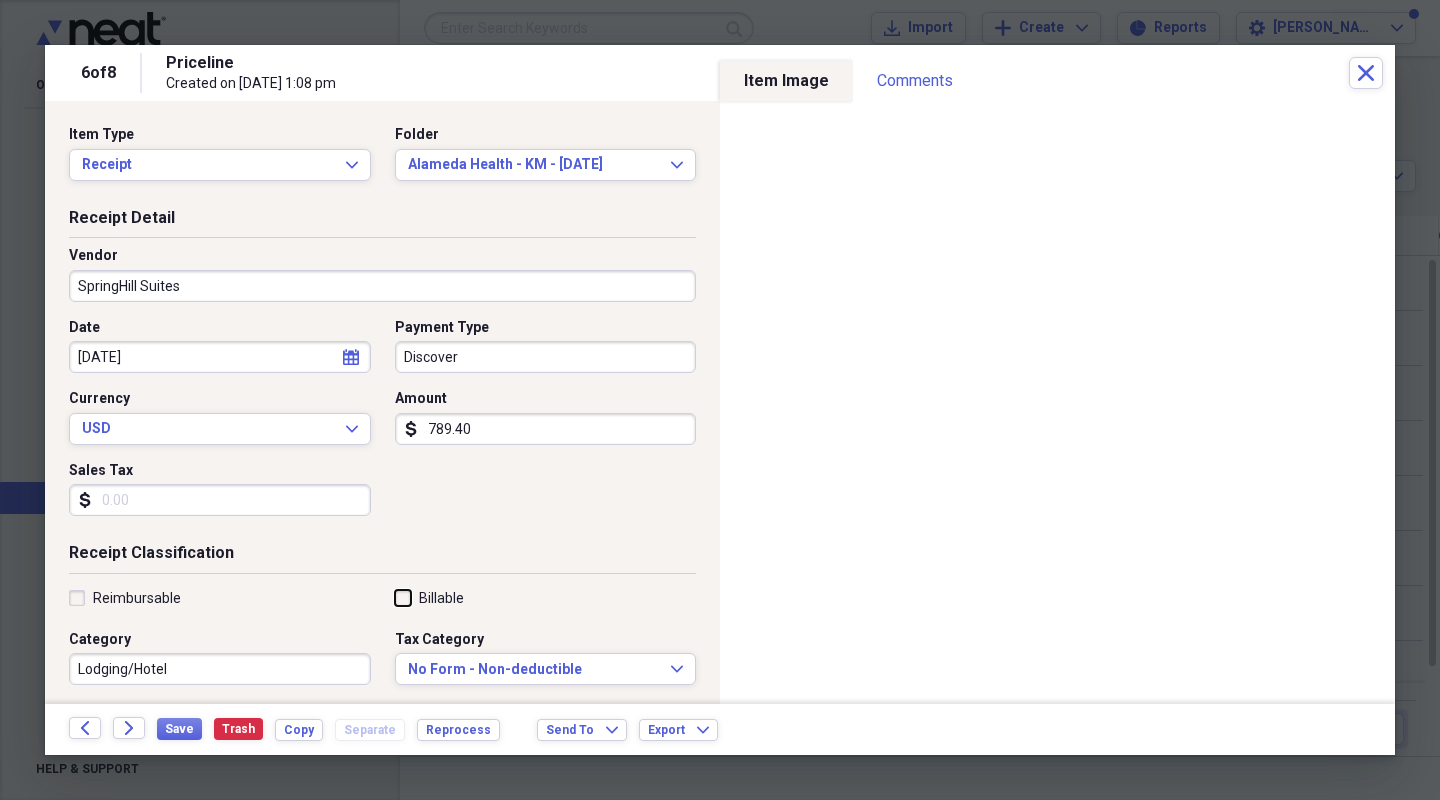 click on "Billable" at bounding box center [395, 597] 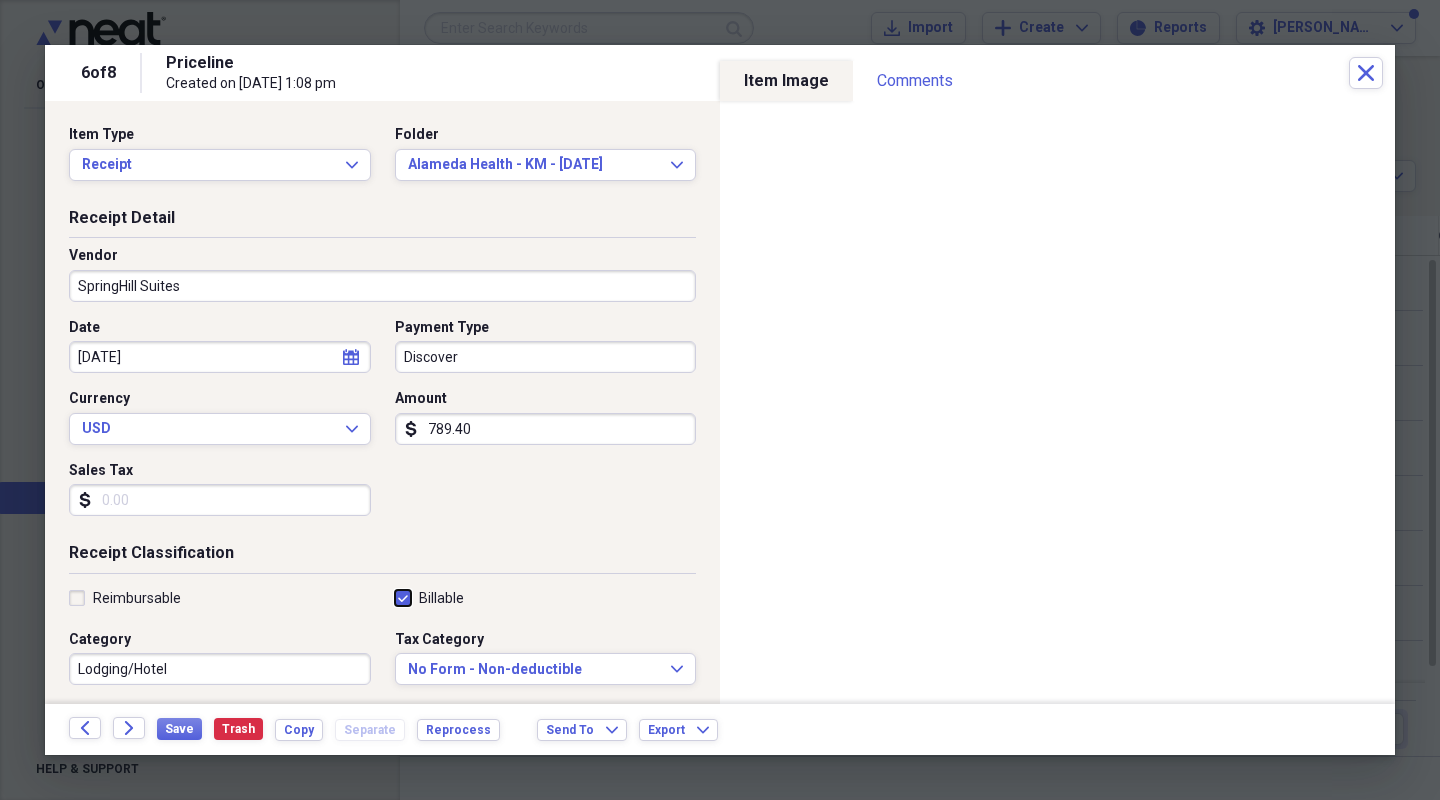 checkbox on "true" 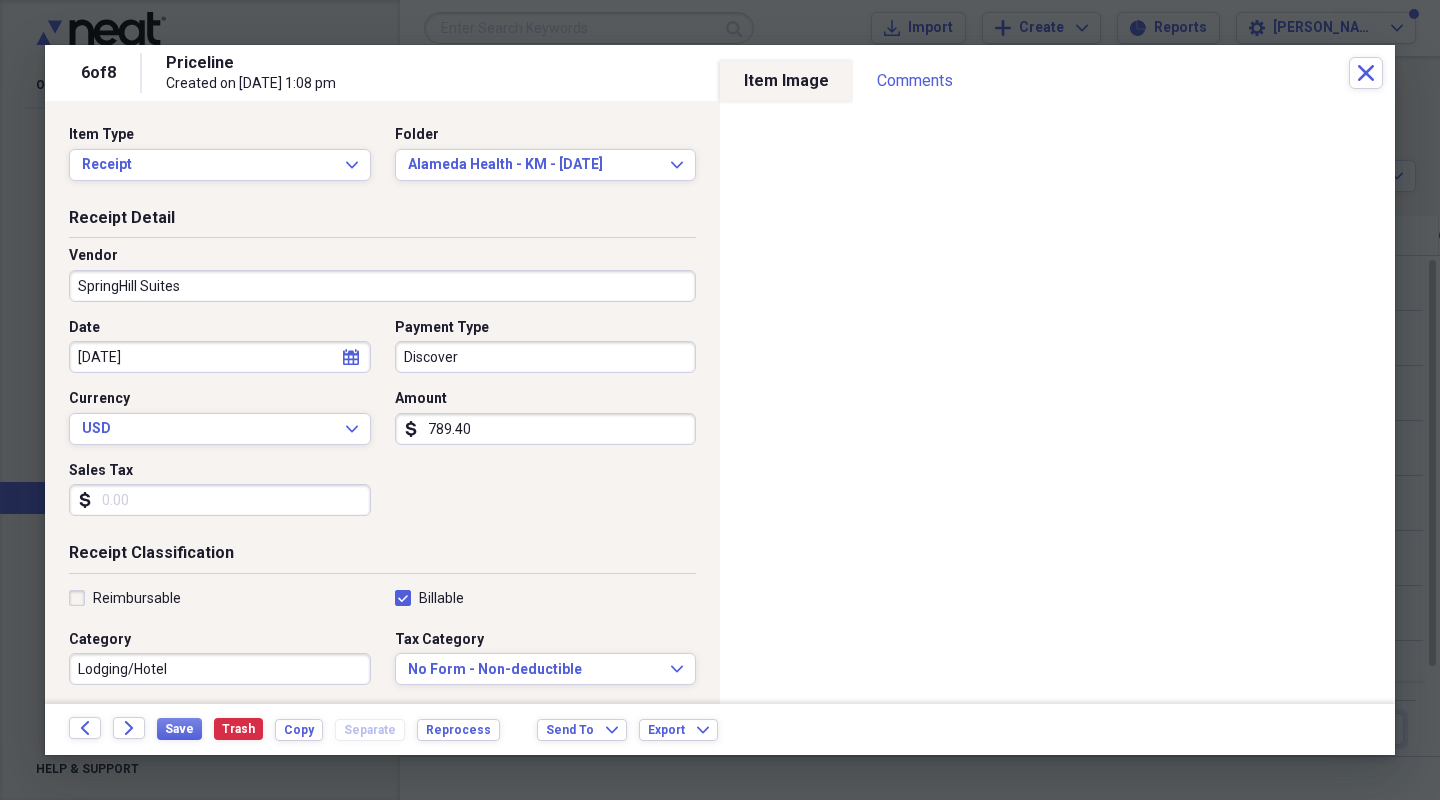 click on "Reimbursable" at bounding box center (125, 598) 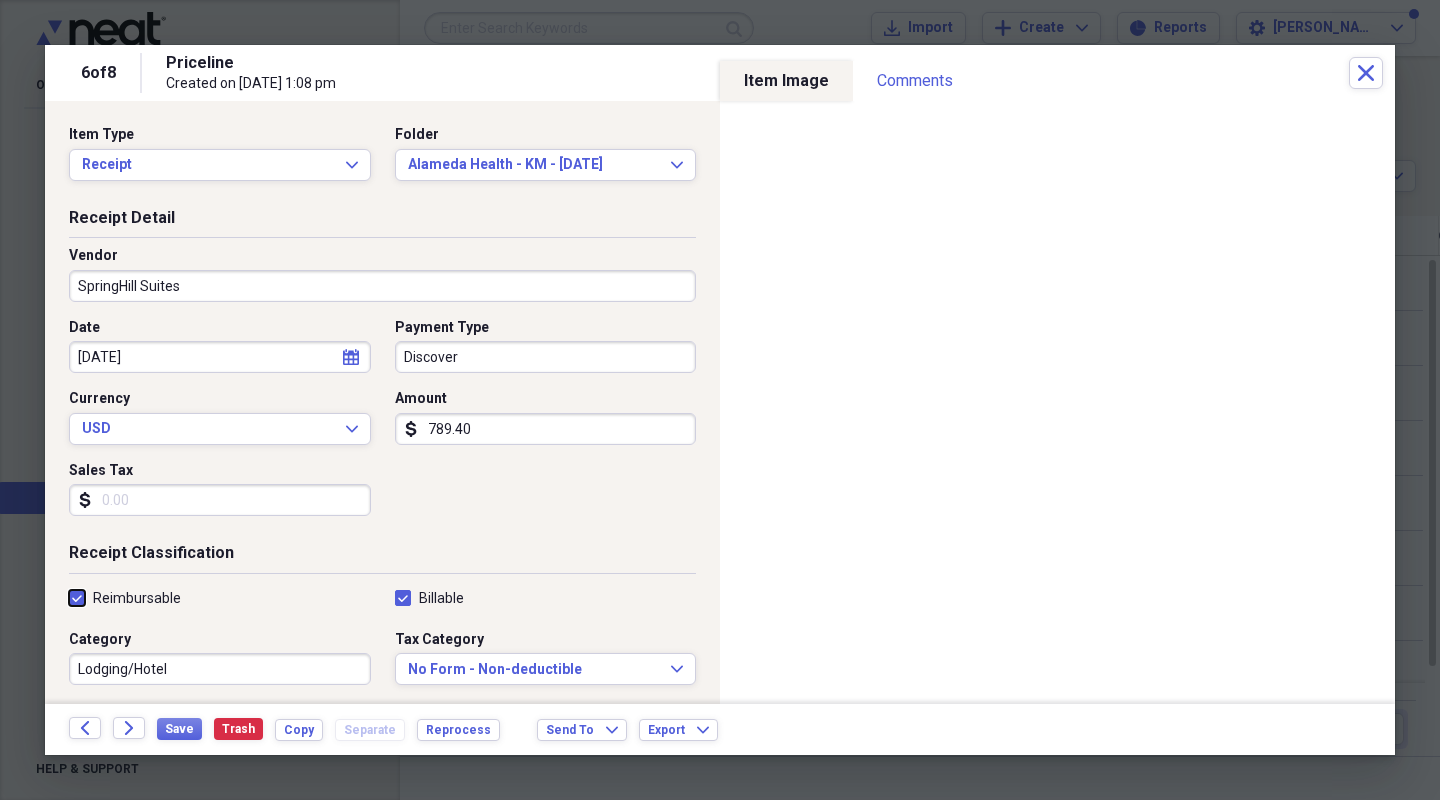 checkbox on "true" 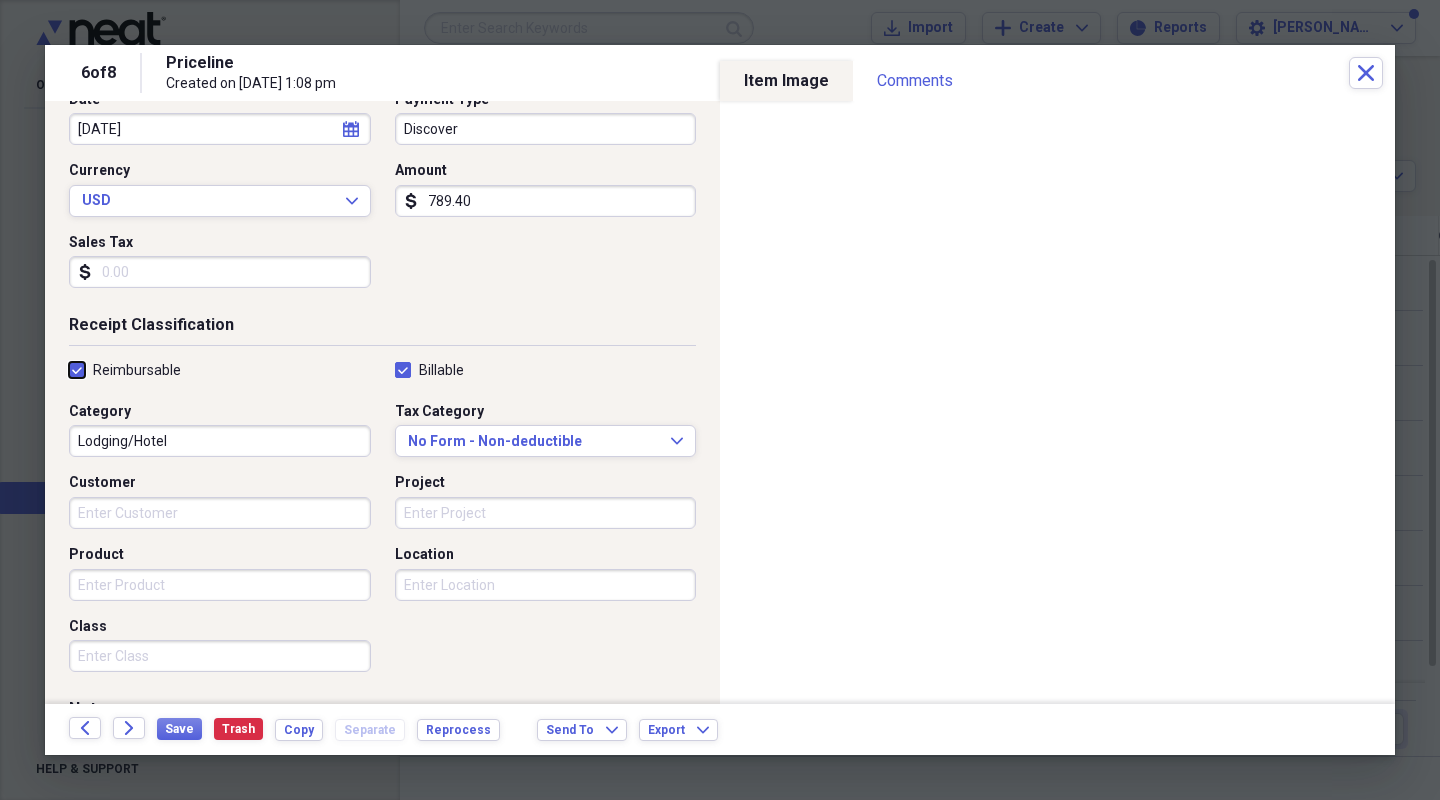 scroll, scrollTop: 342, scrollLeft: 0, axis: vertical 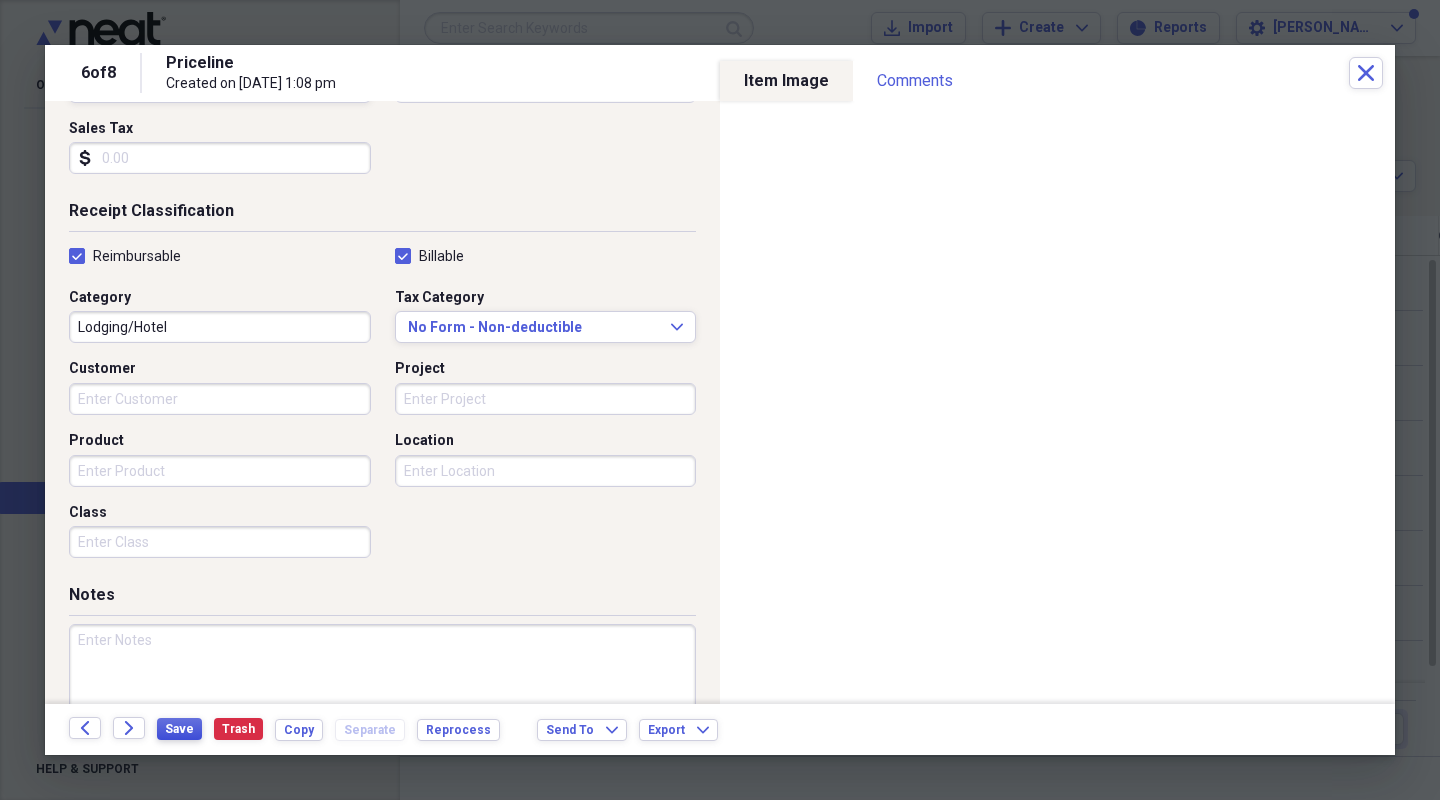 click on "Save" at bounding box center [179, 729] 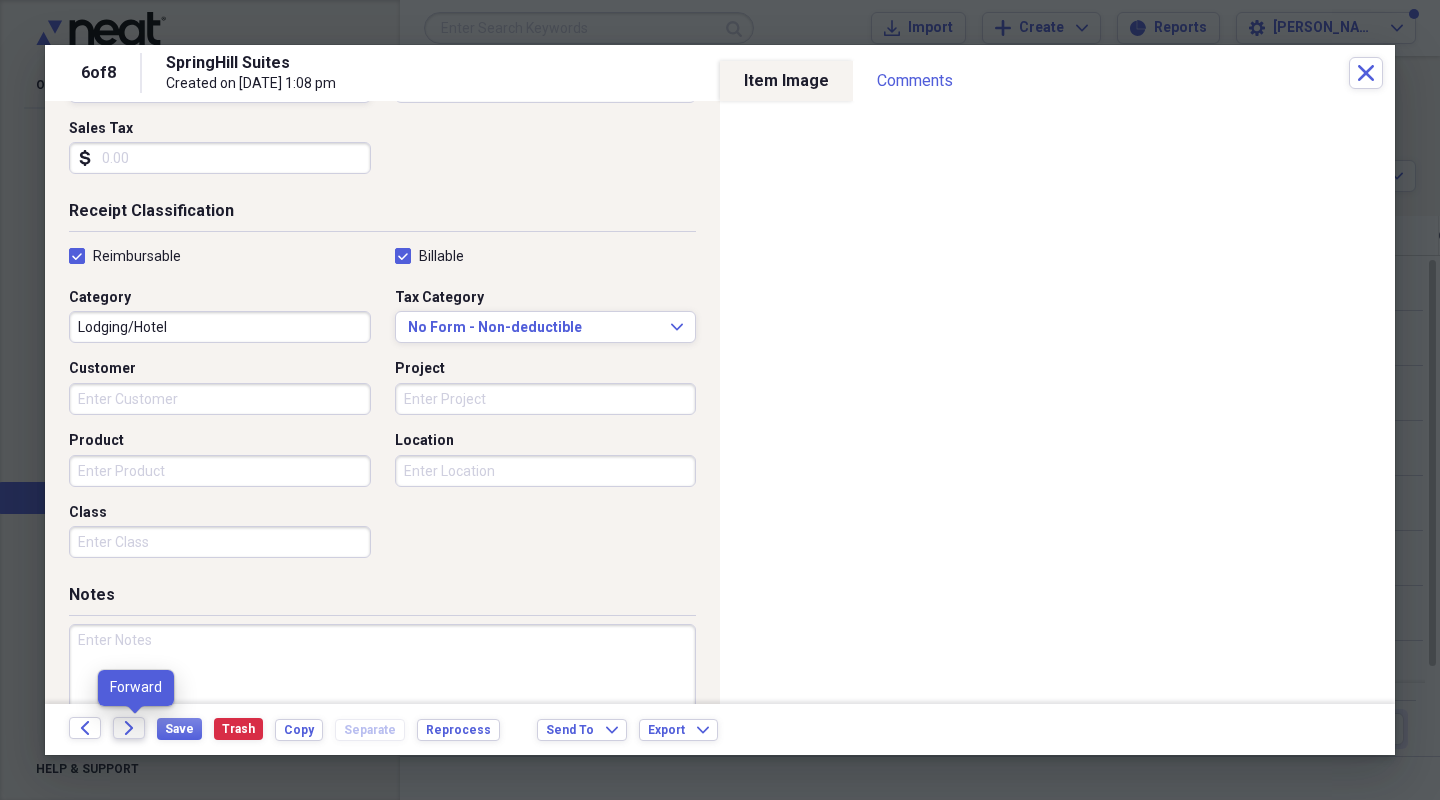 click on "Forward" 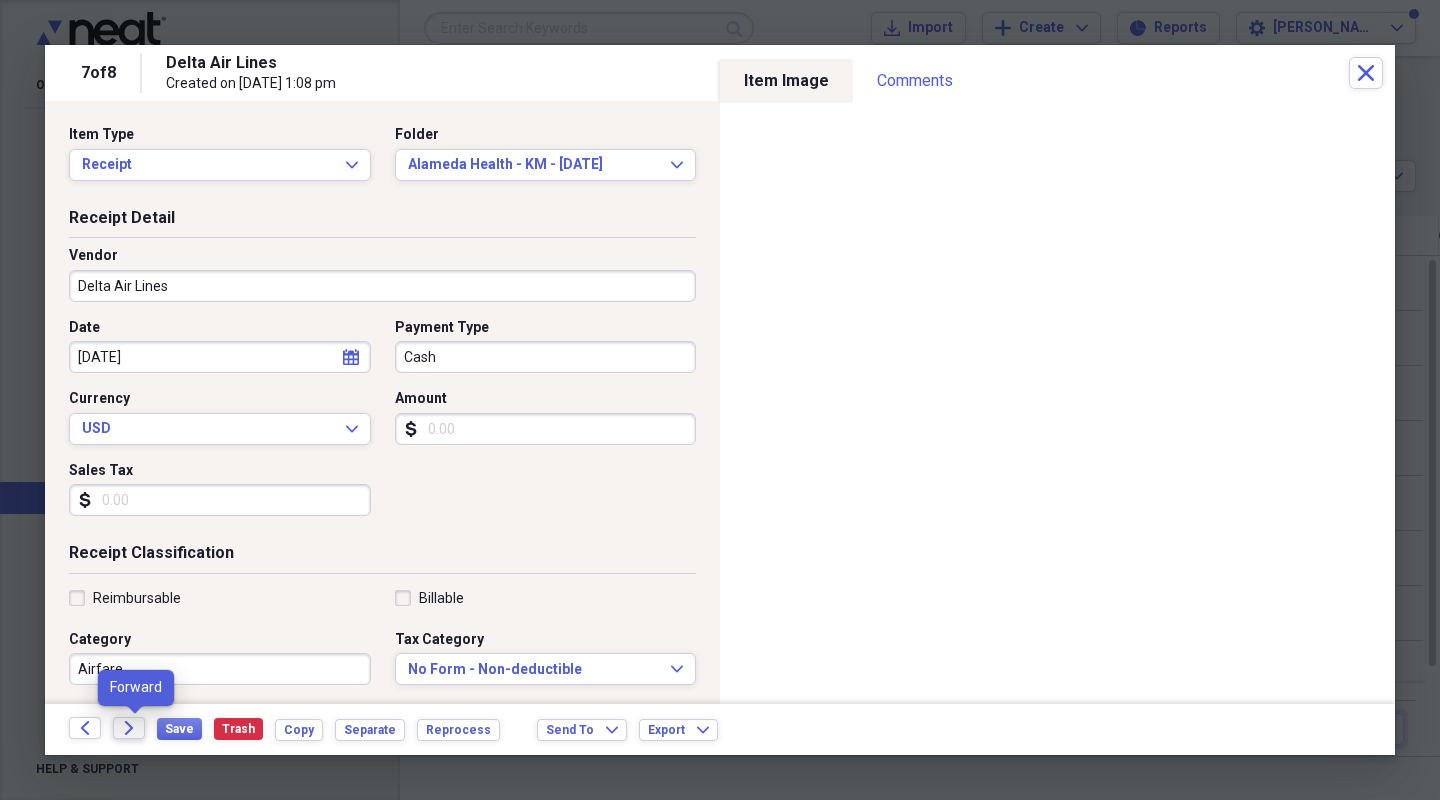 click on "Forward" 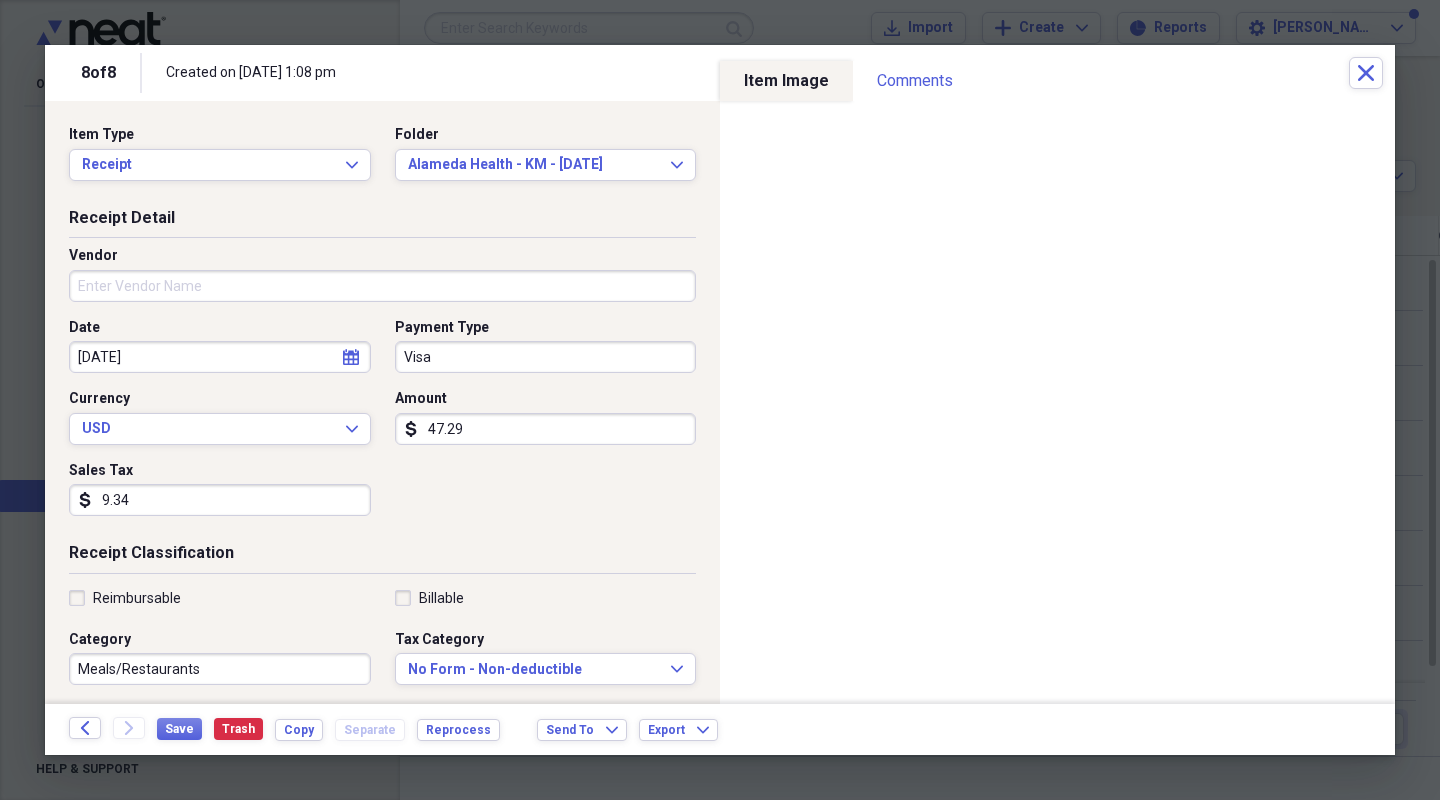 click on "Vendor" at bounding box center (382, 286) 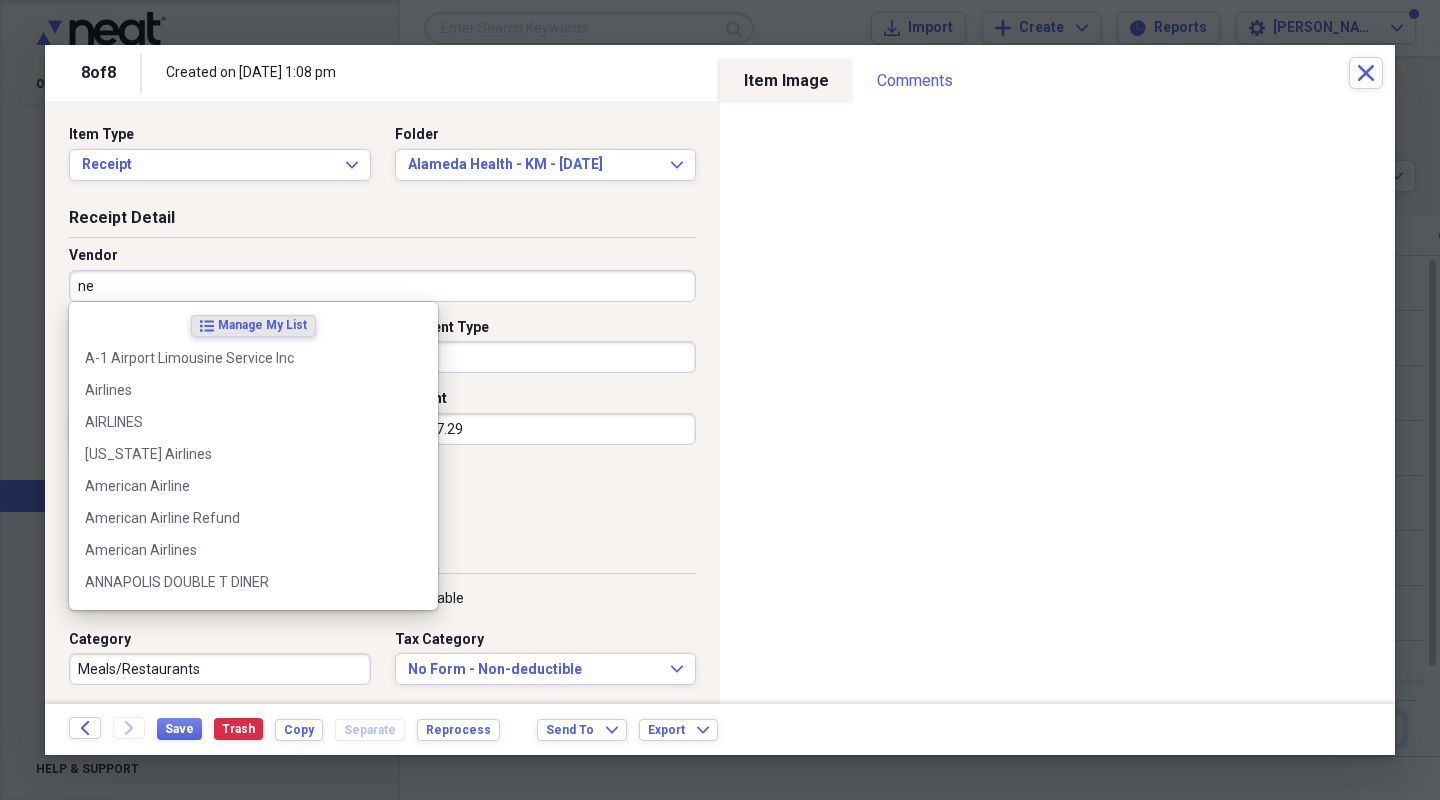 type on "n" 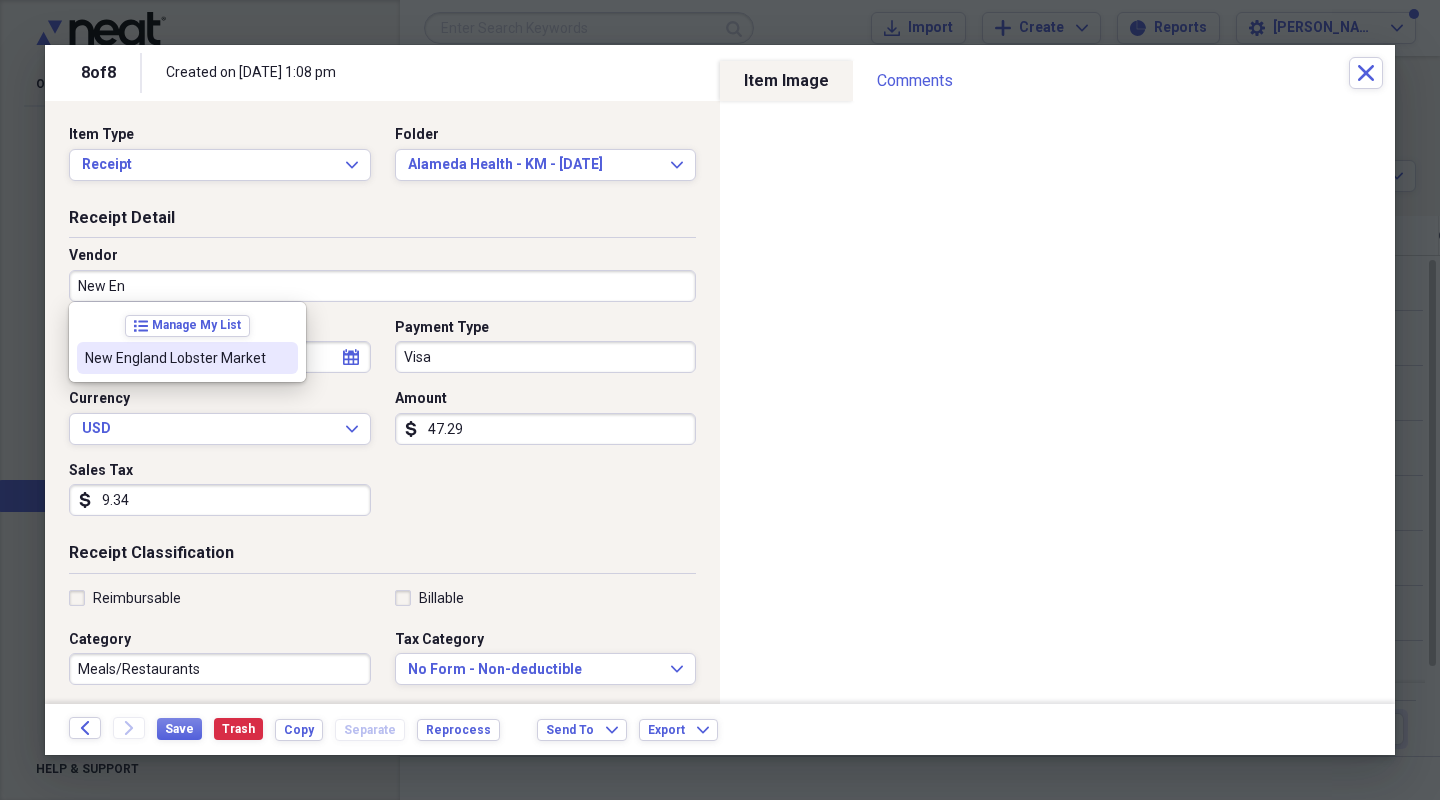 click on "New England Lobster Market" at bounding box center [187, 358] 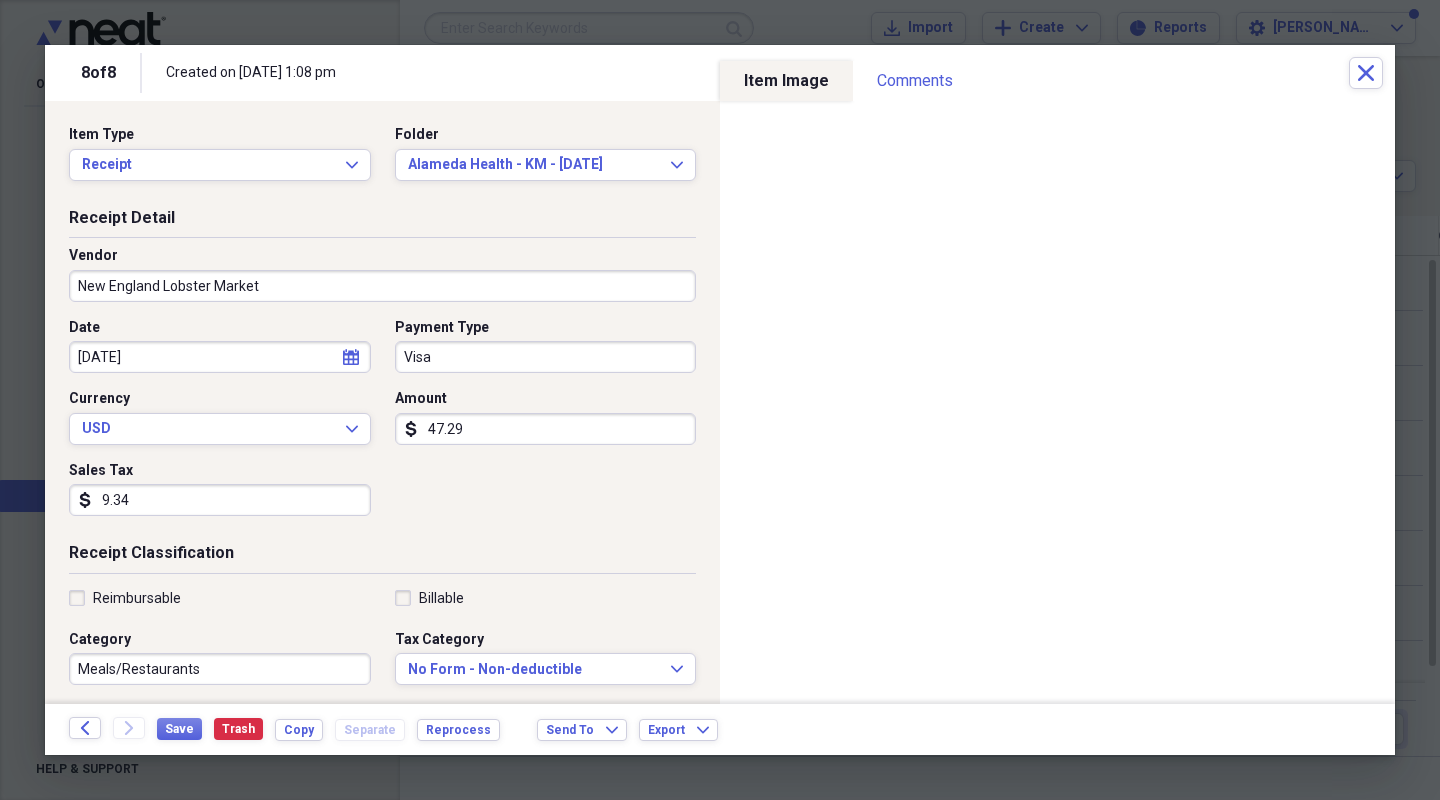 click on "9.34" at bounding box center (220, 500) 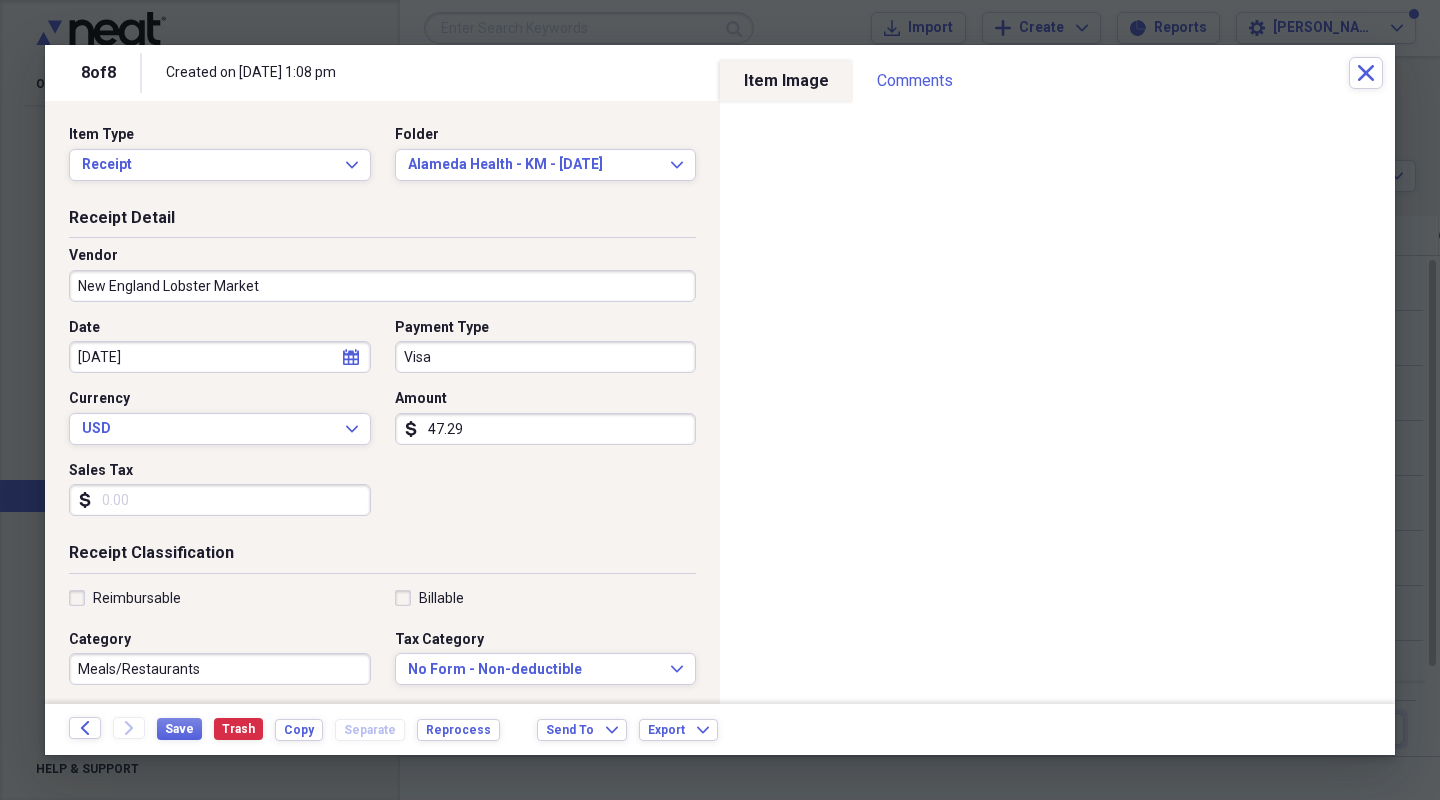 click on "Billable" at bounding box center (429, 598) 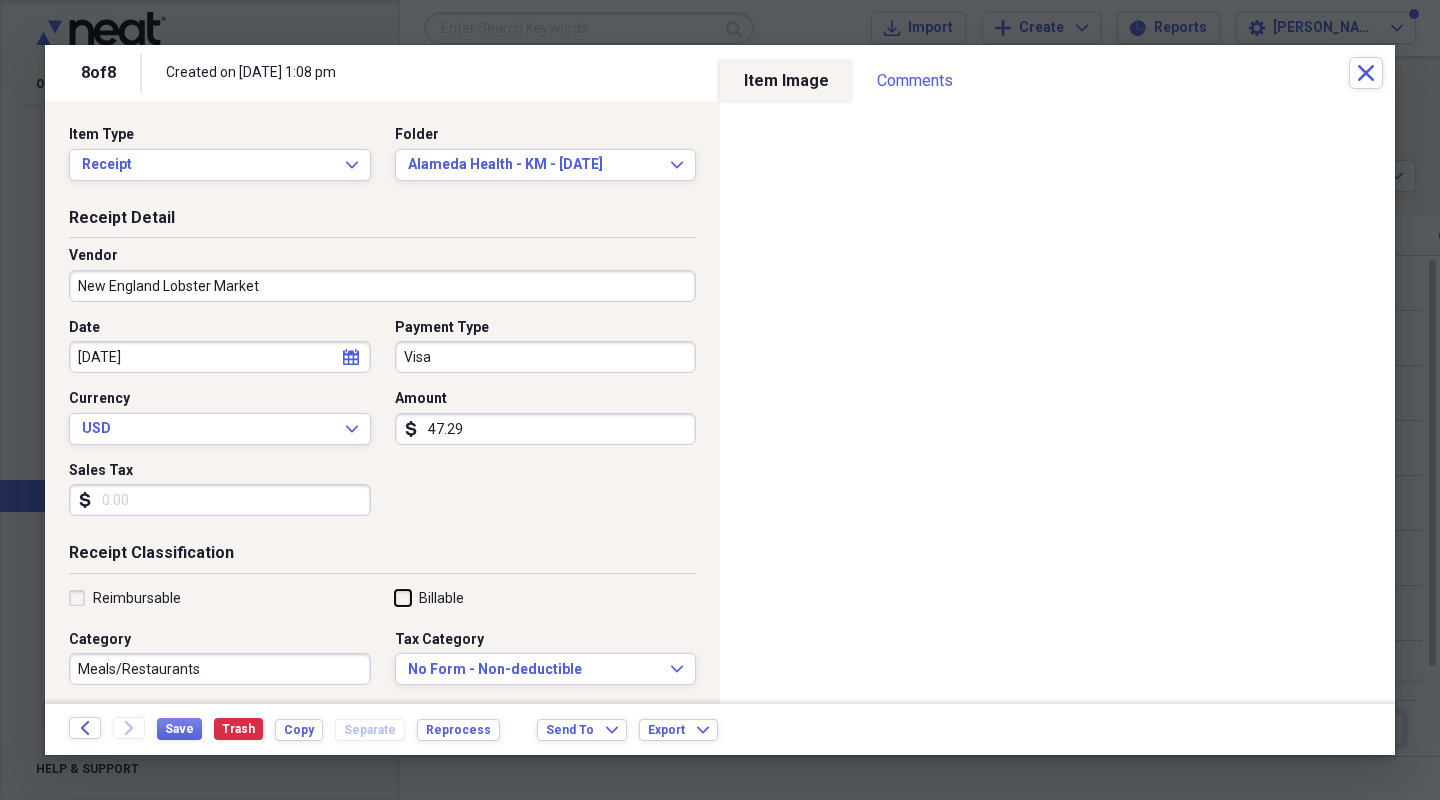 click on "Billable" at bounding box center [395, 597] 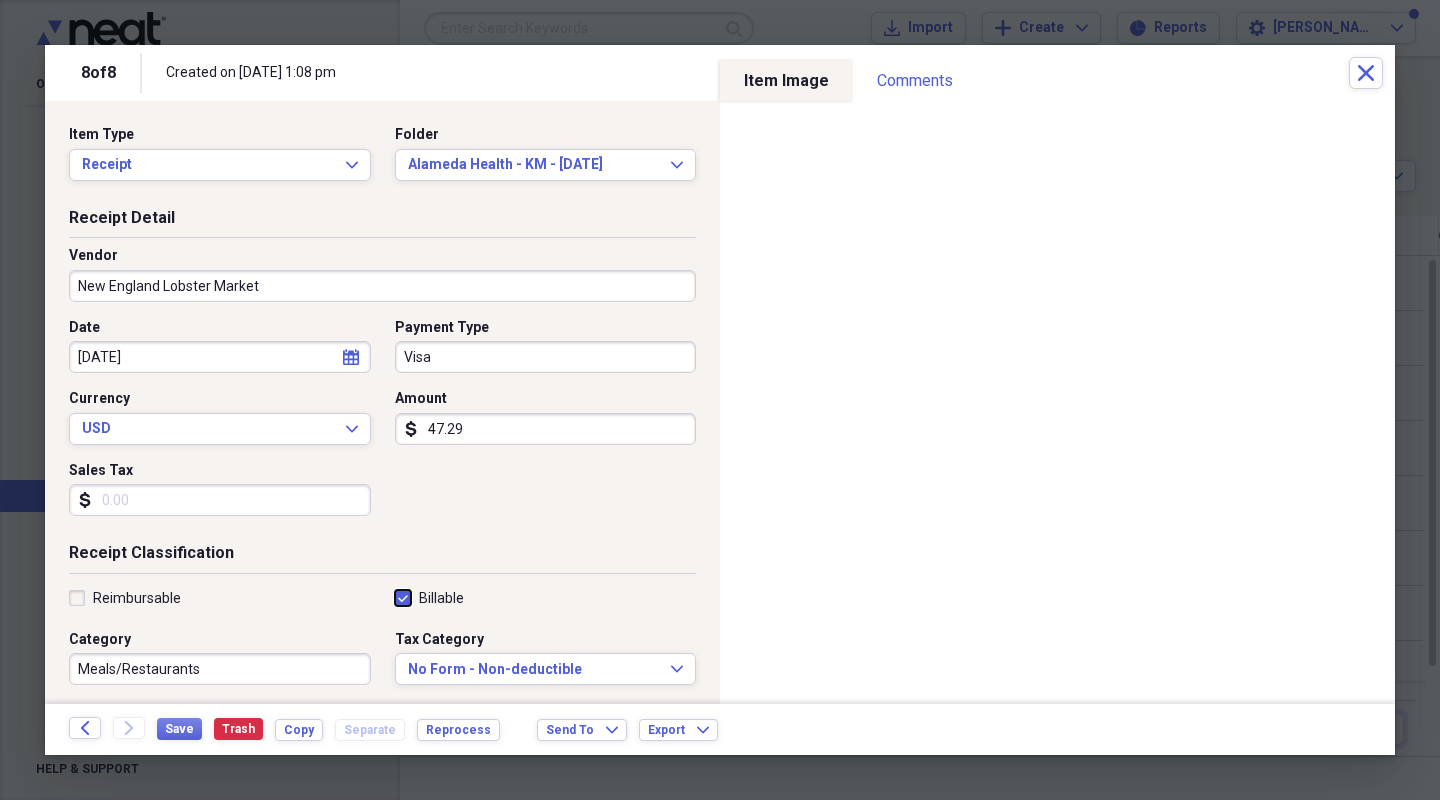 checkbox on "true" 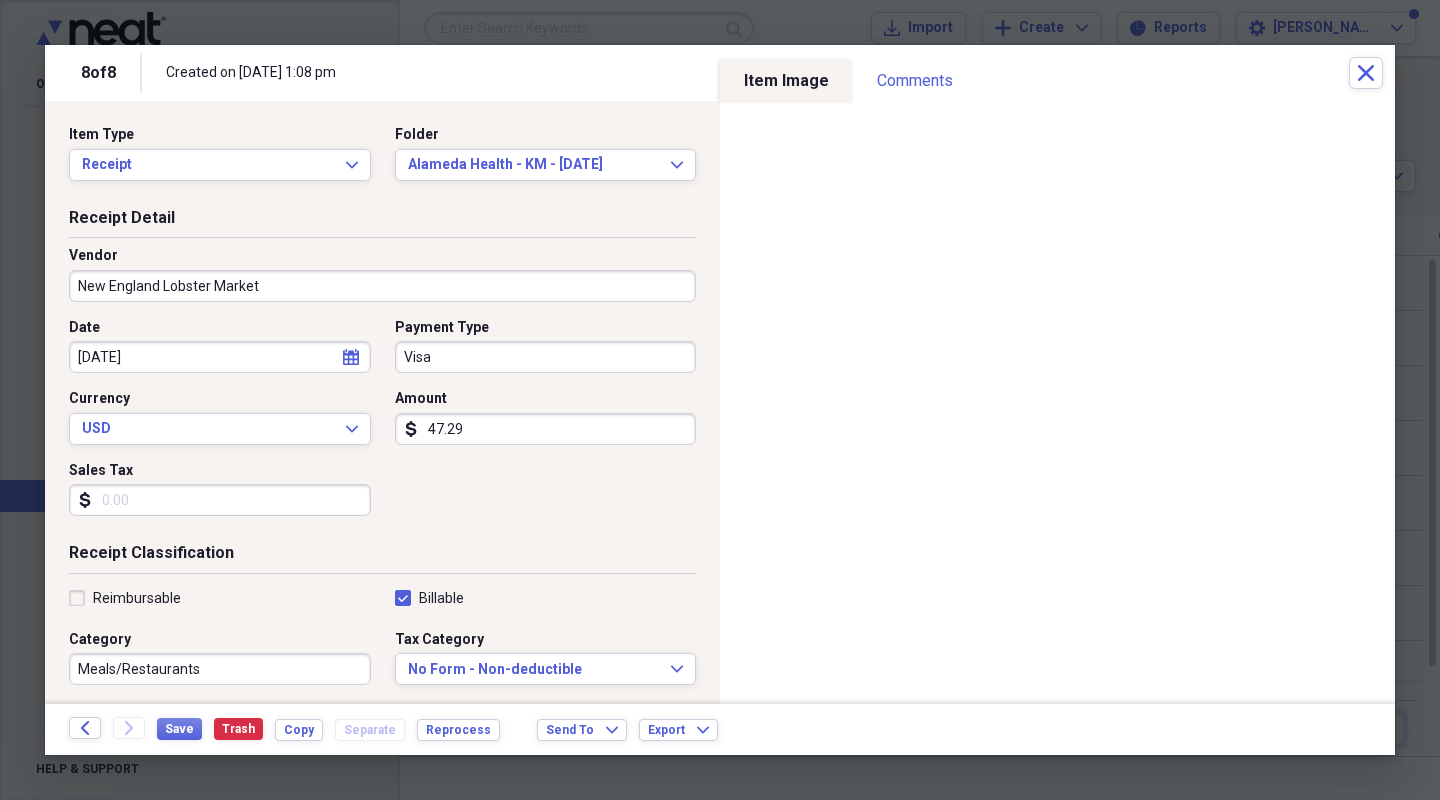 click on "Reimbursable" at bounding box center [125, 598] 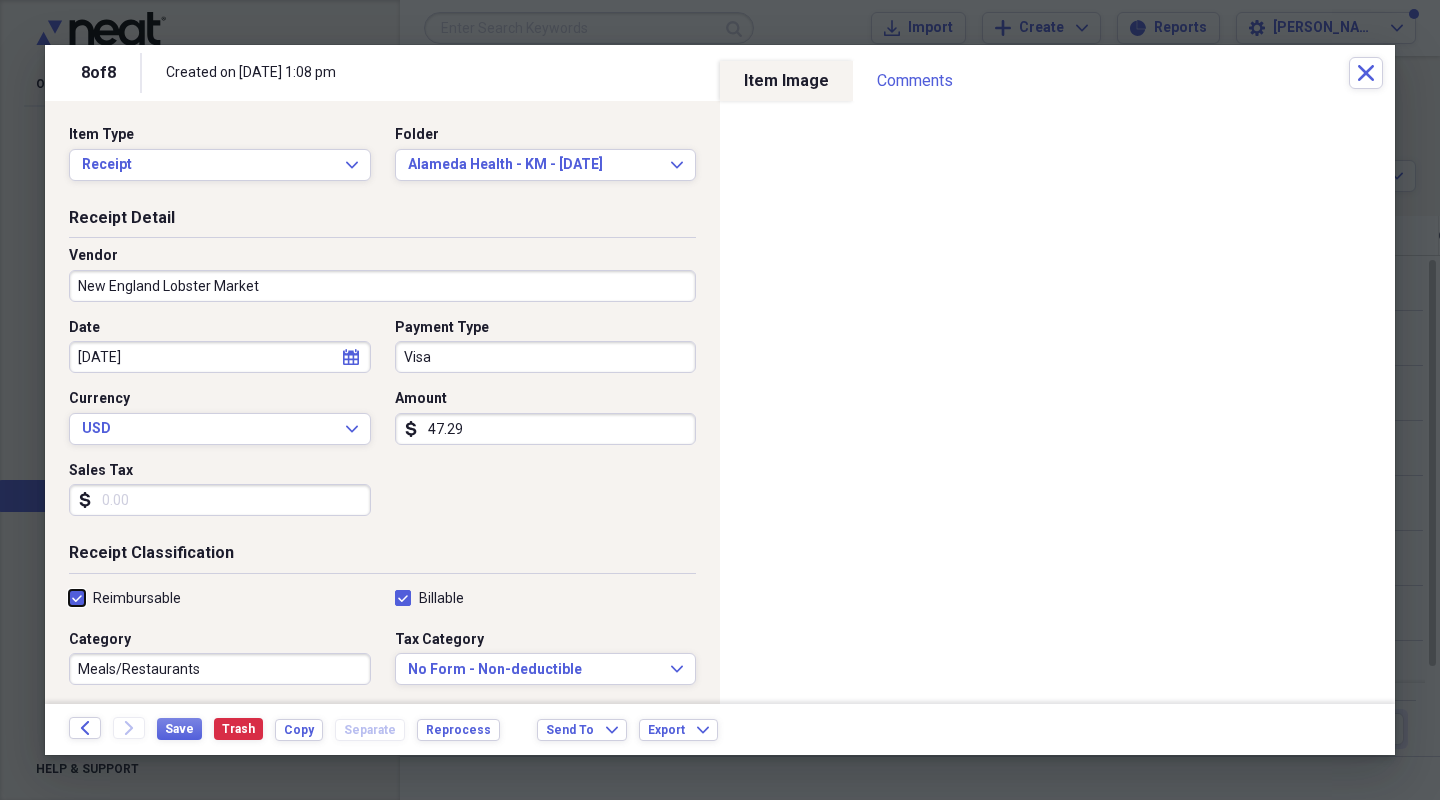 checkbox on "true" 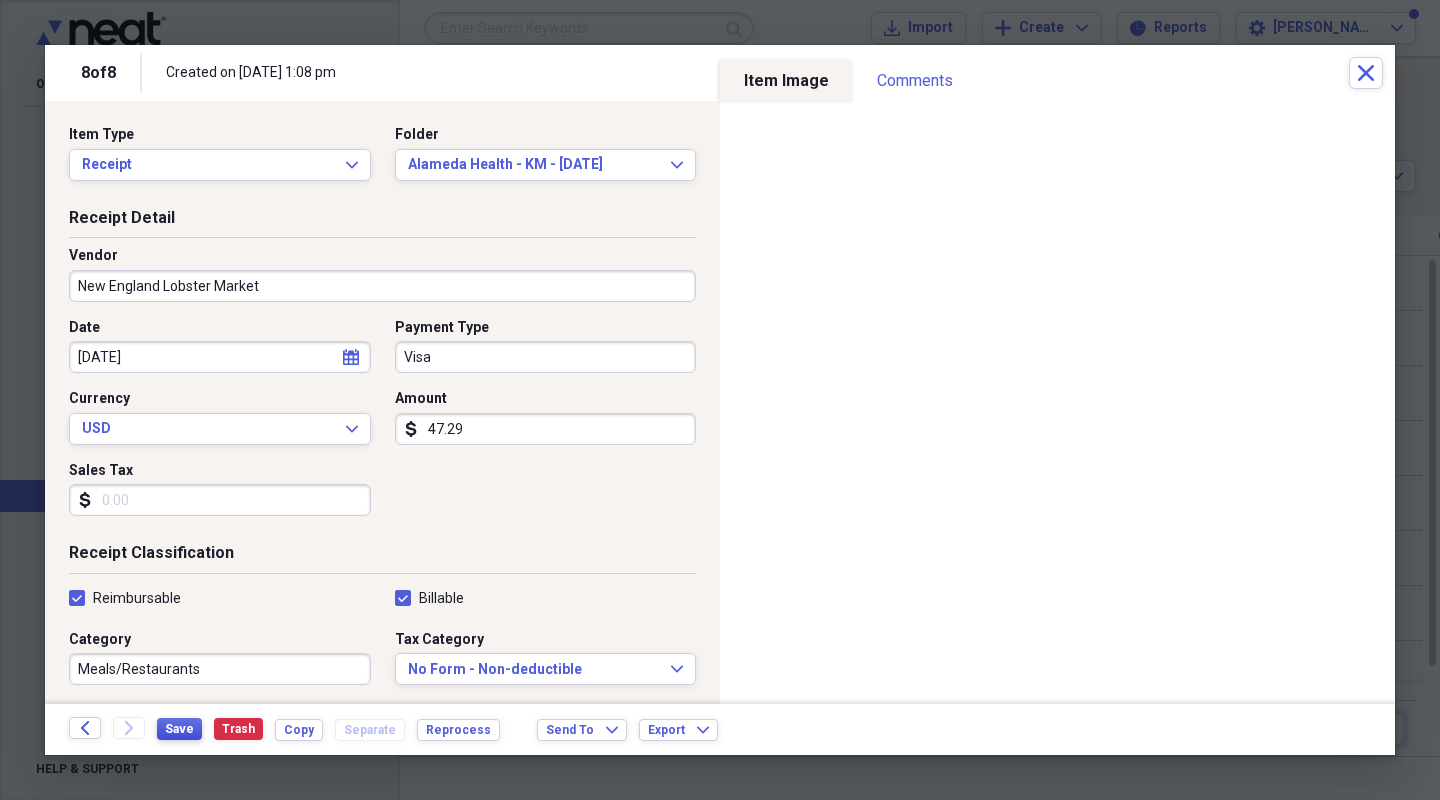 click on "Save" at bounding box center (179, 729) 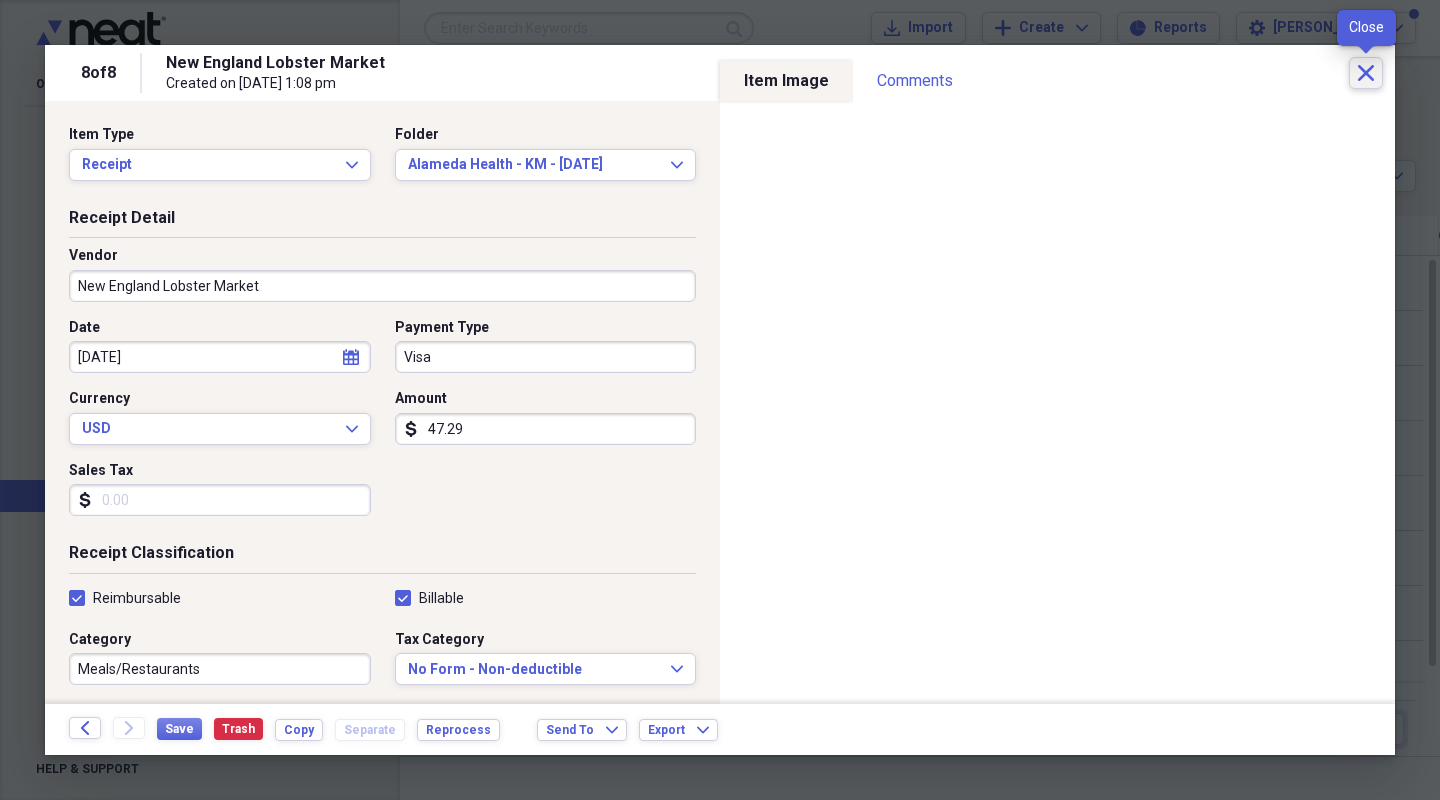click 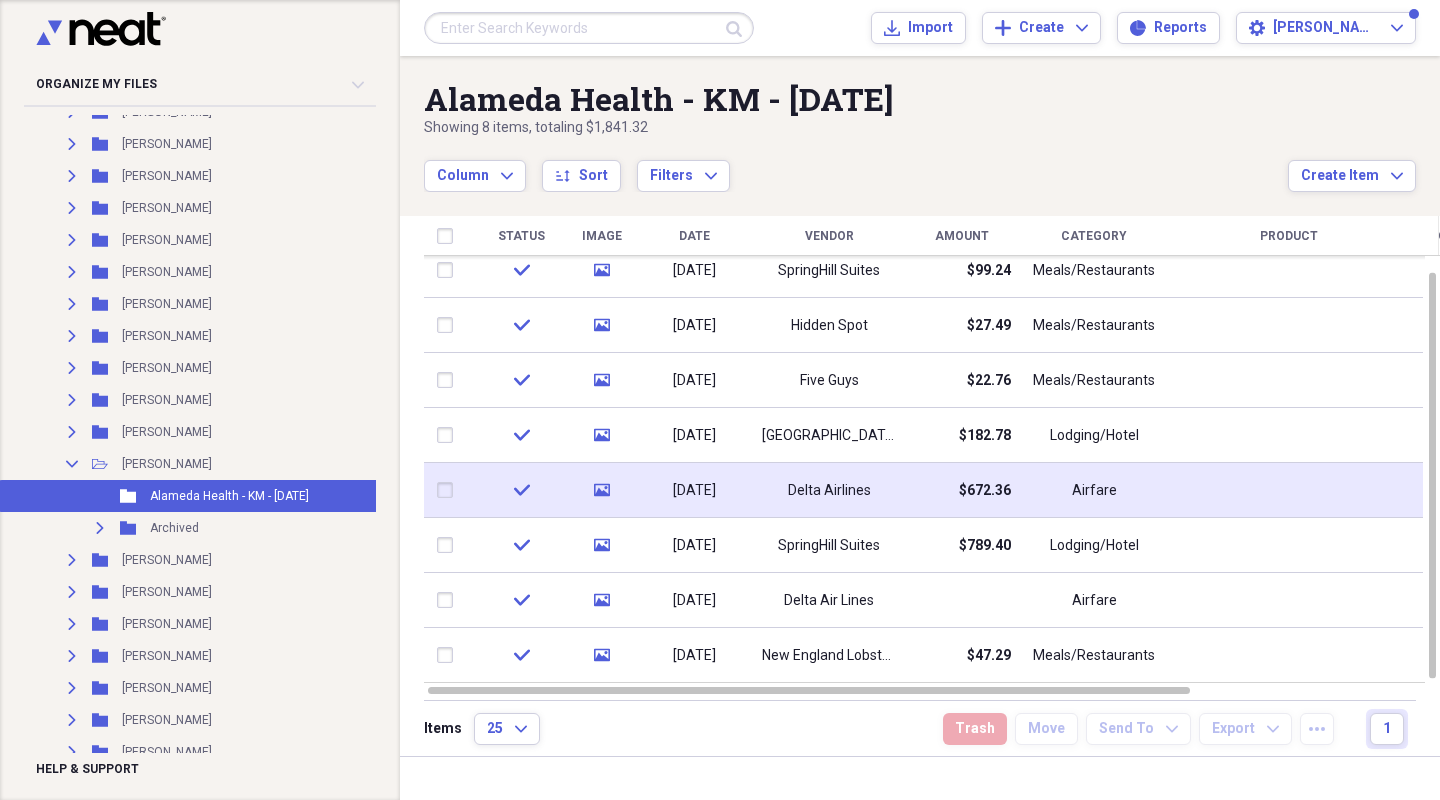 click on "Delta Airlines" at bounding box center [829, 491] 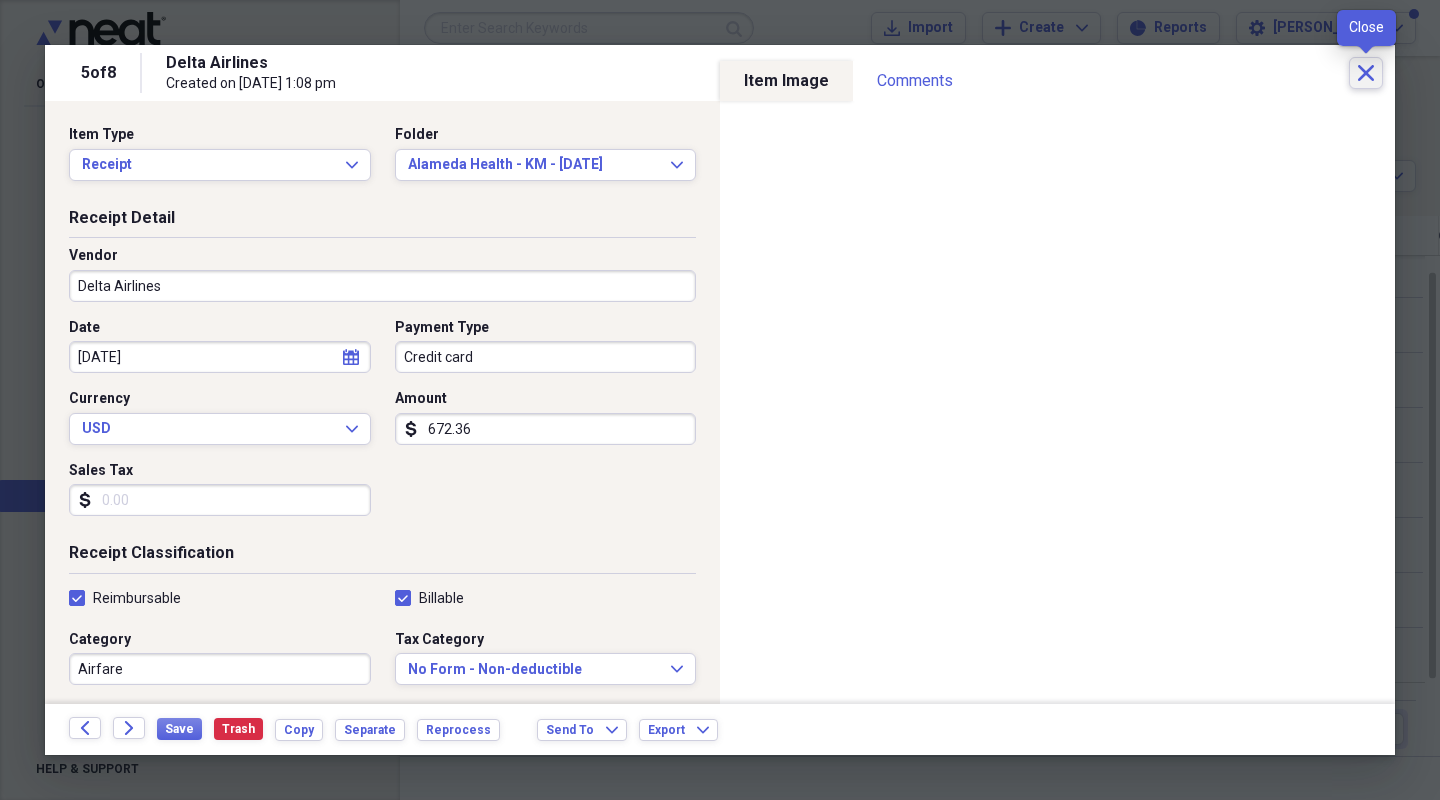 click on "Close" 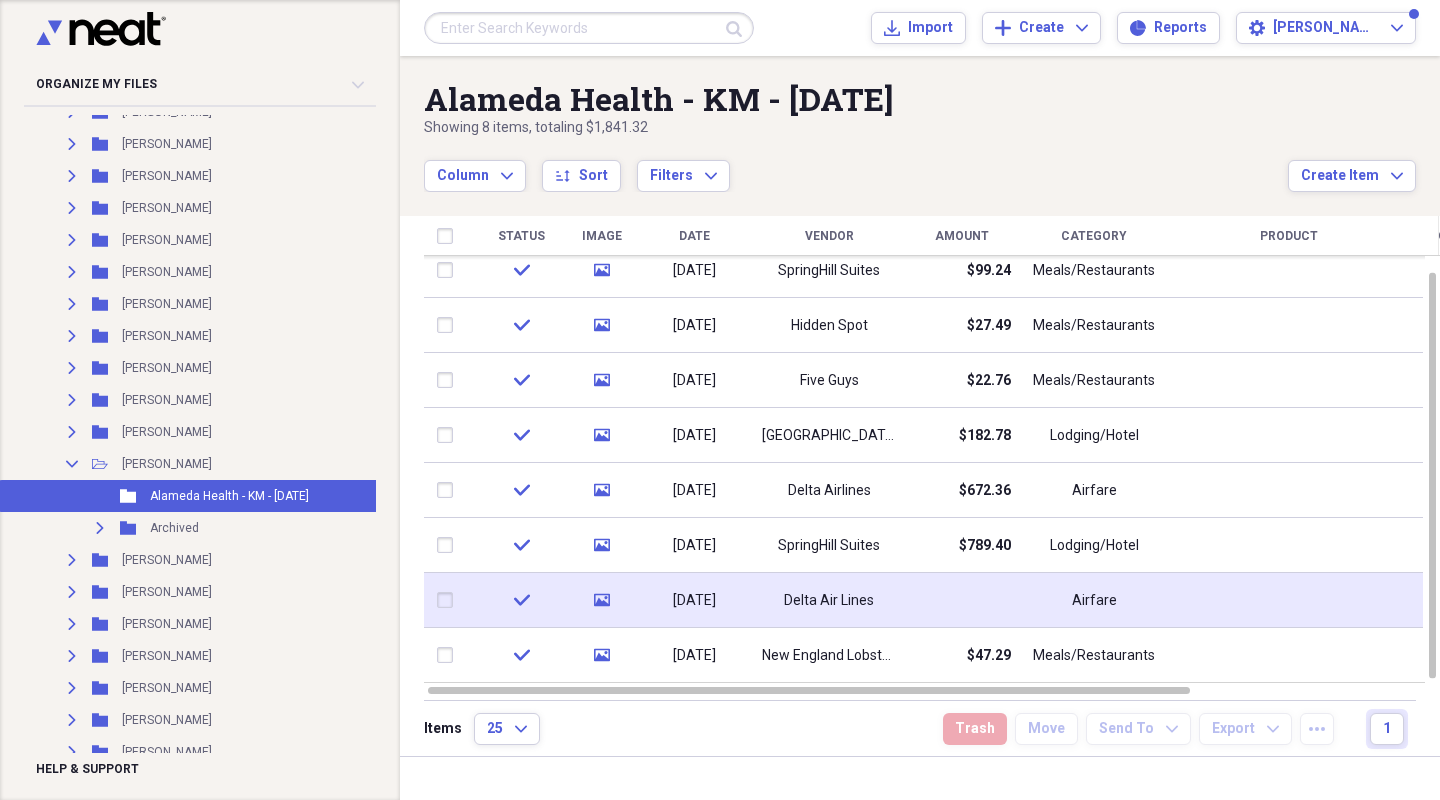 click at bounding box center [449, 600] 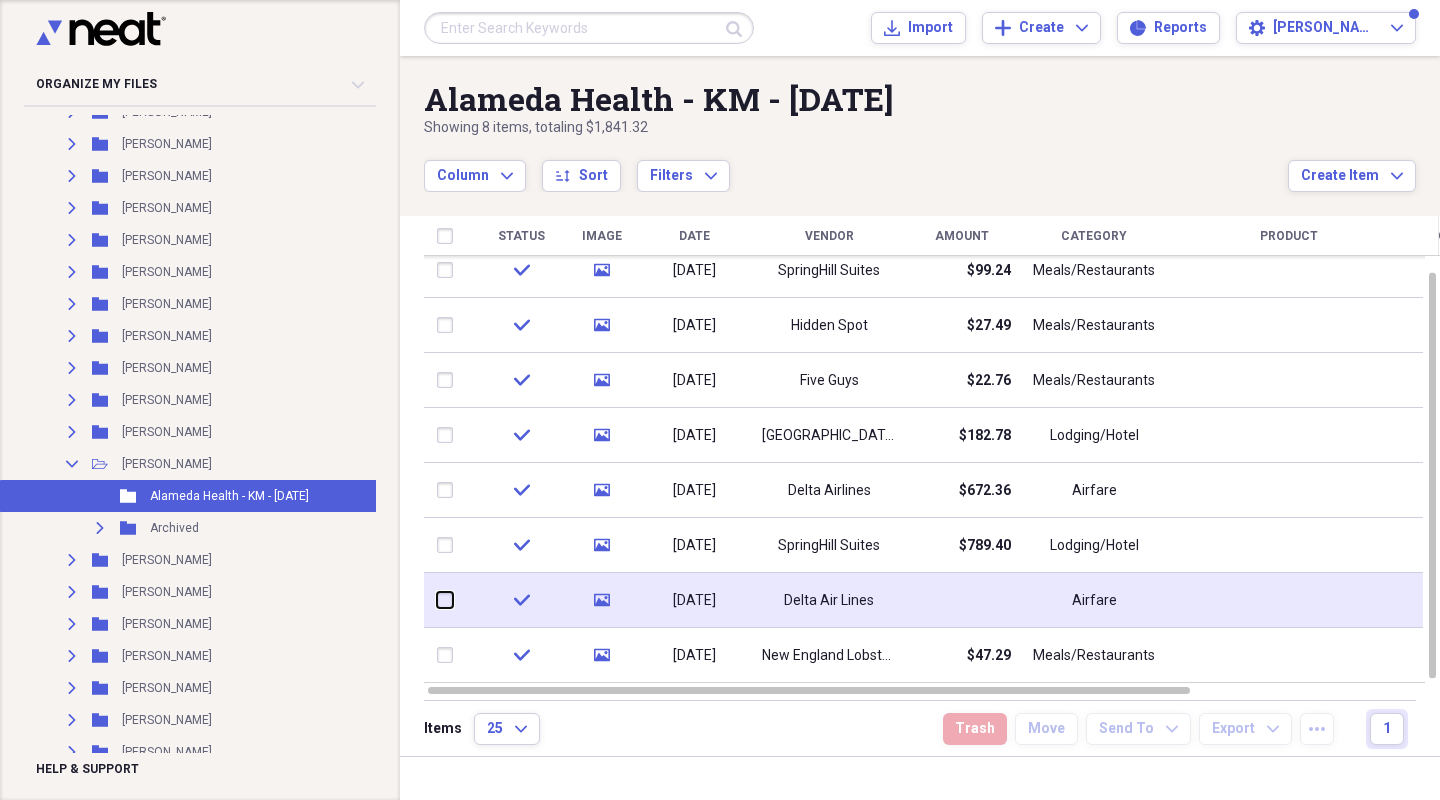 click at bounding box center [437, 600] 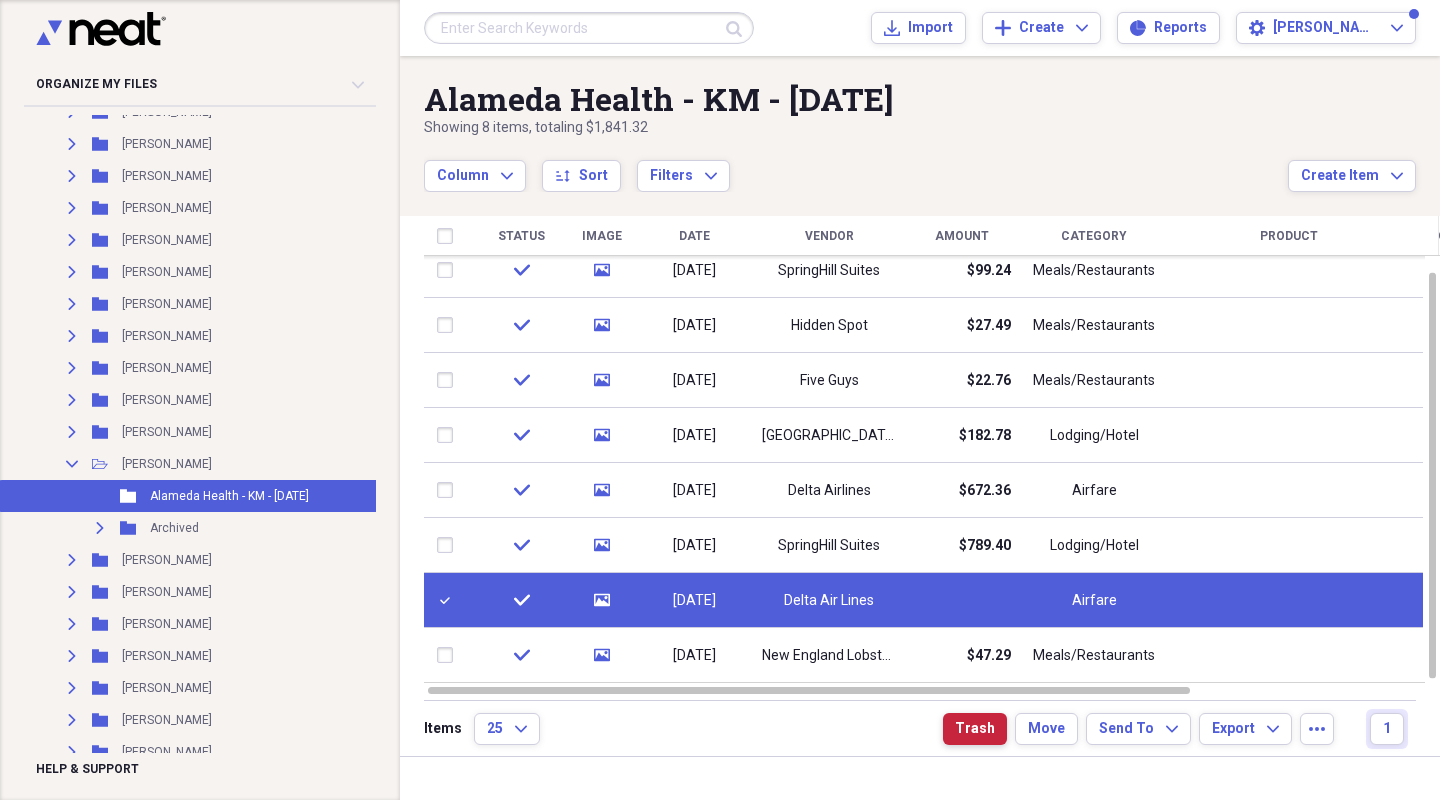click on "Trash" at bounding box center [975, 729] 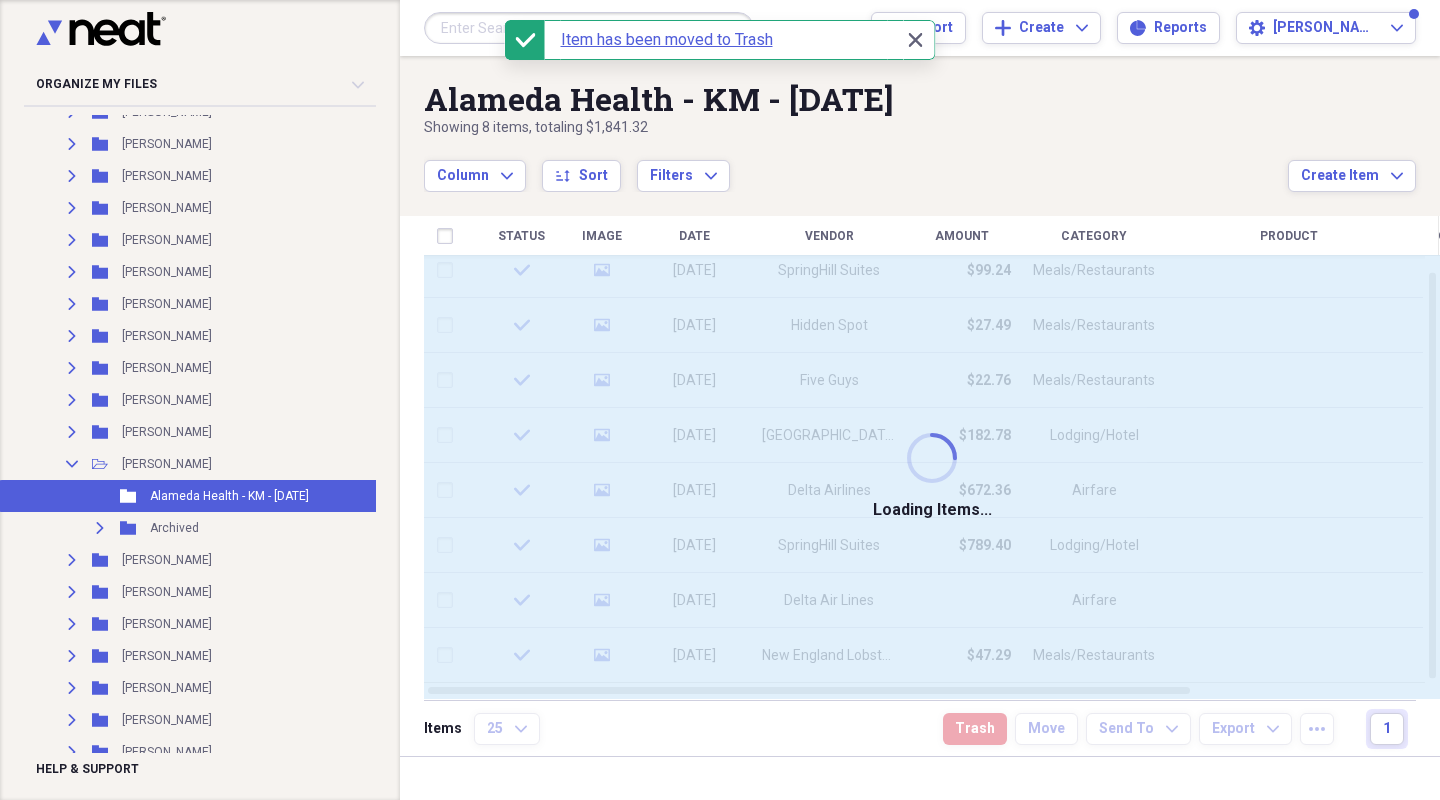 checkbox on "false" 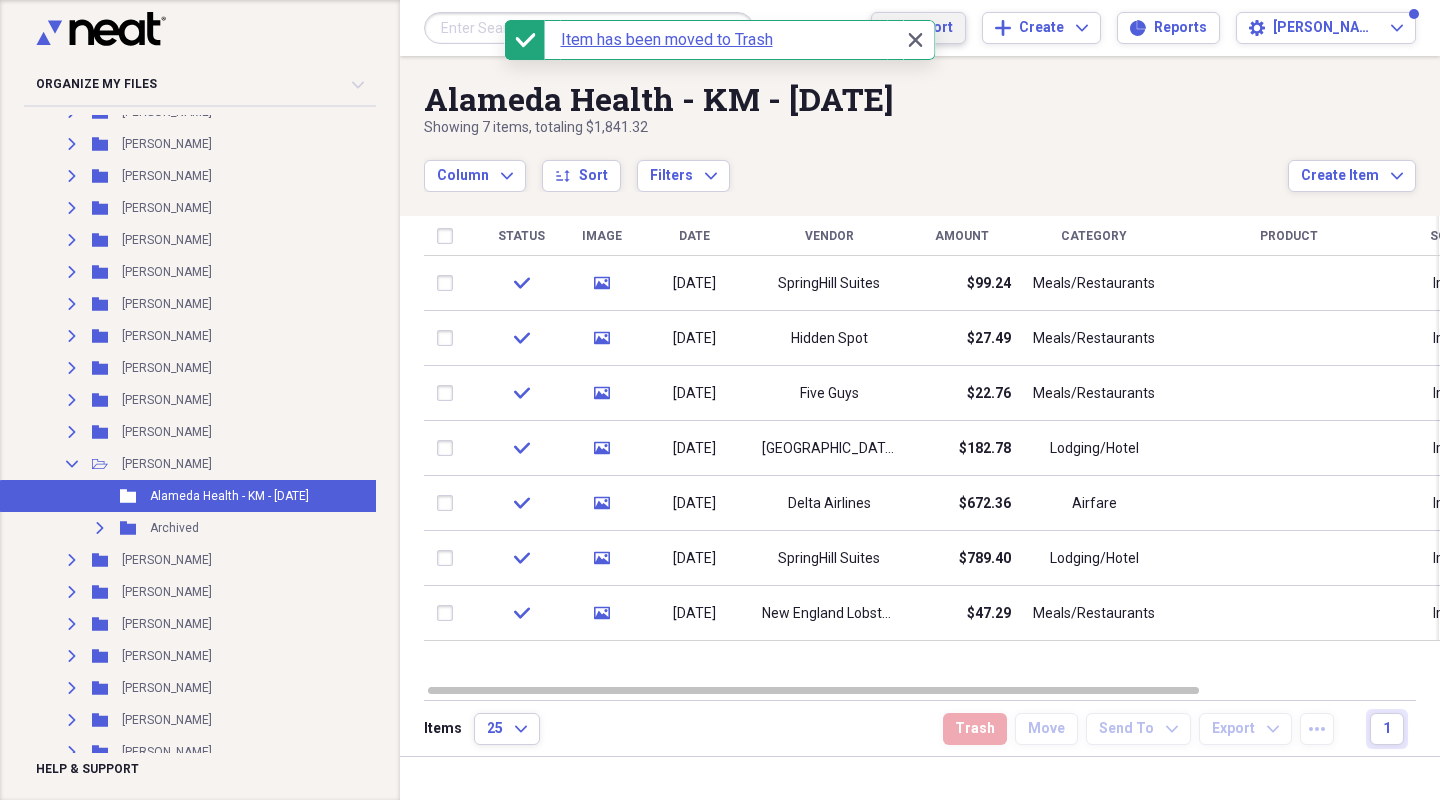 click on "Import" at bounding box center (930, 28) 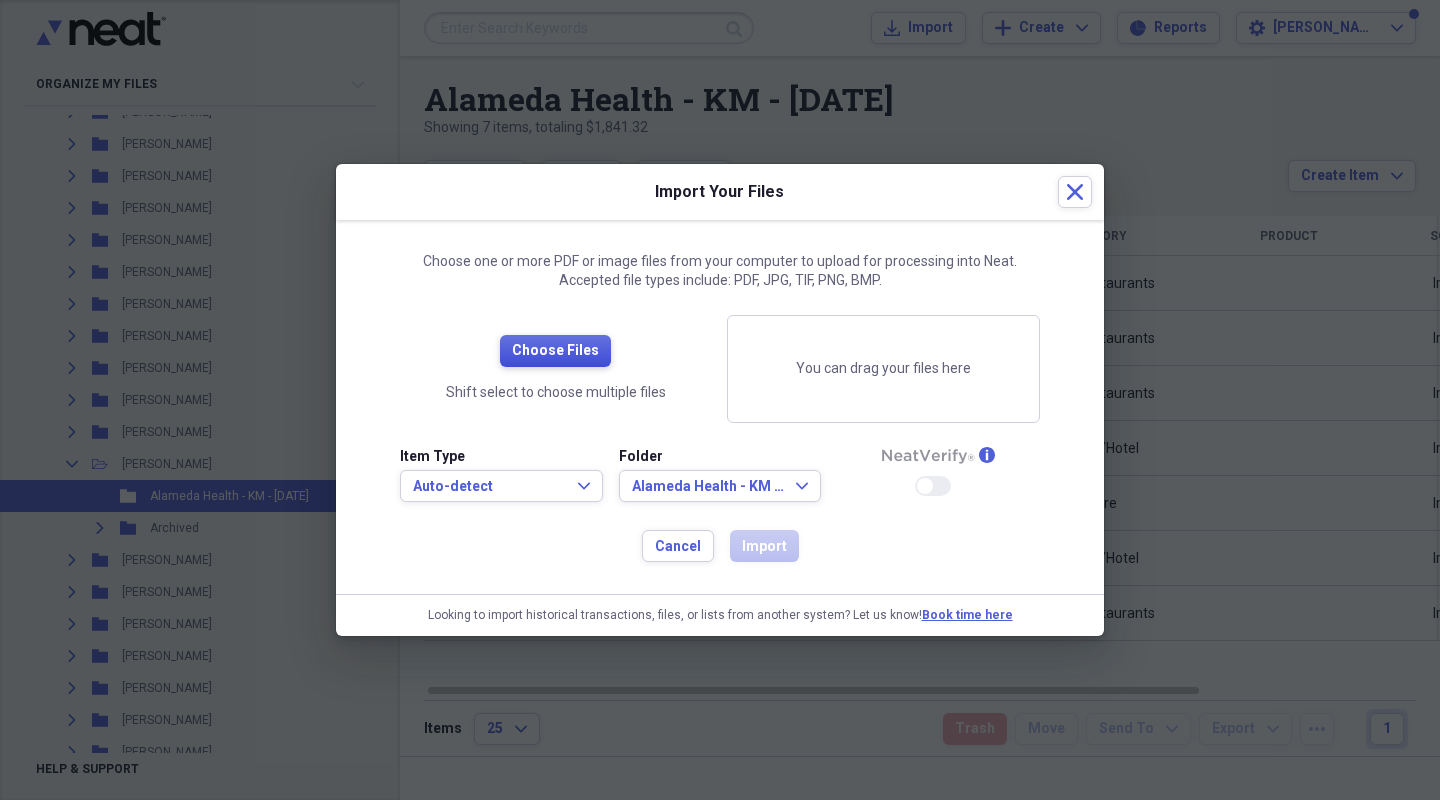 click on "Choose Files" at bounding box center [555, 351] 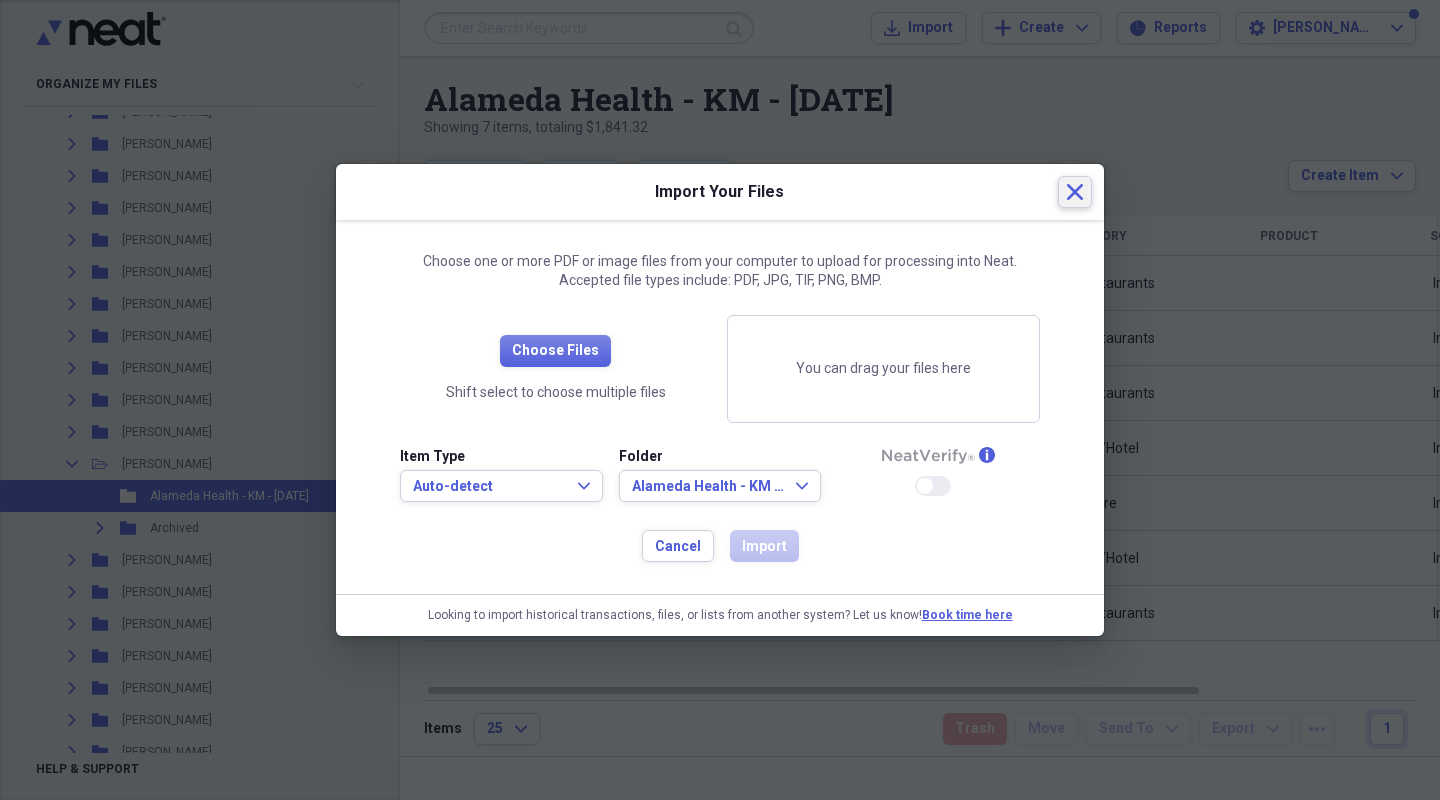 click on "Close" at bounding box center [1075, 192] 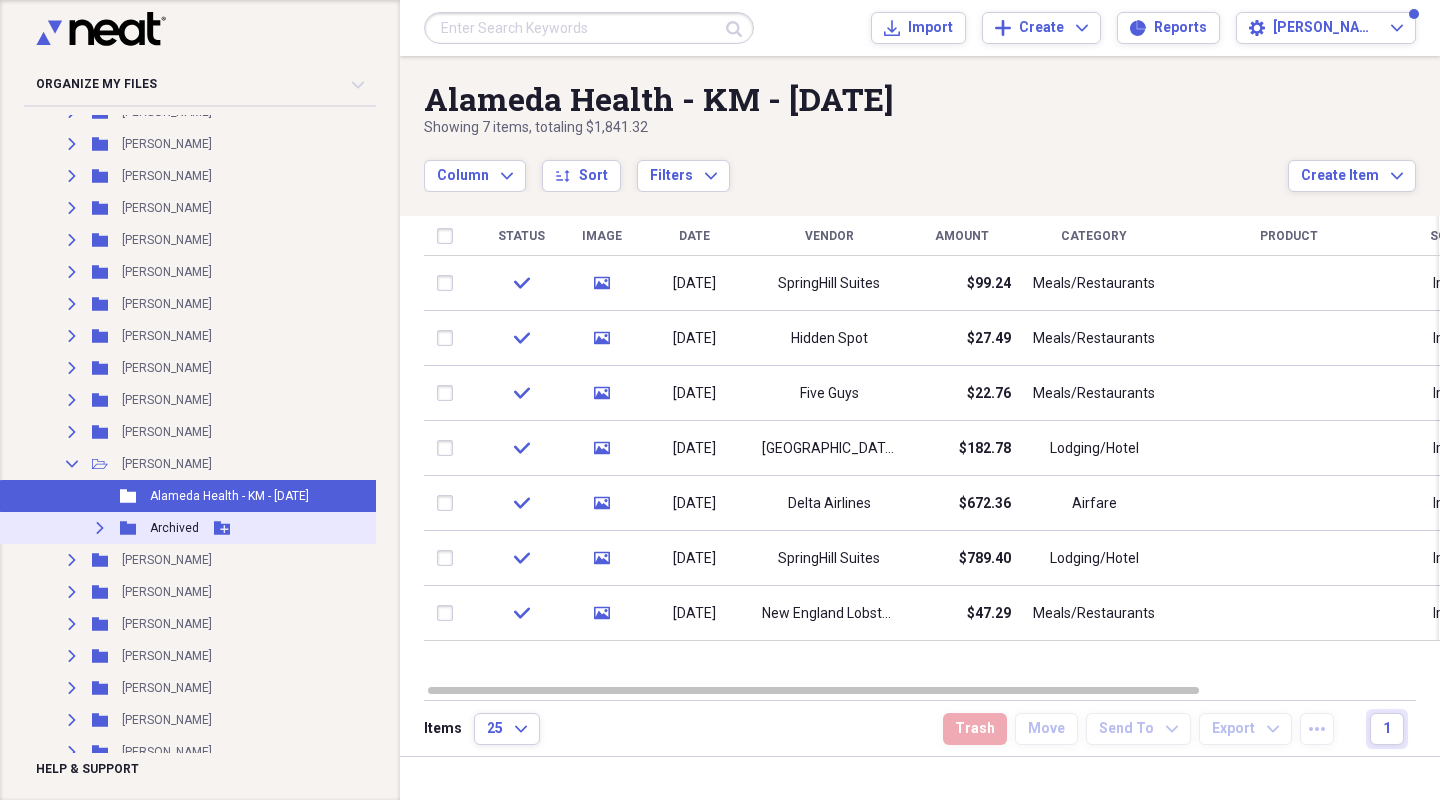 click 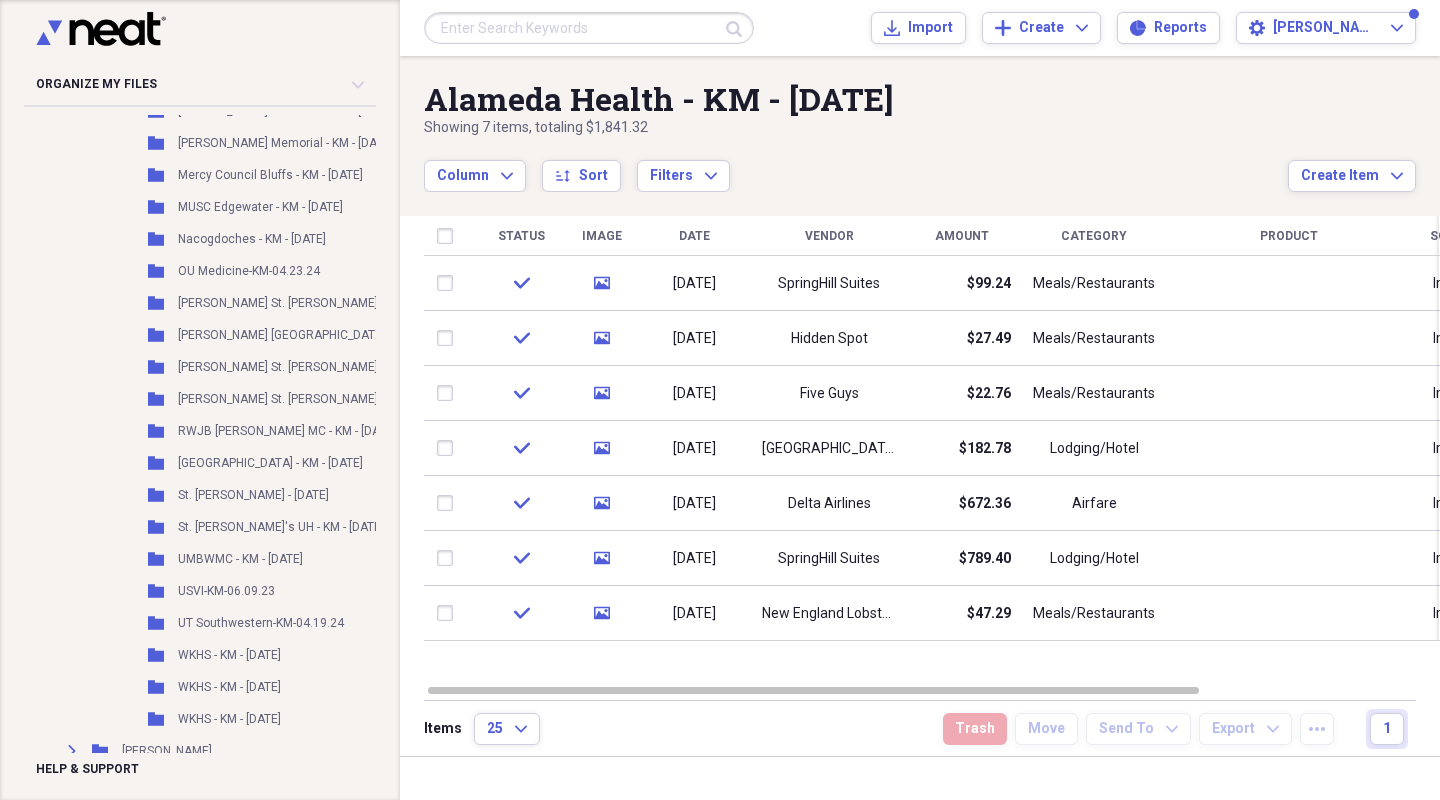 scroll, scrollTop: 1305, scrollLeft: 0, axis: vertical 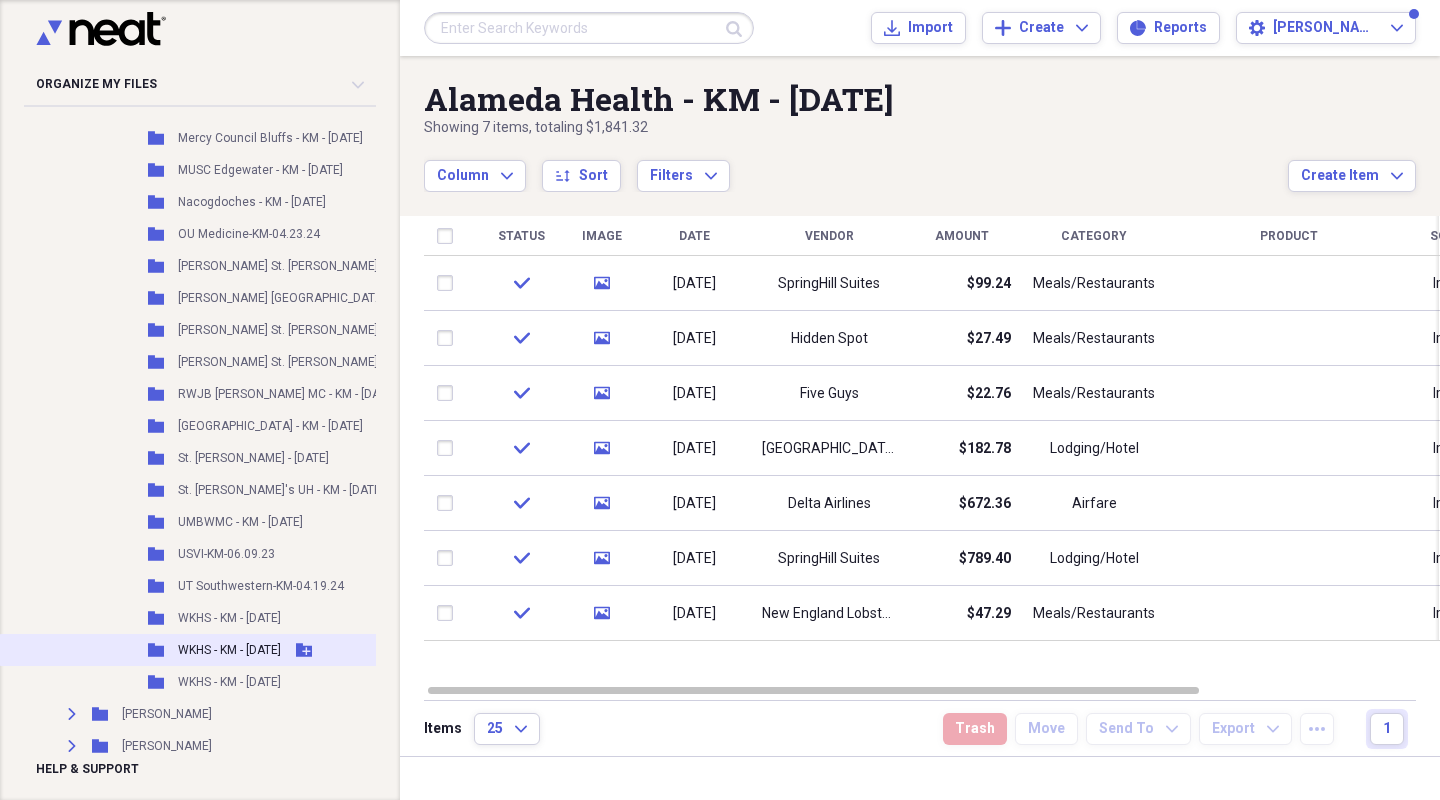 click on "WKHS - KM - [DATE]" at bounding box center (229, 650) 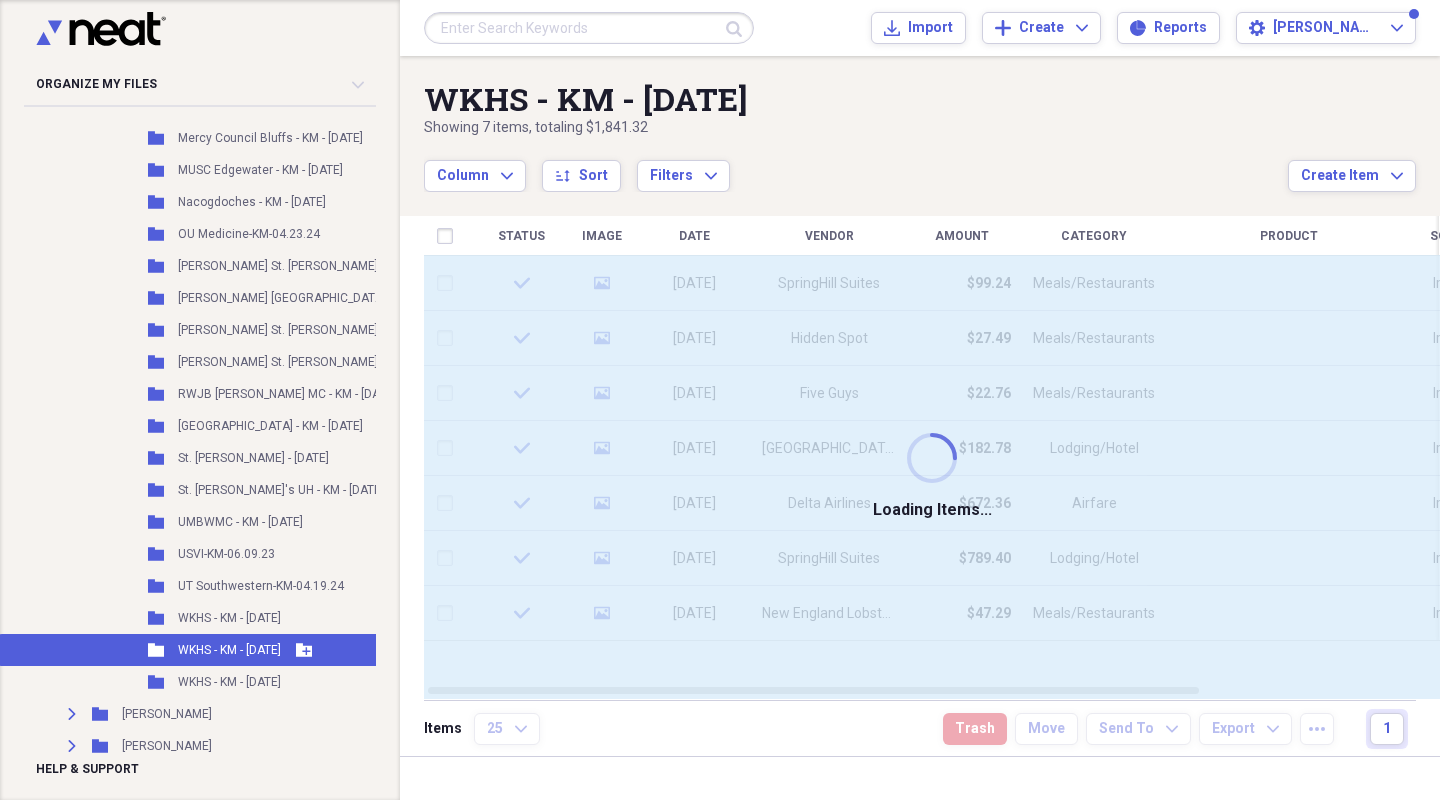 click on "WKHS - KM - [DATE]" at bounding box center (229, 650) 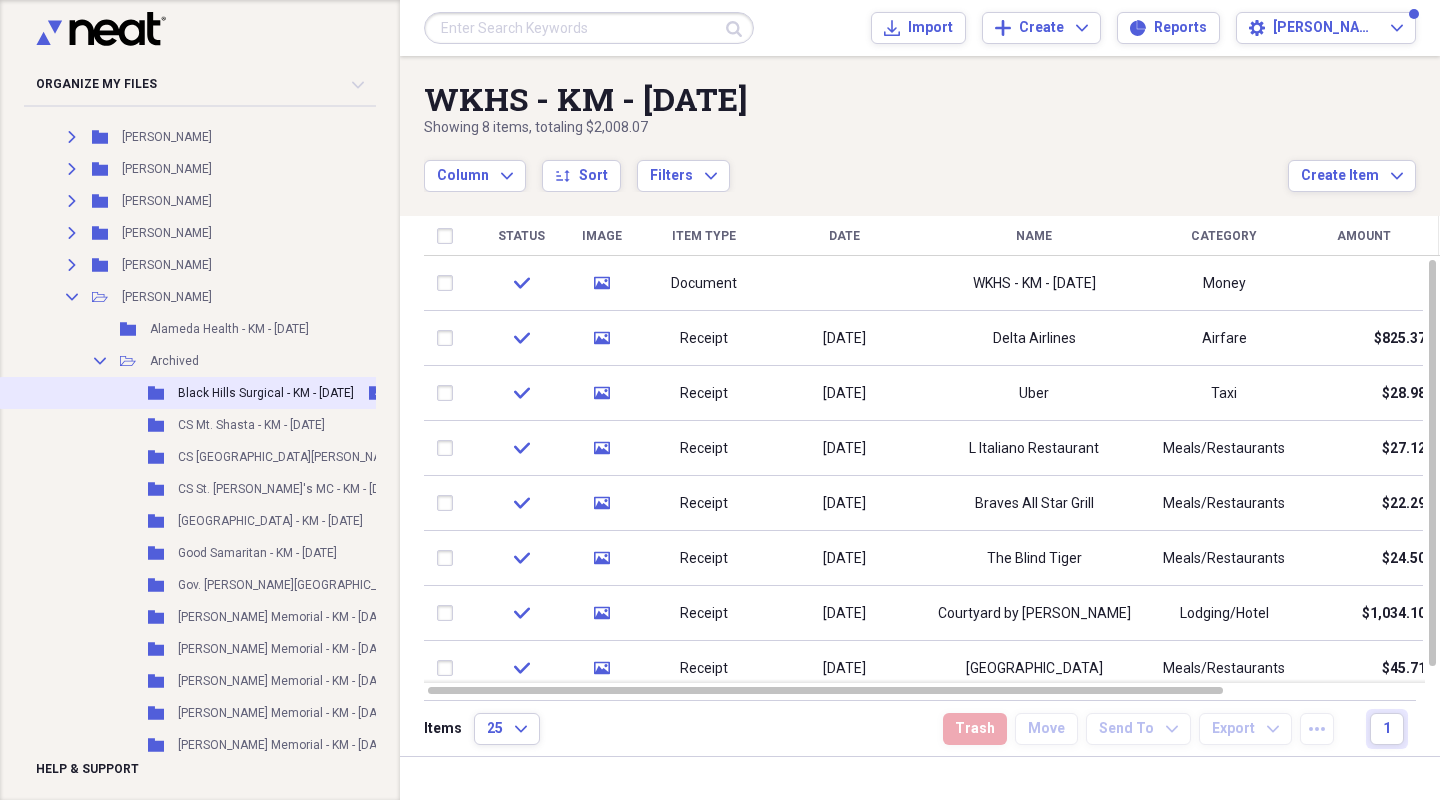 scroll, scrollTop: 609, scrollLeft: 0, axis: vertical 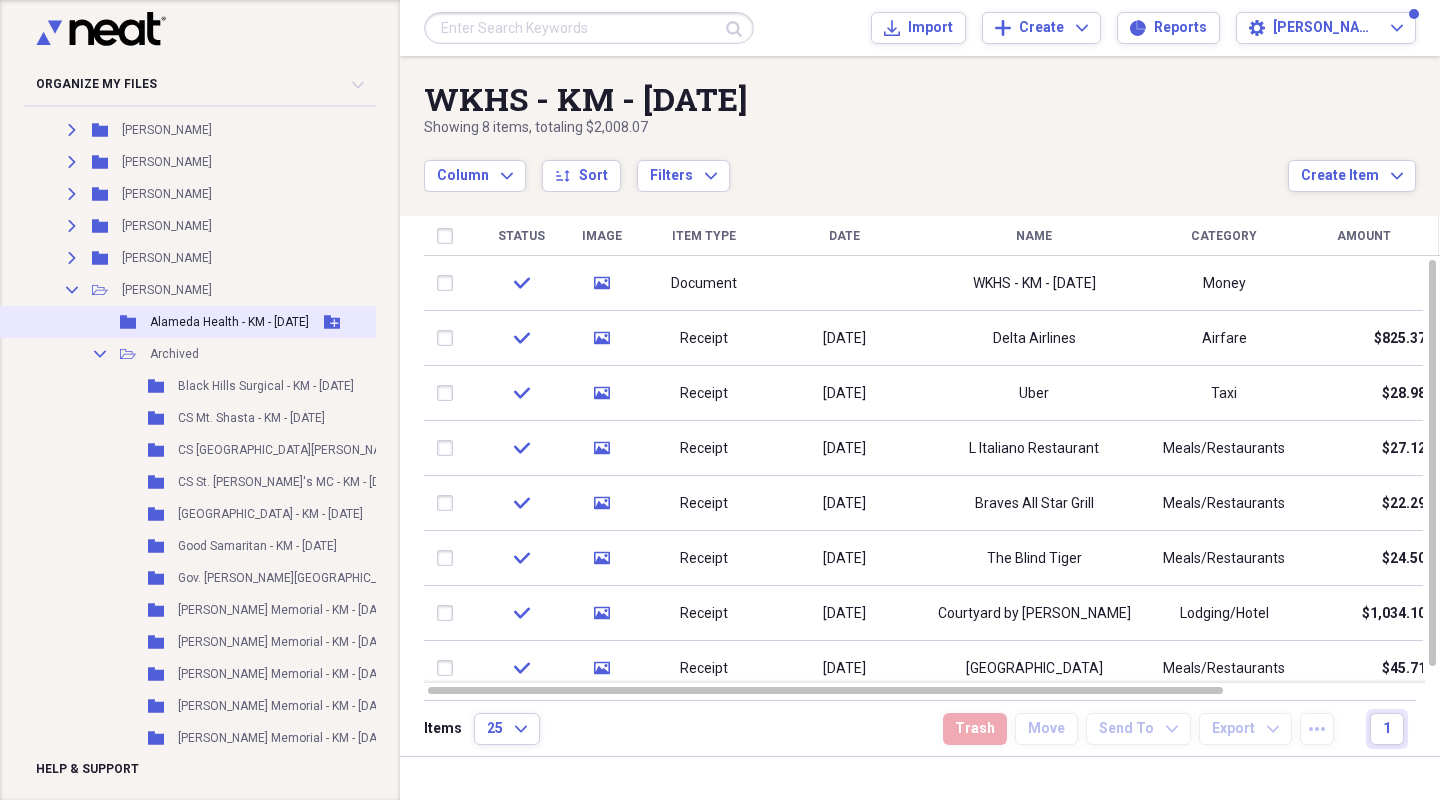 click on "Alameda Health - KM - [DATE]" at bounding box center [229, 322] 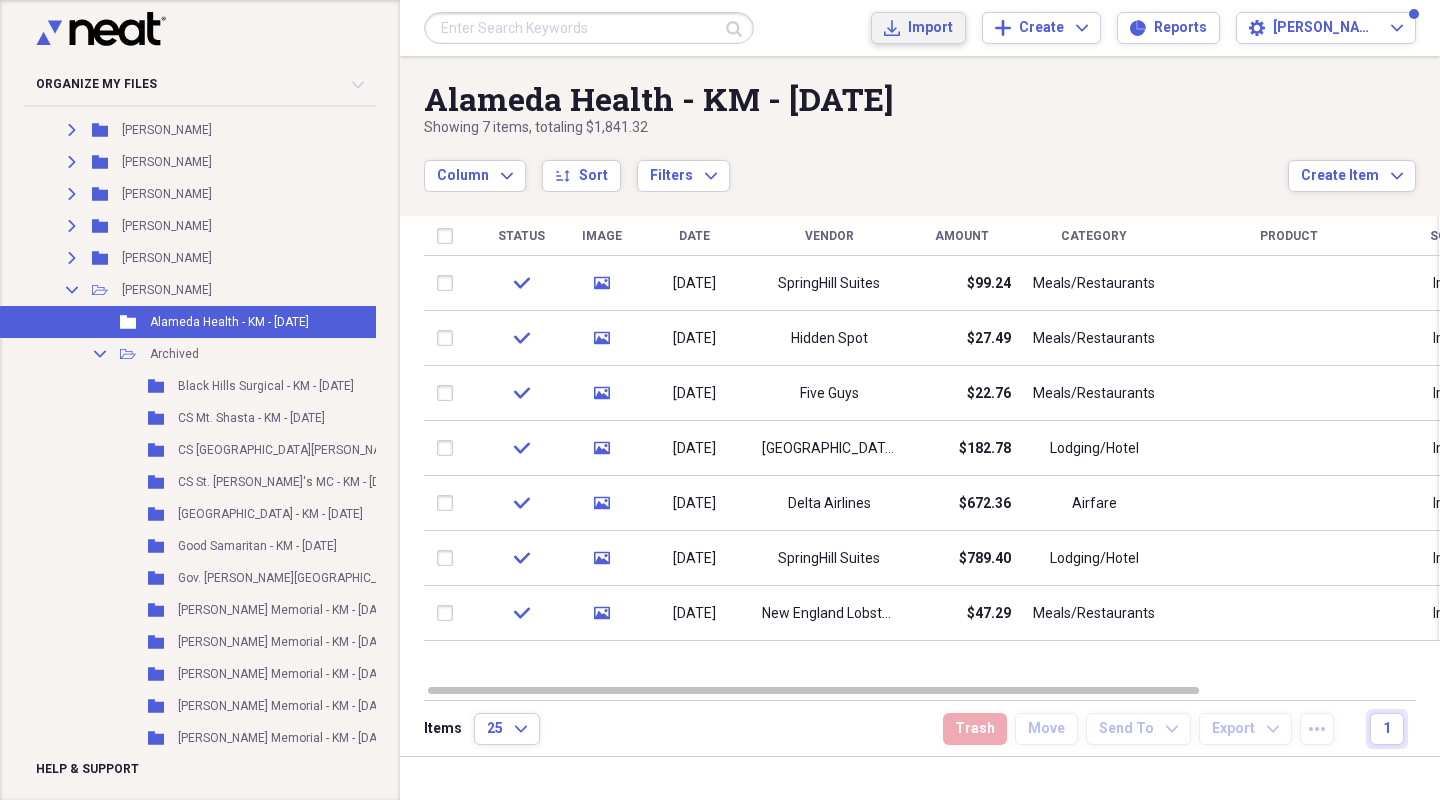 click on "Import Import" at bounding box center (918, 28) 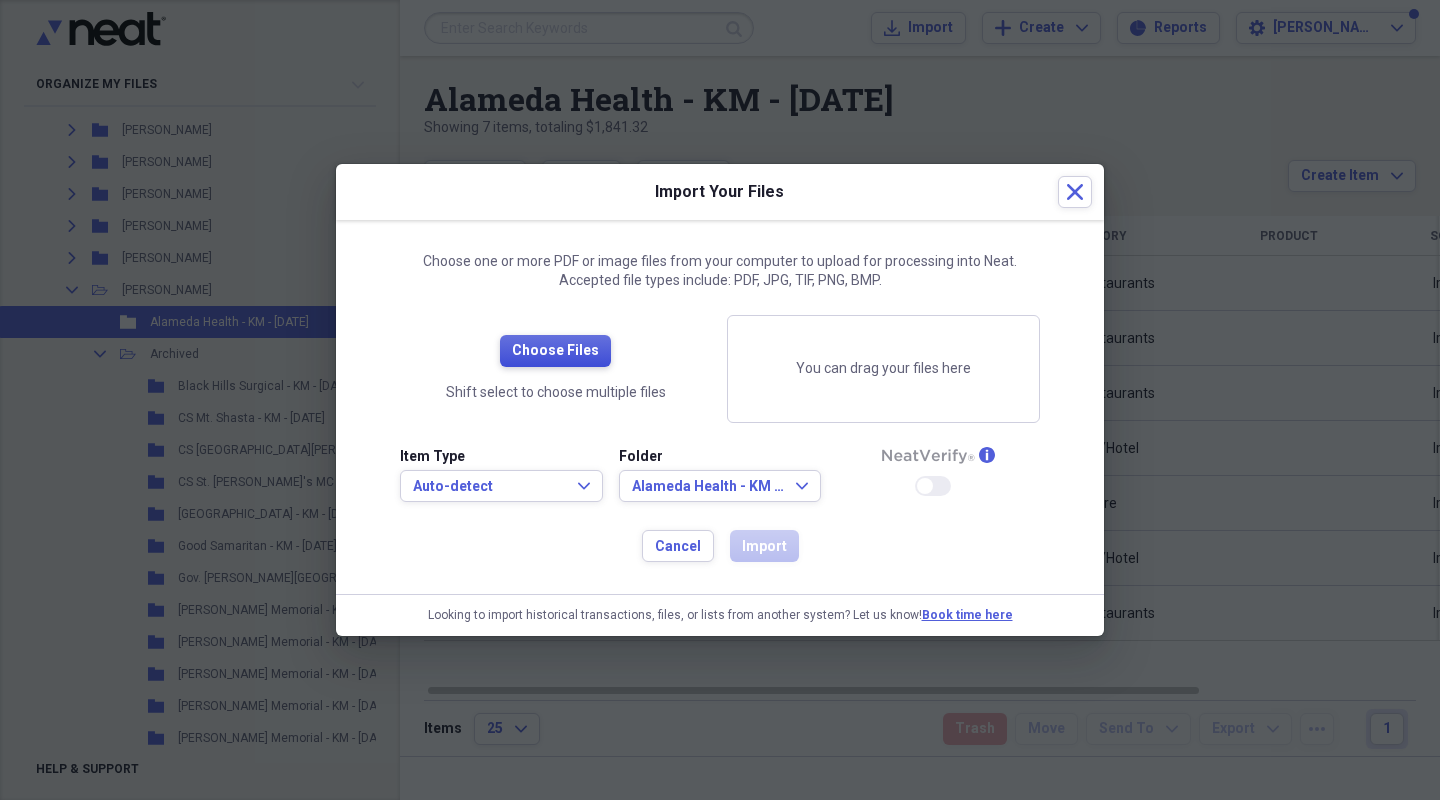 click on "Choose Files" at bounding box center (555, 351) 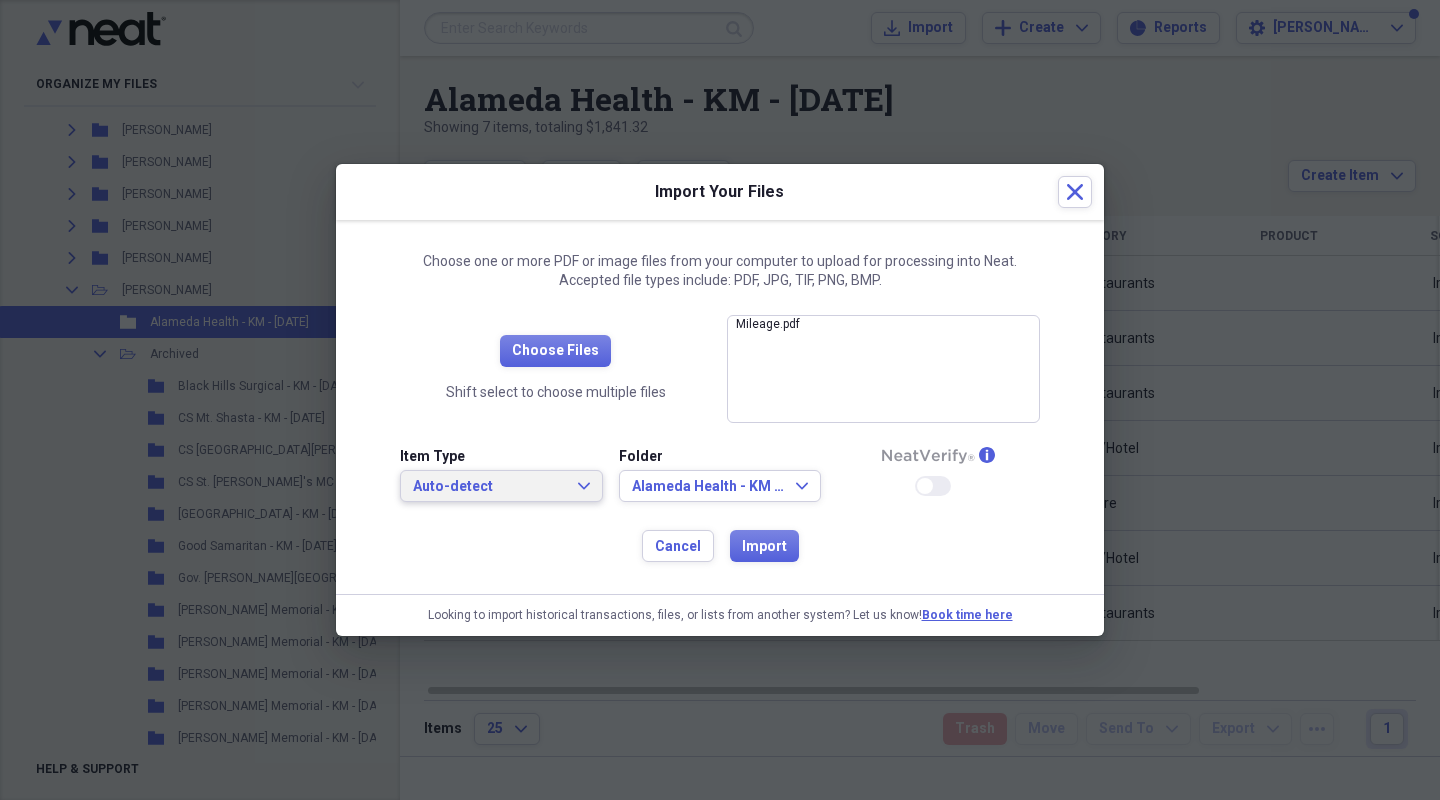 click on "Auto-detect Expand" at bounding box center (501, 487) 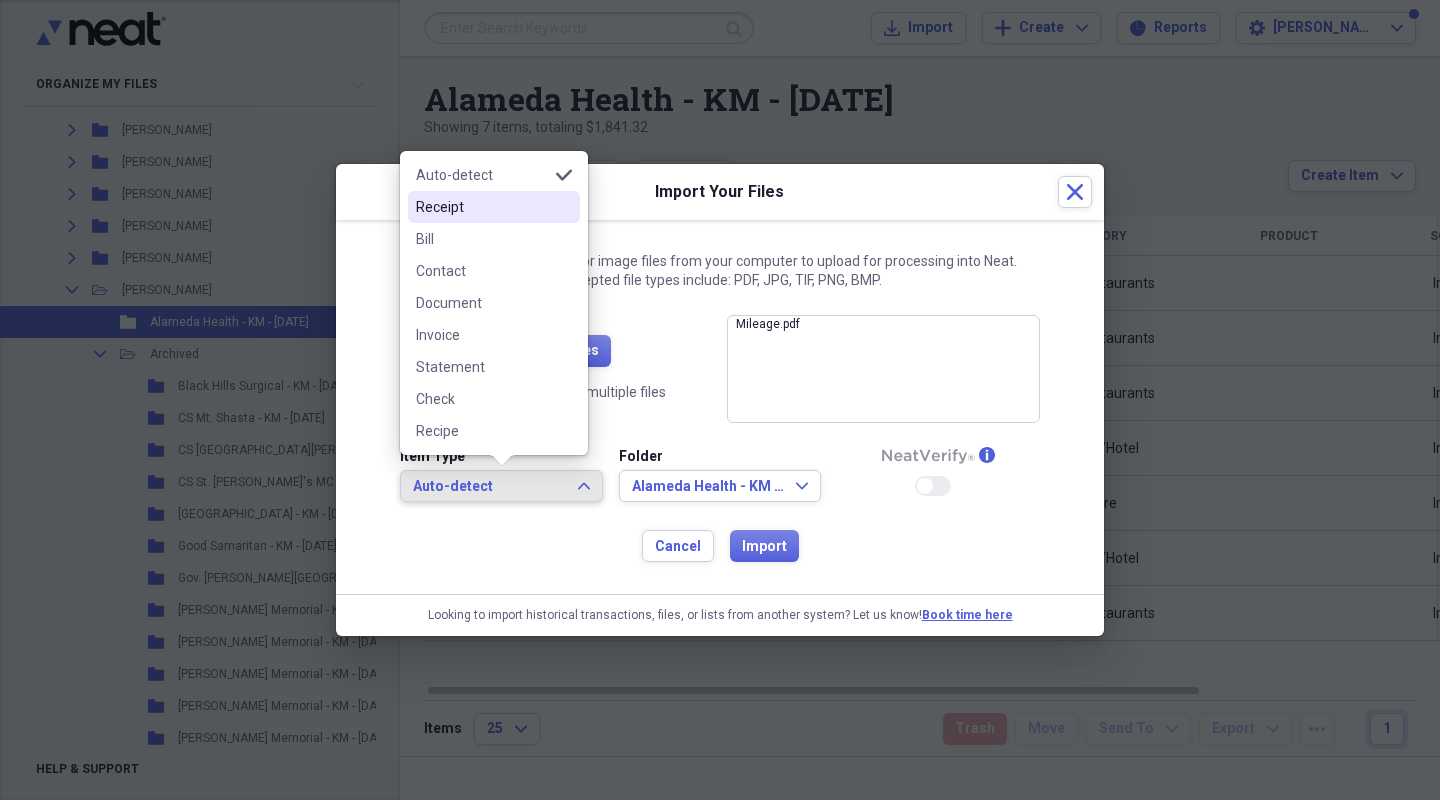 click on "Receipt" at bounding box center [482, 207] 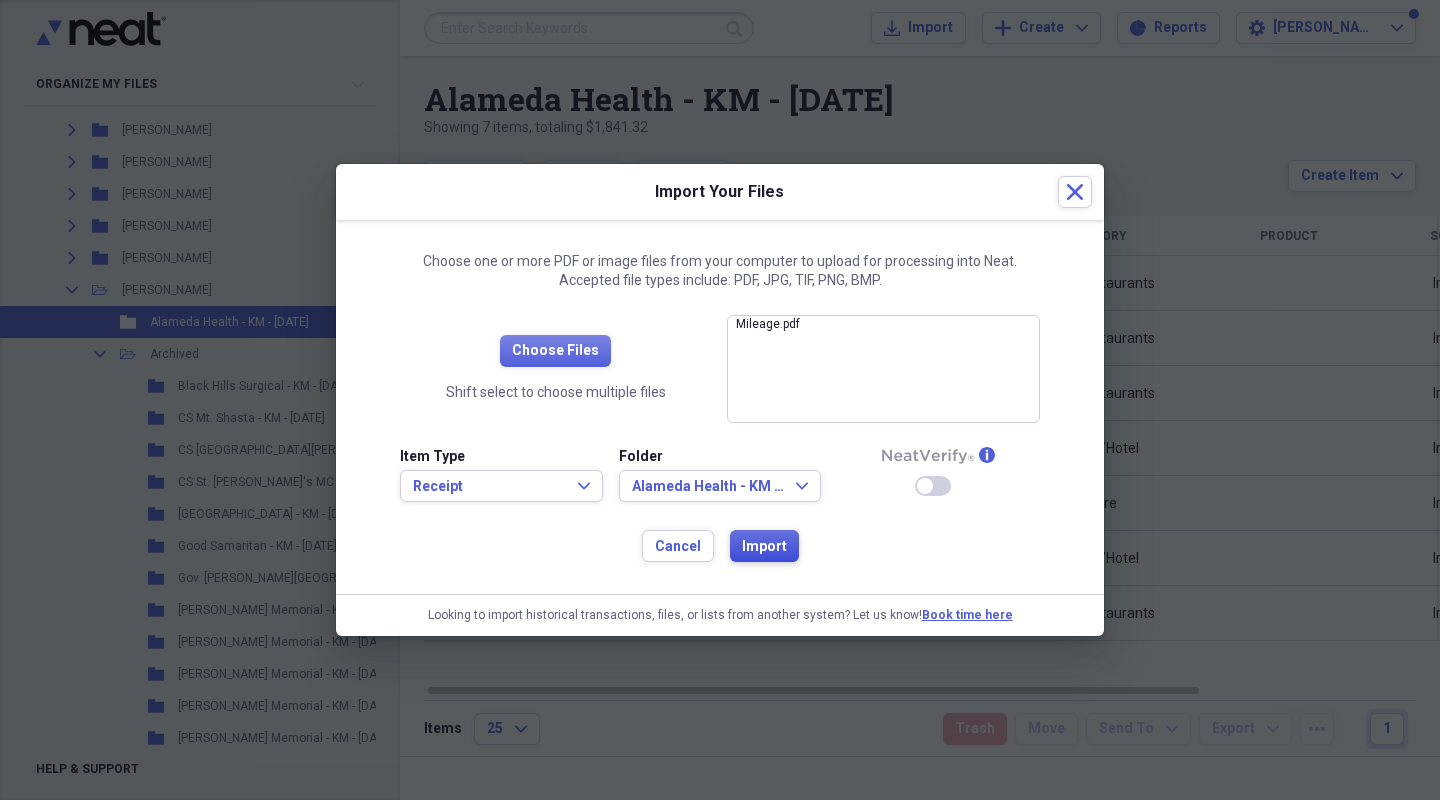 click on "Import" at bounding box center (764, 546) 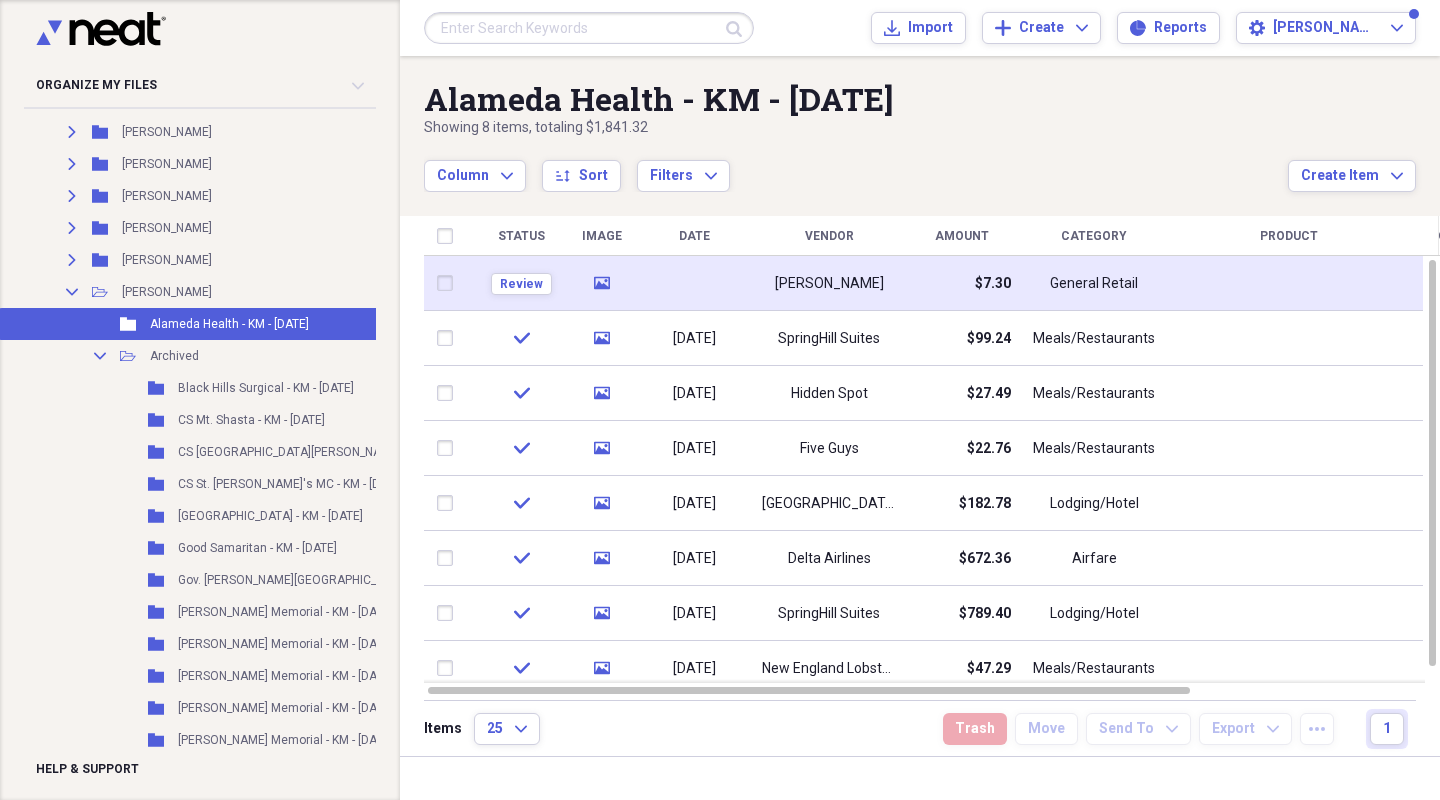 click at bounding box center [694, 283] 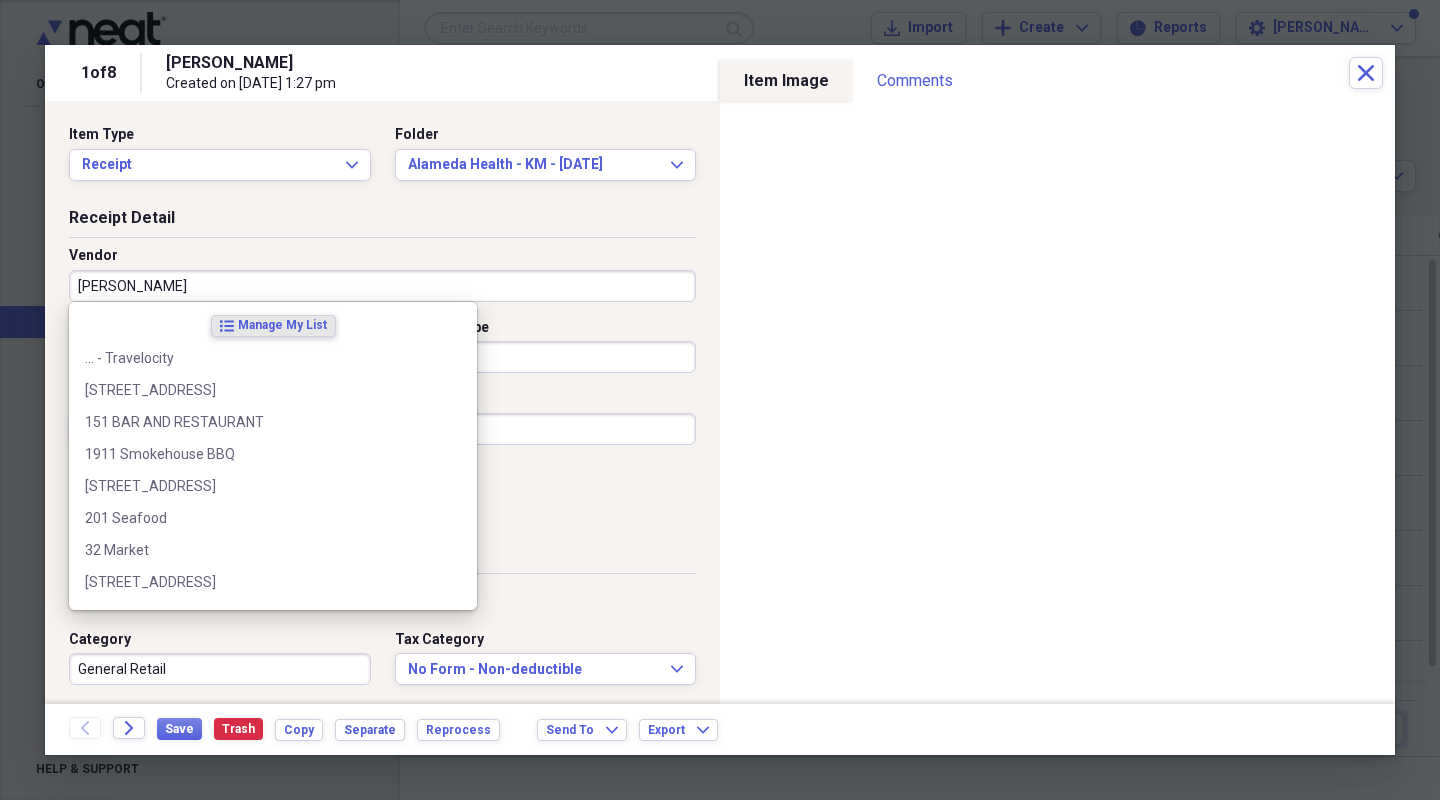 click on "[PERSON_NAME]" at bounding box center [382, 286] 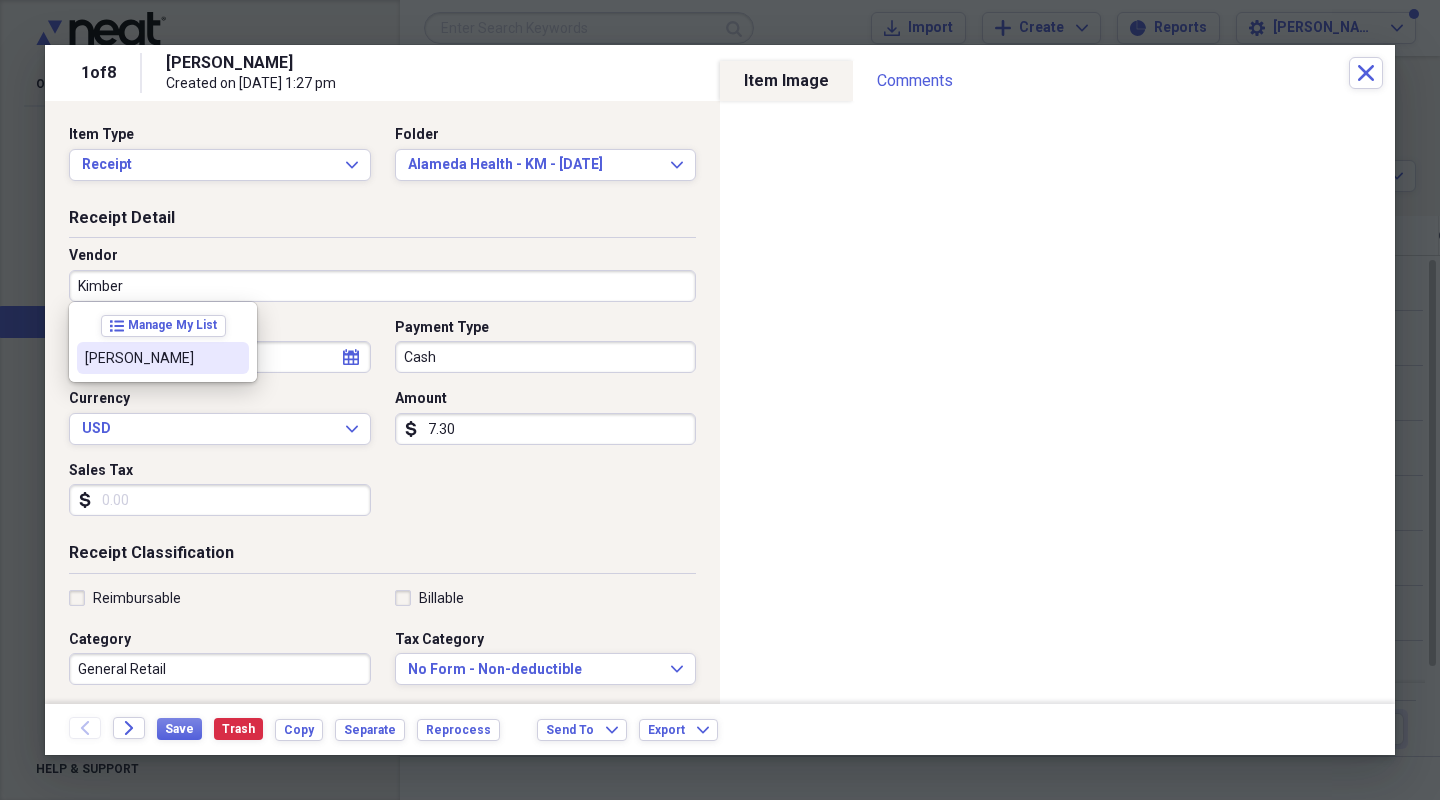 click on "[PERSON_NAME]" at bounding box center [151, 358] 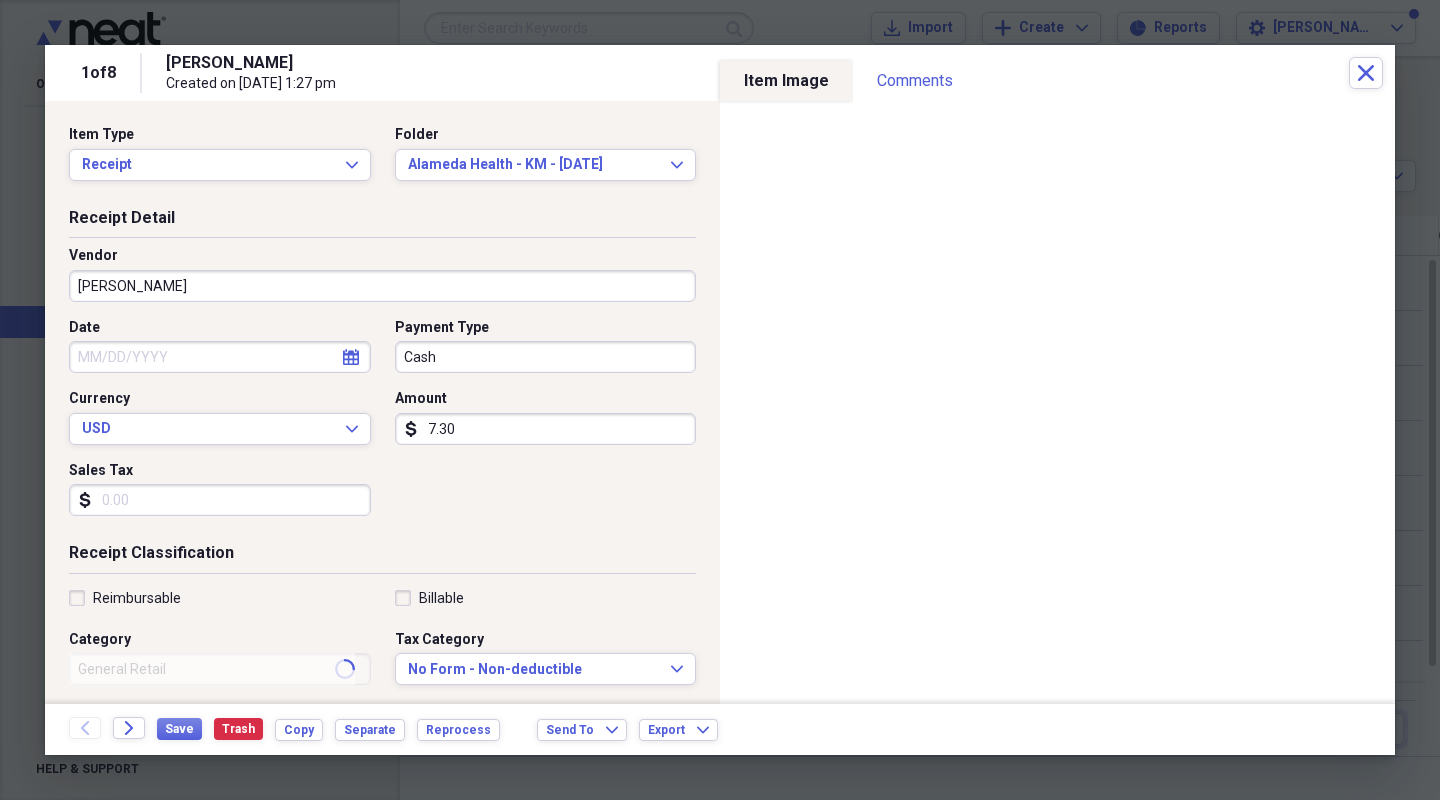 type on "Mileage" 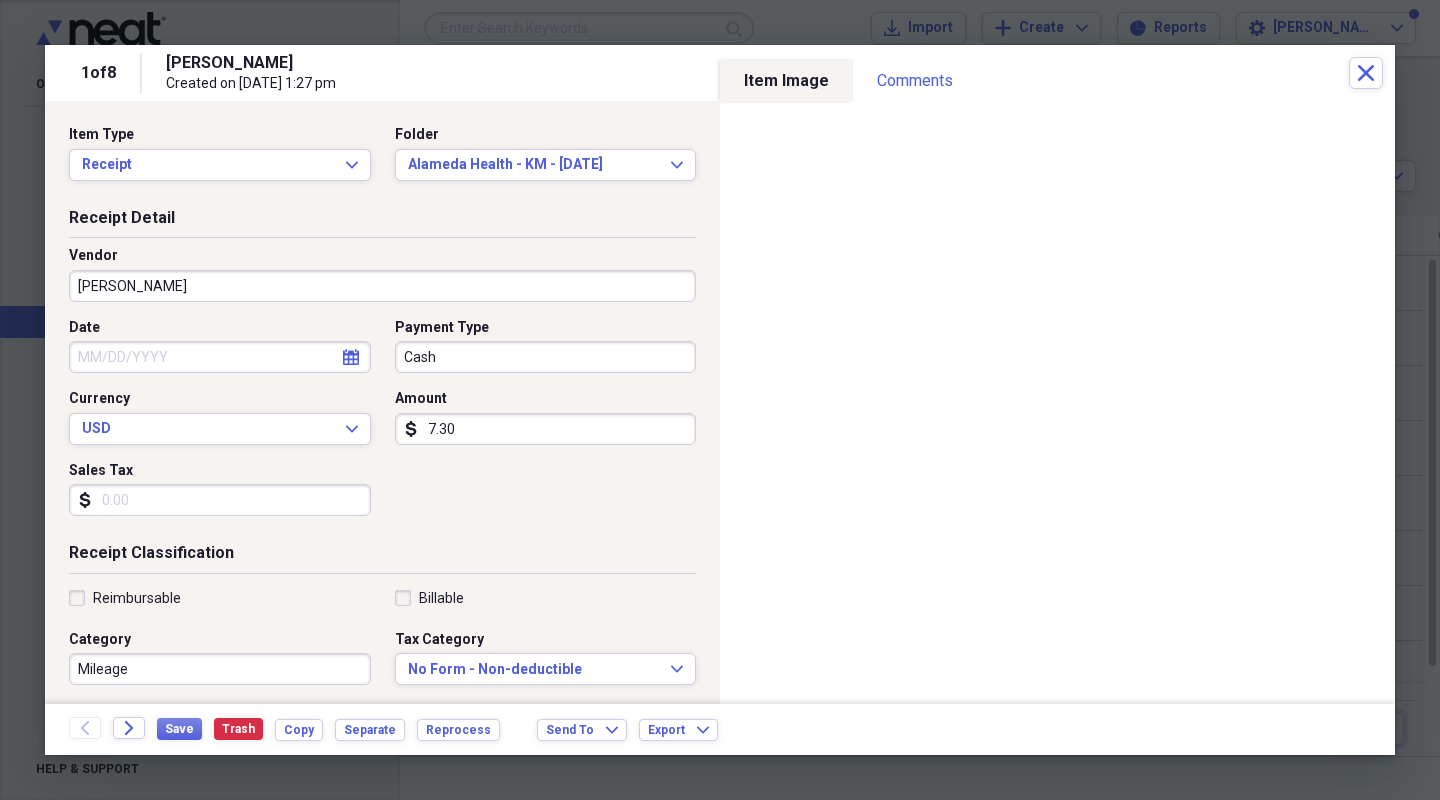 click on "7.30" at bounding box center (546, 429) 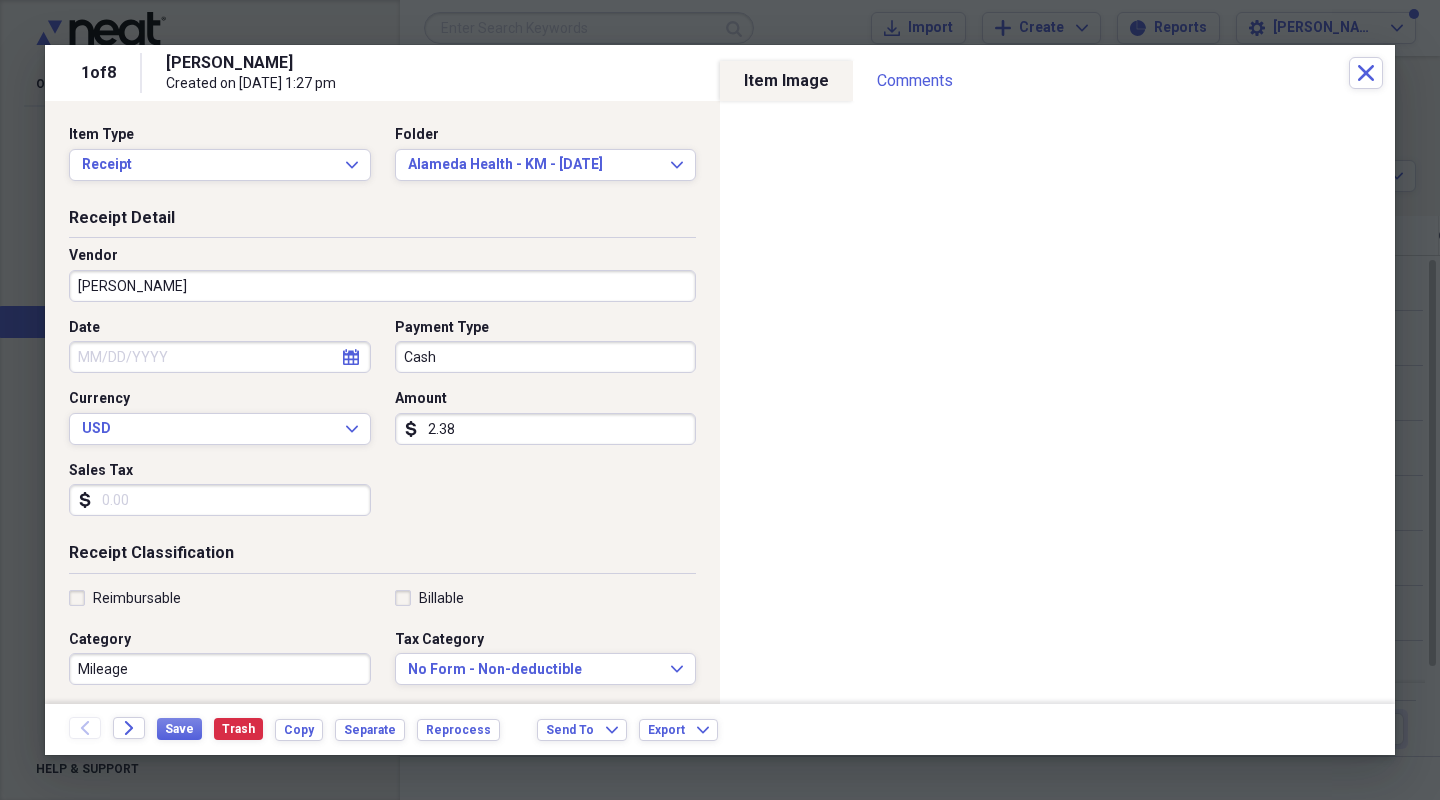 type on "23.80" 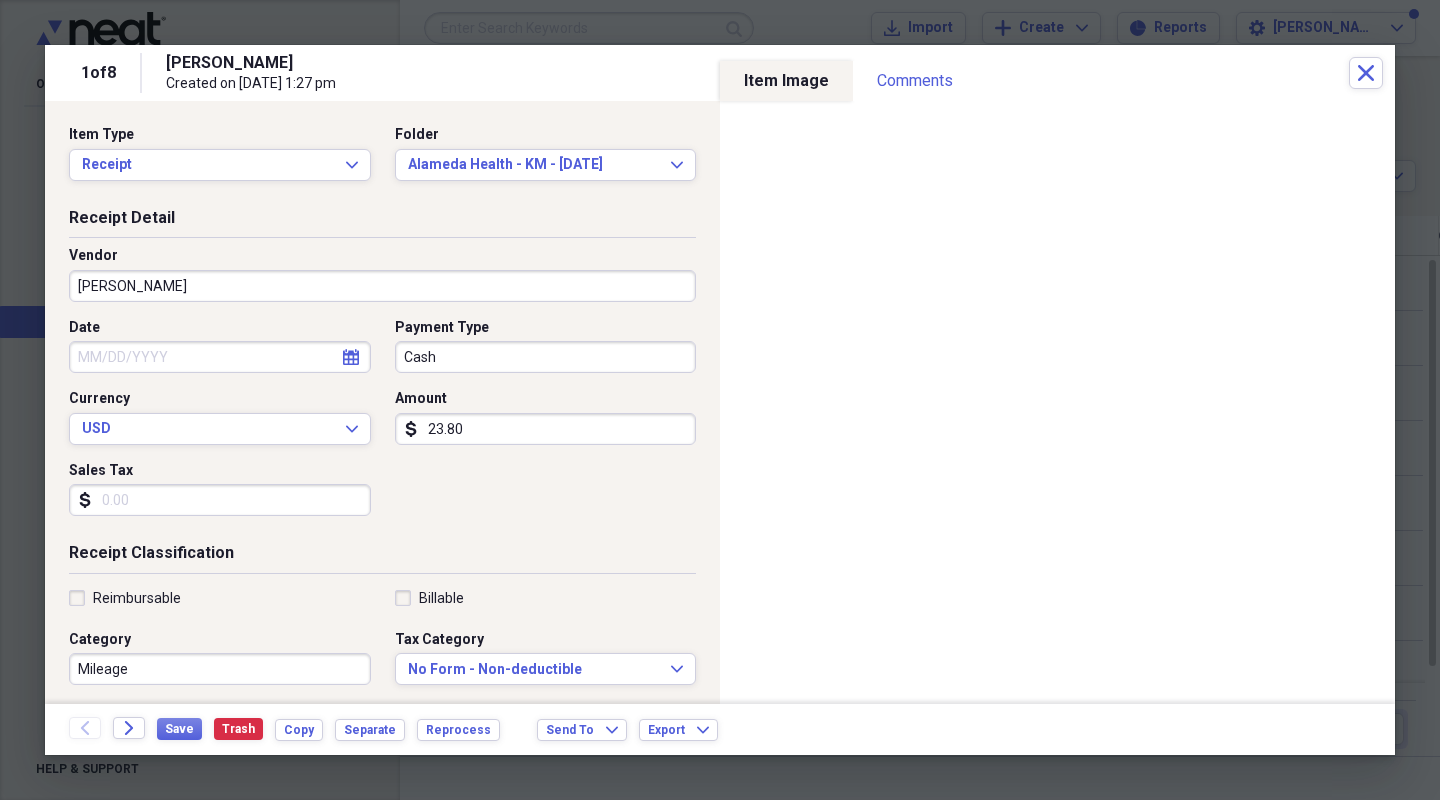 click 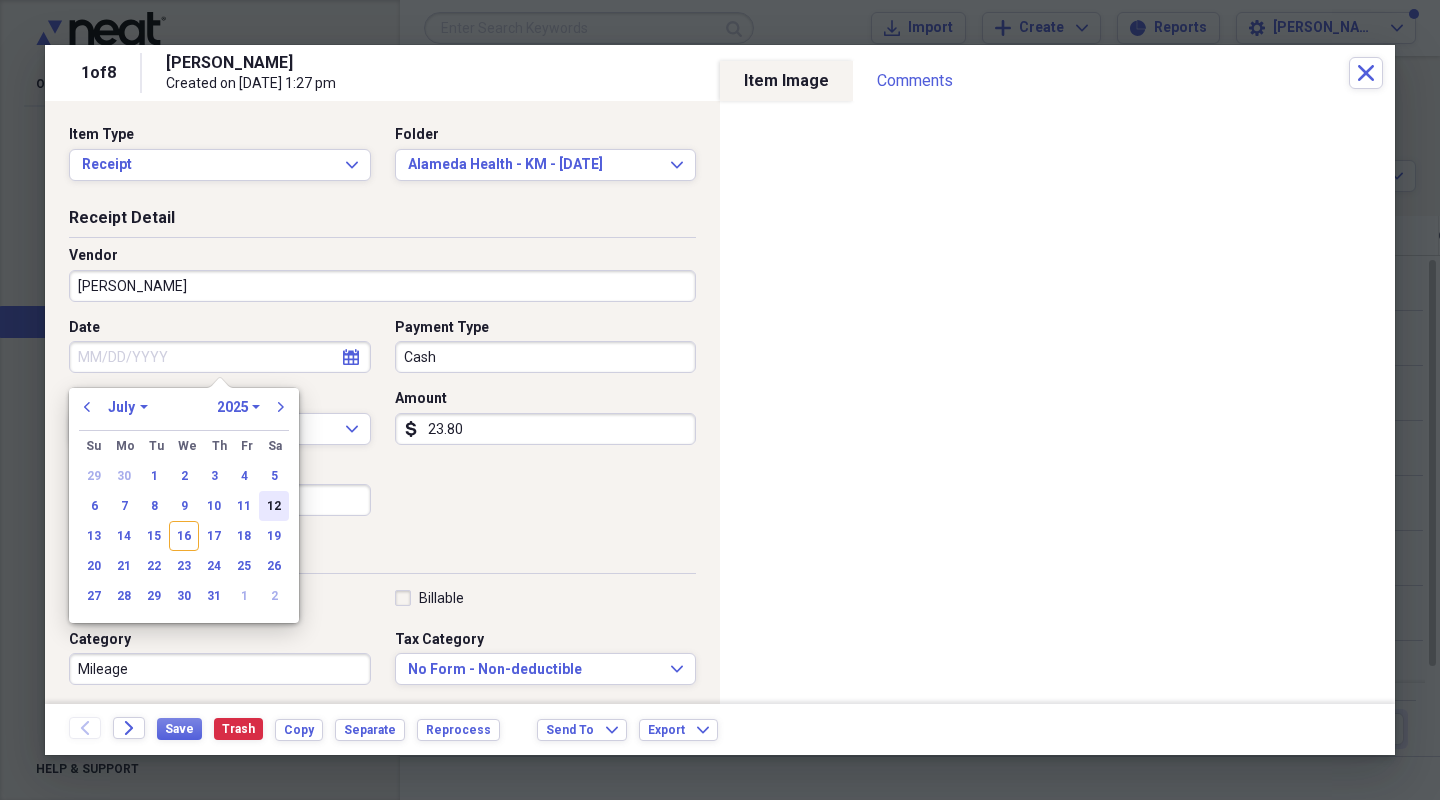 click on "12" at bounding box center (274, 506) 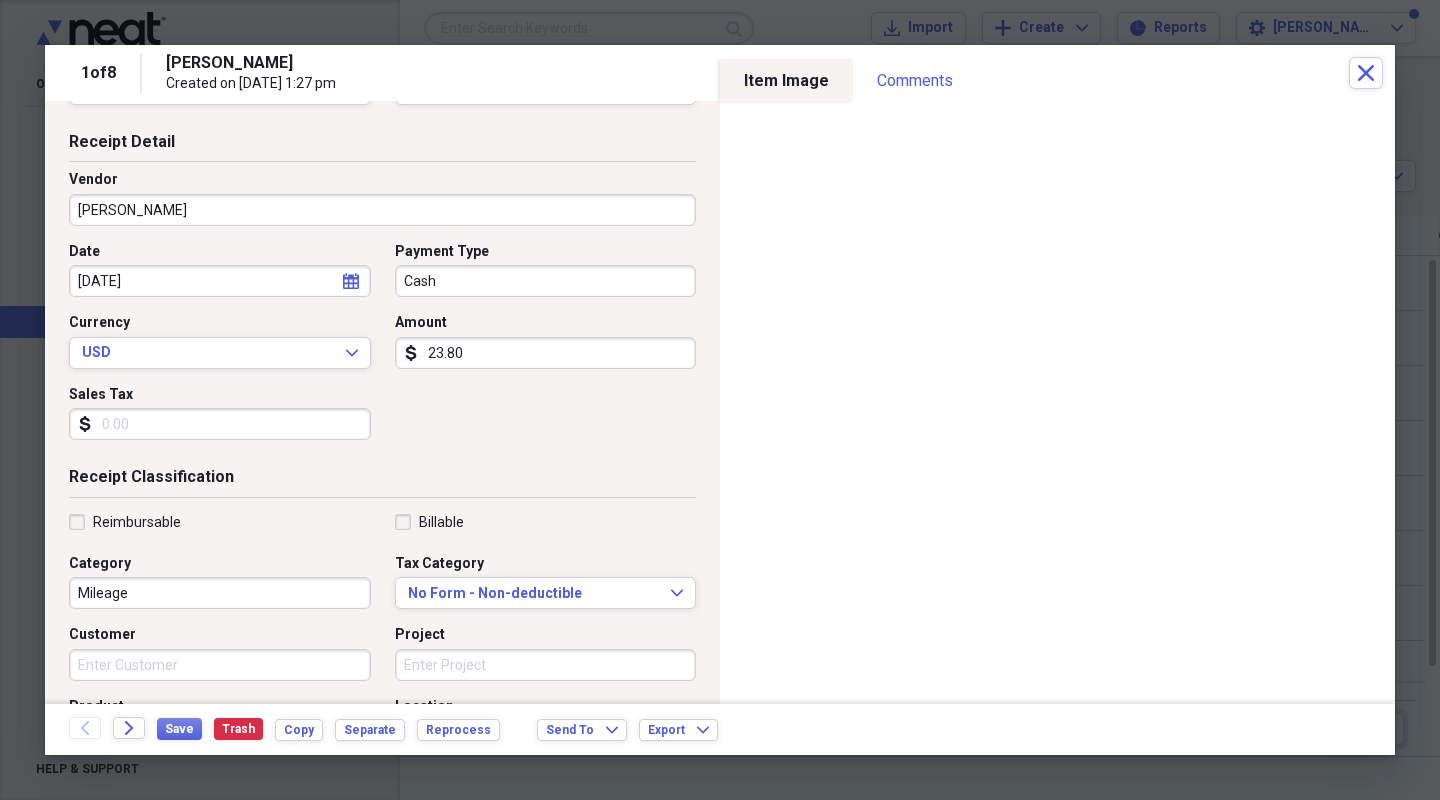scroll, scrollTop: 114, scrollLeft: 0, axis: vertical 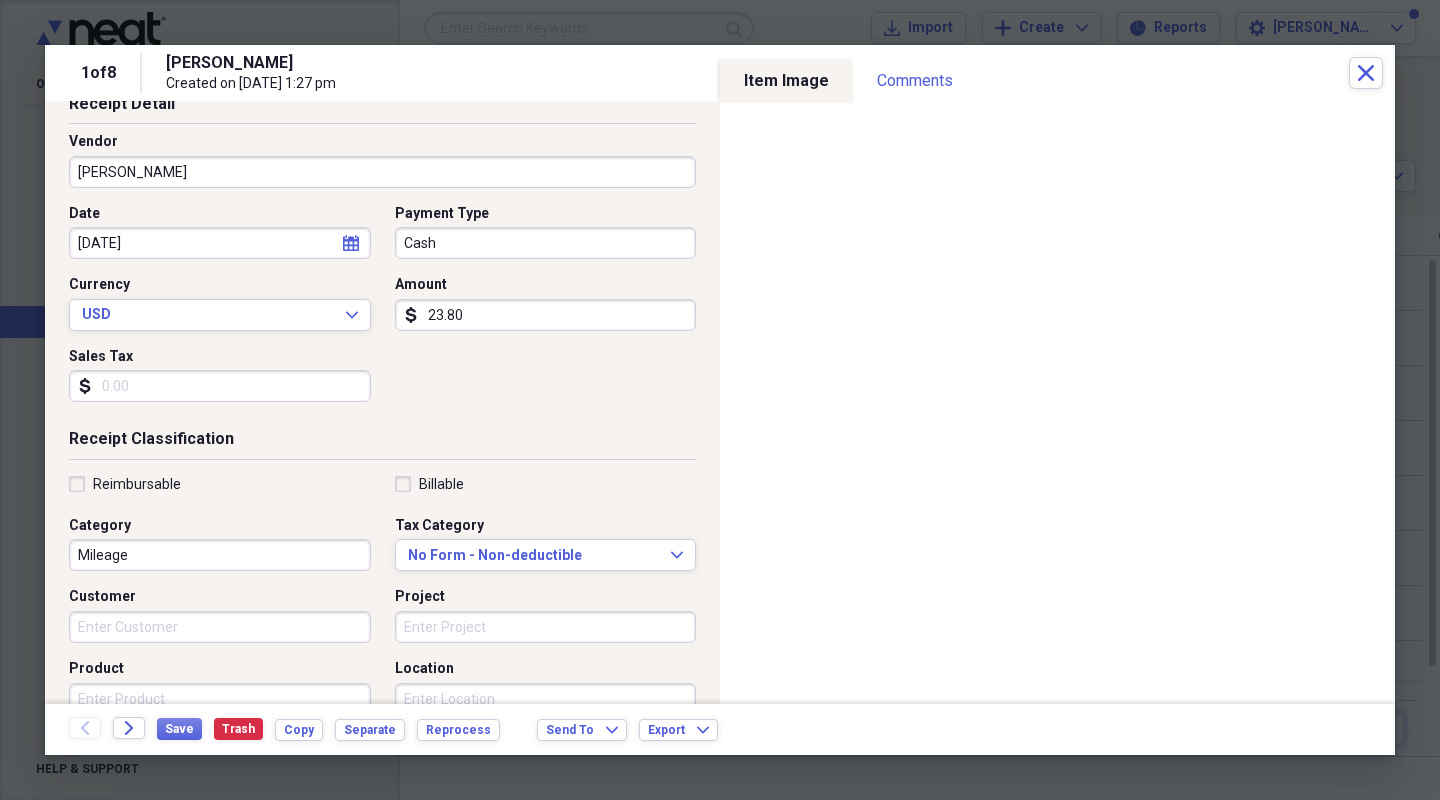 click on "Billable" at bounding box center [429, 484] 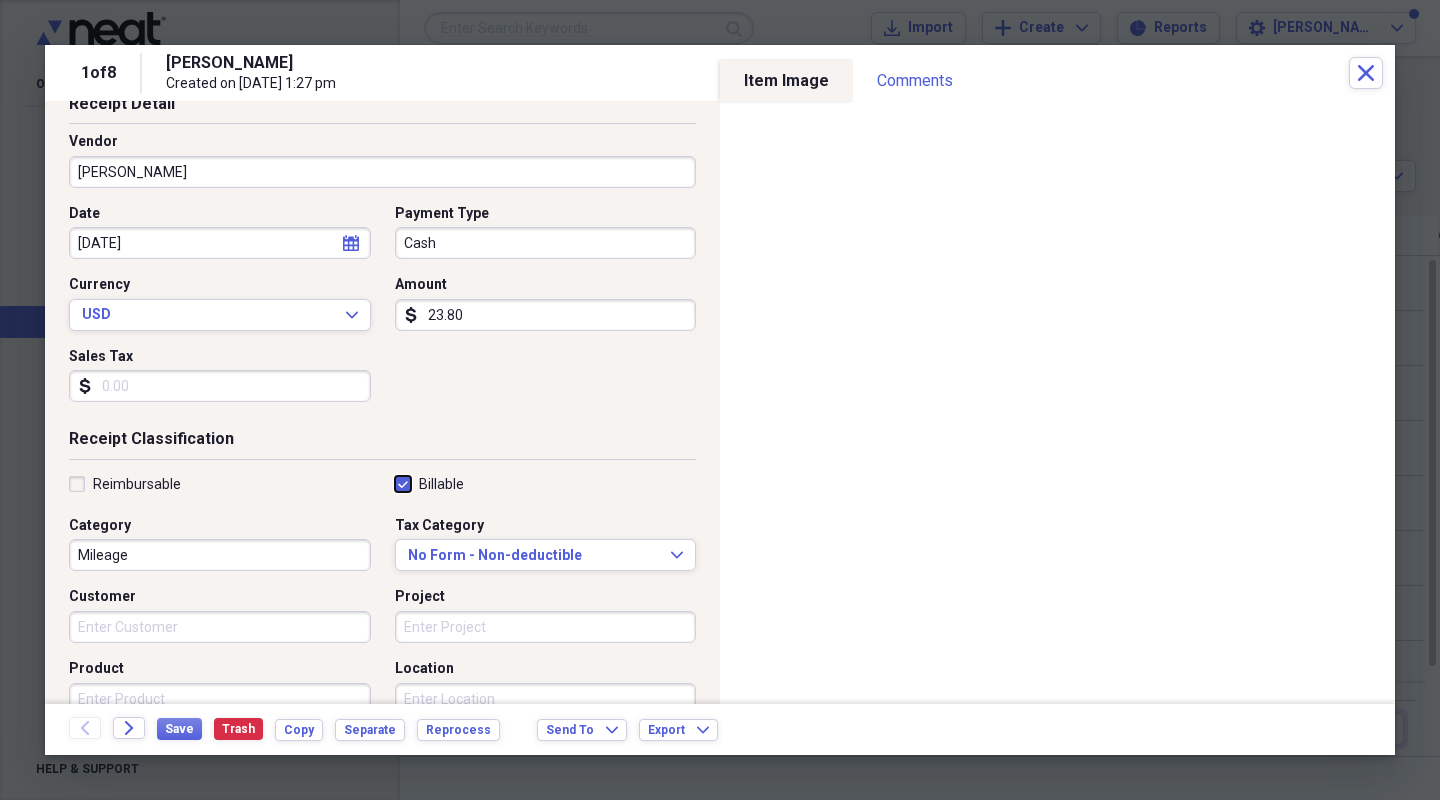checkbox on "true" 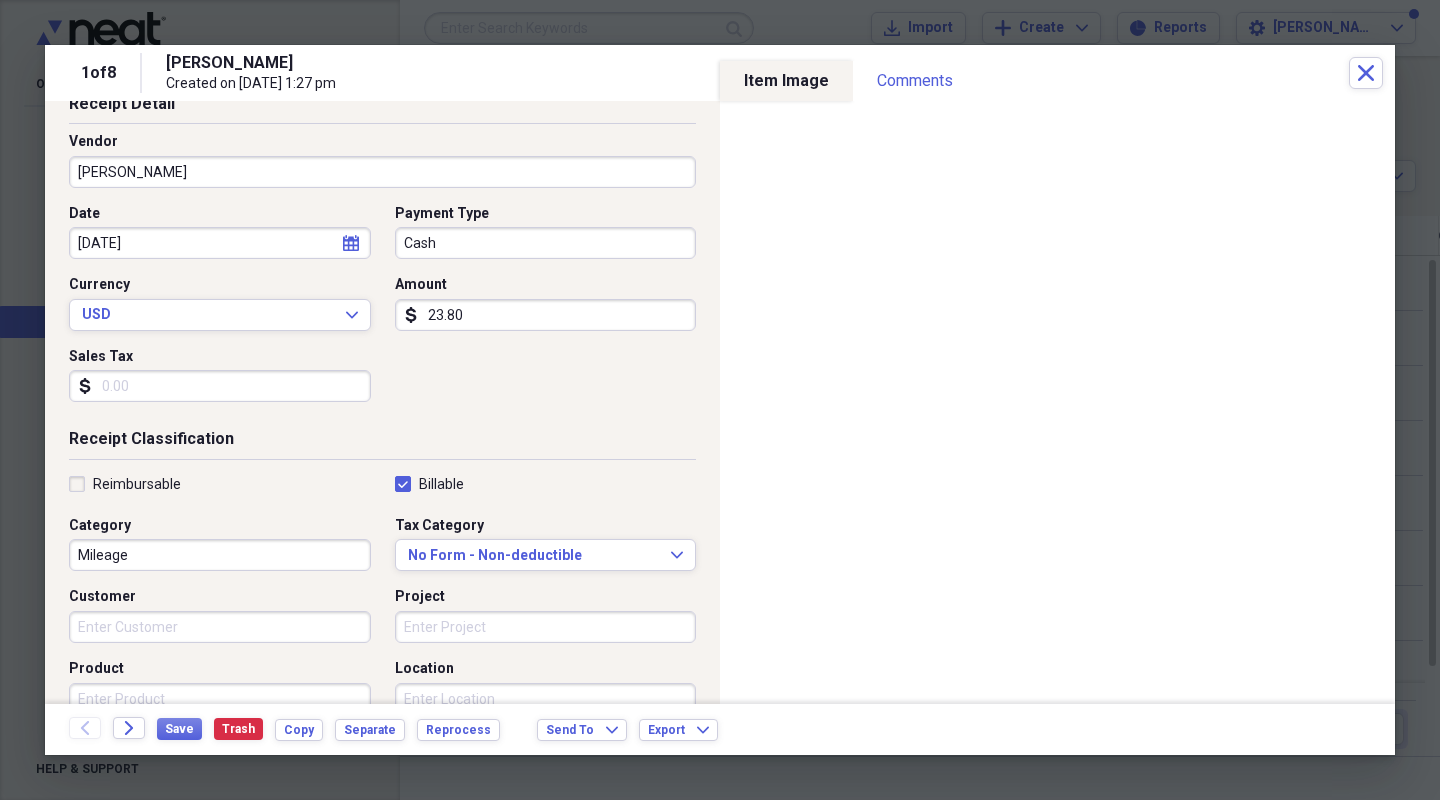 click on "Reimbursable" at bounding box center (125, 484) 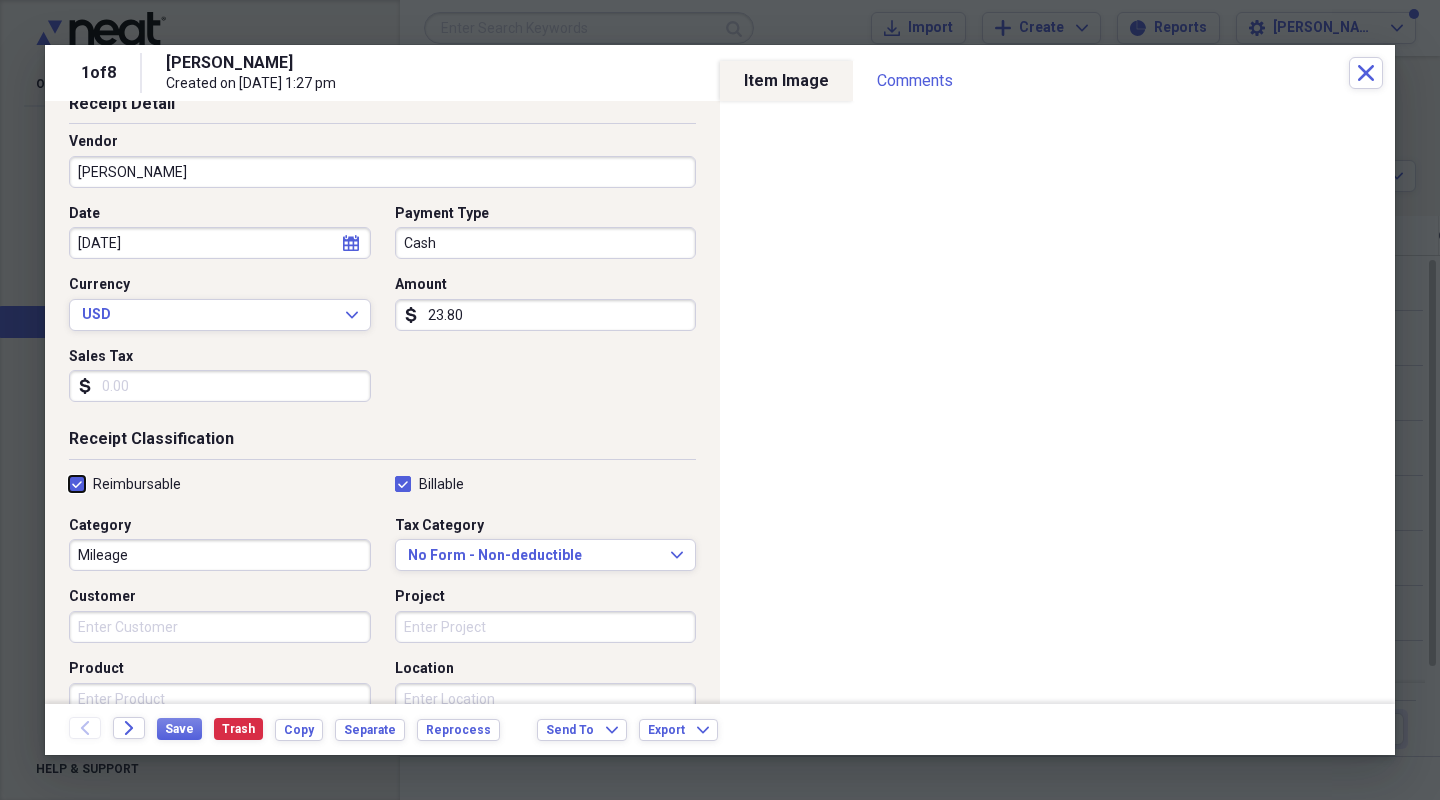 checkbox on "true" 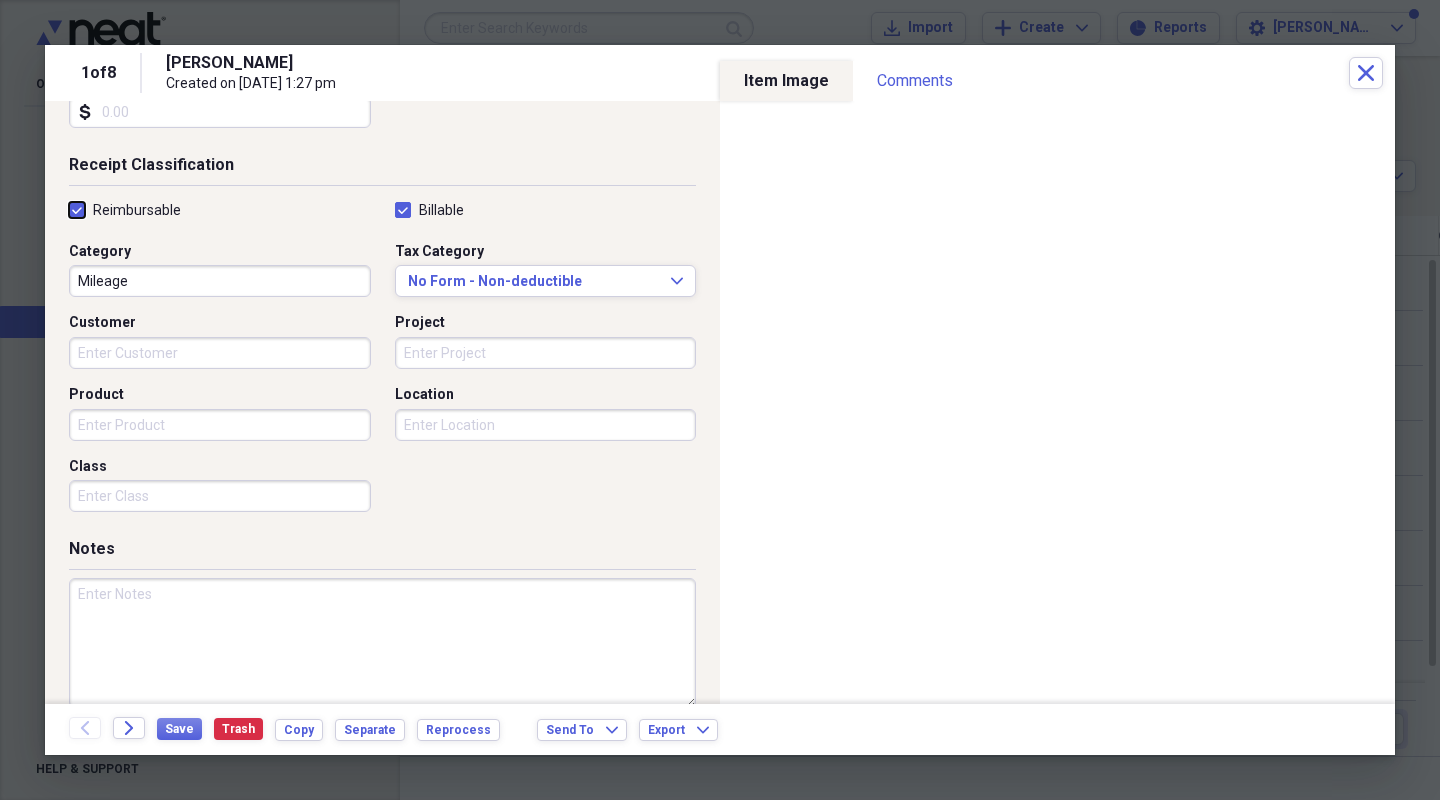 scroll, scrollTop: 418, scrollLeft: 0, axis: vertical 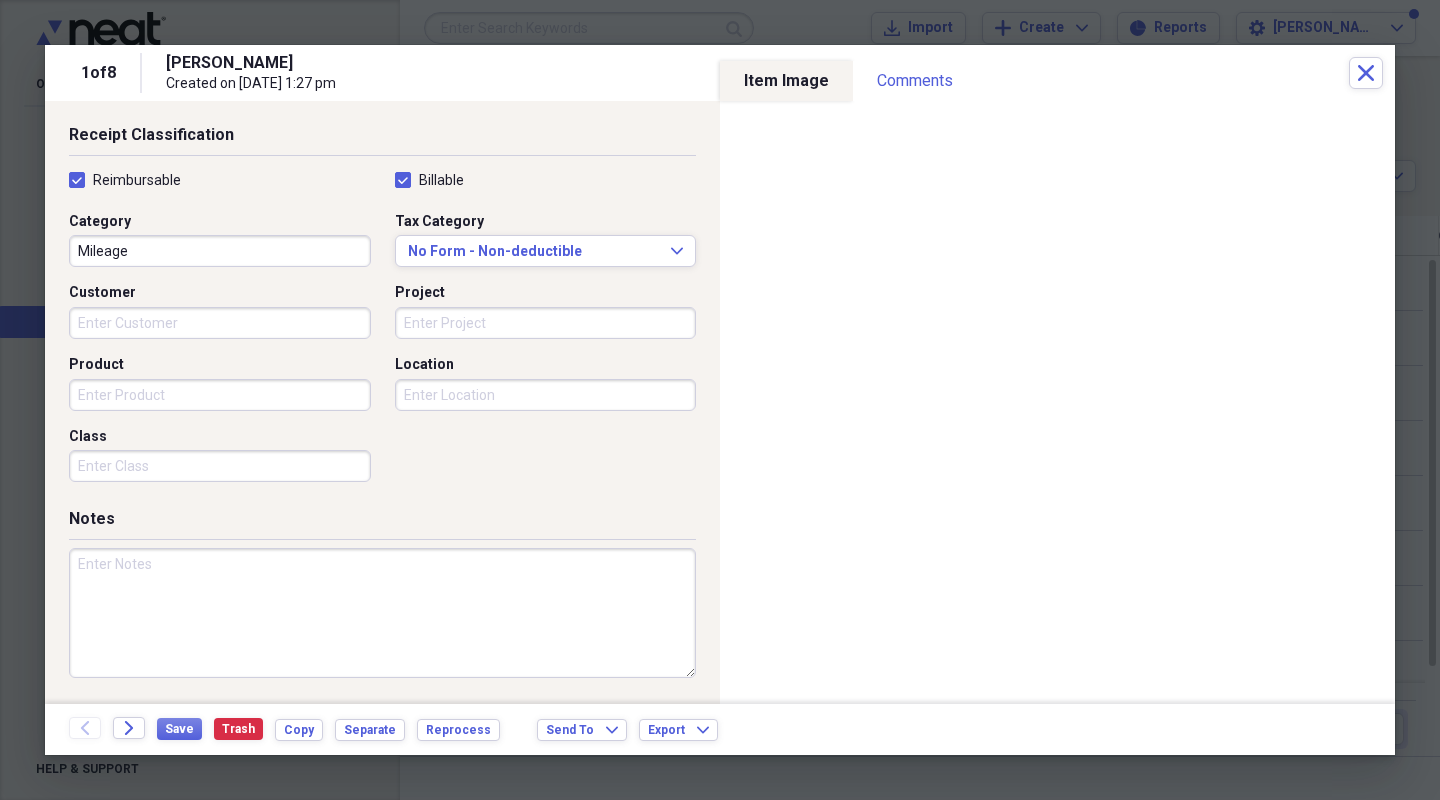 click at bounding box center [382, 613] 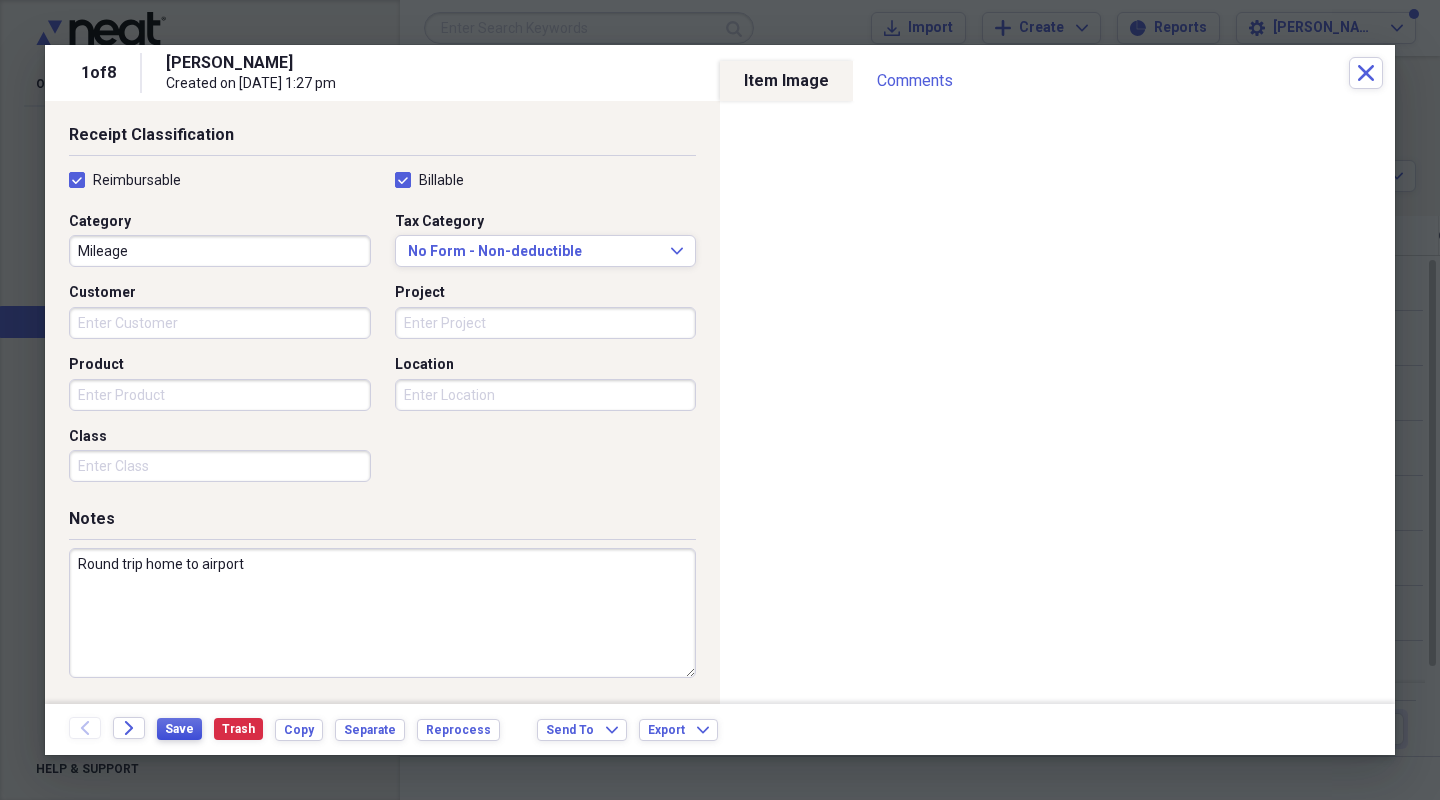 type on "Round trip home to airport" 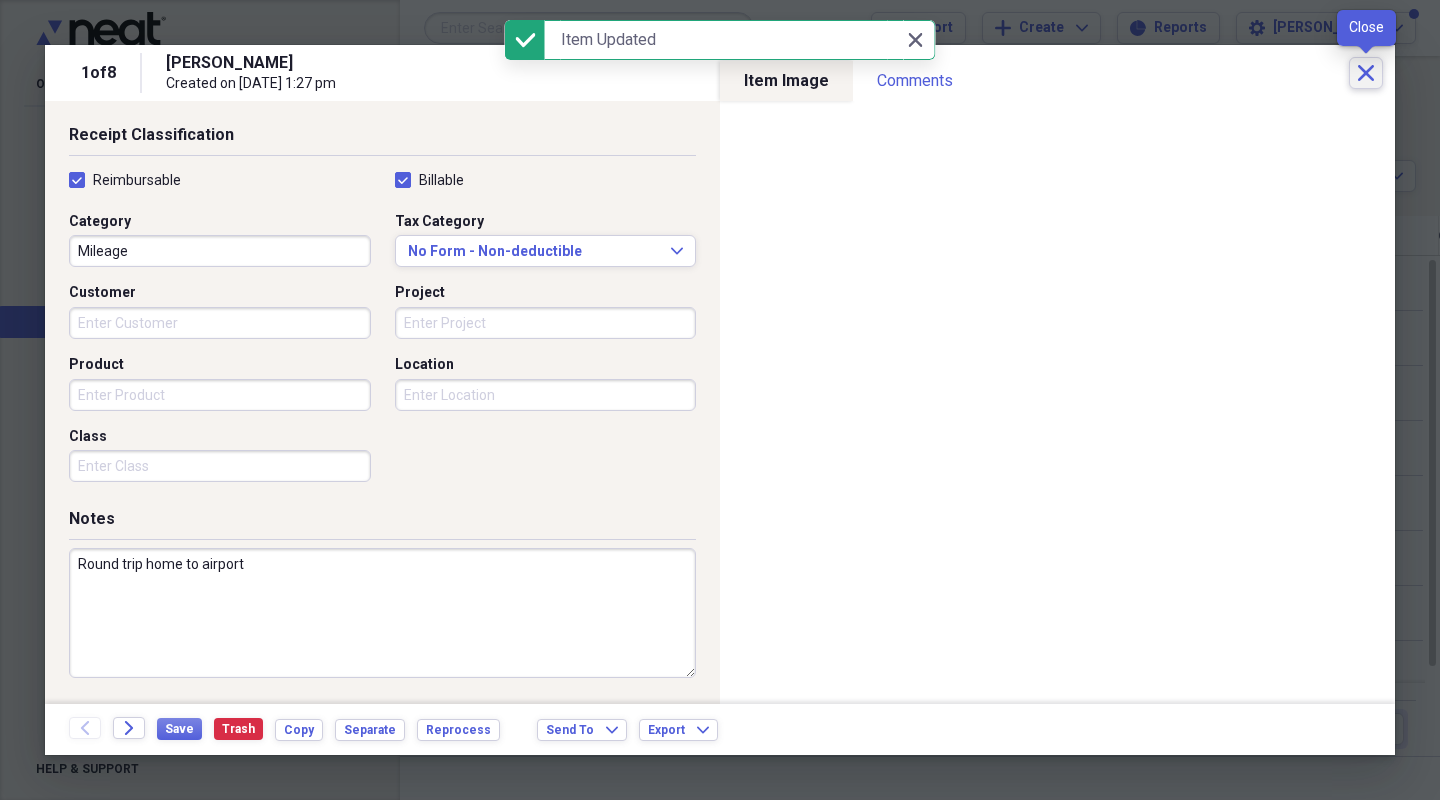 click on "Close" 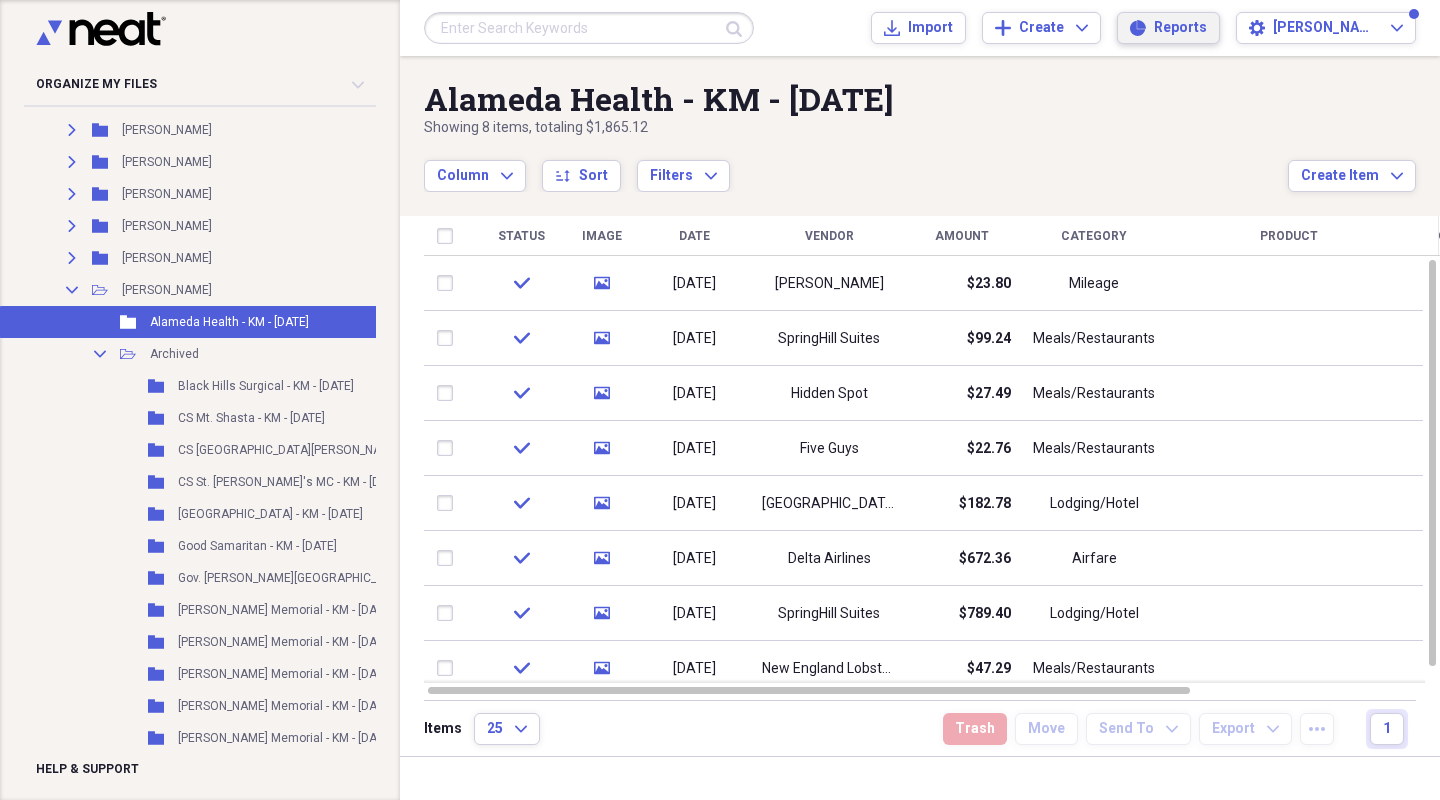 click on "Reports" at bounding box center (1180, 28) 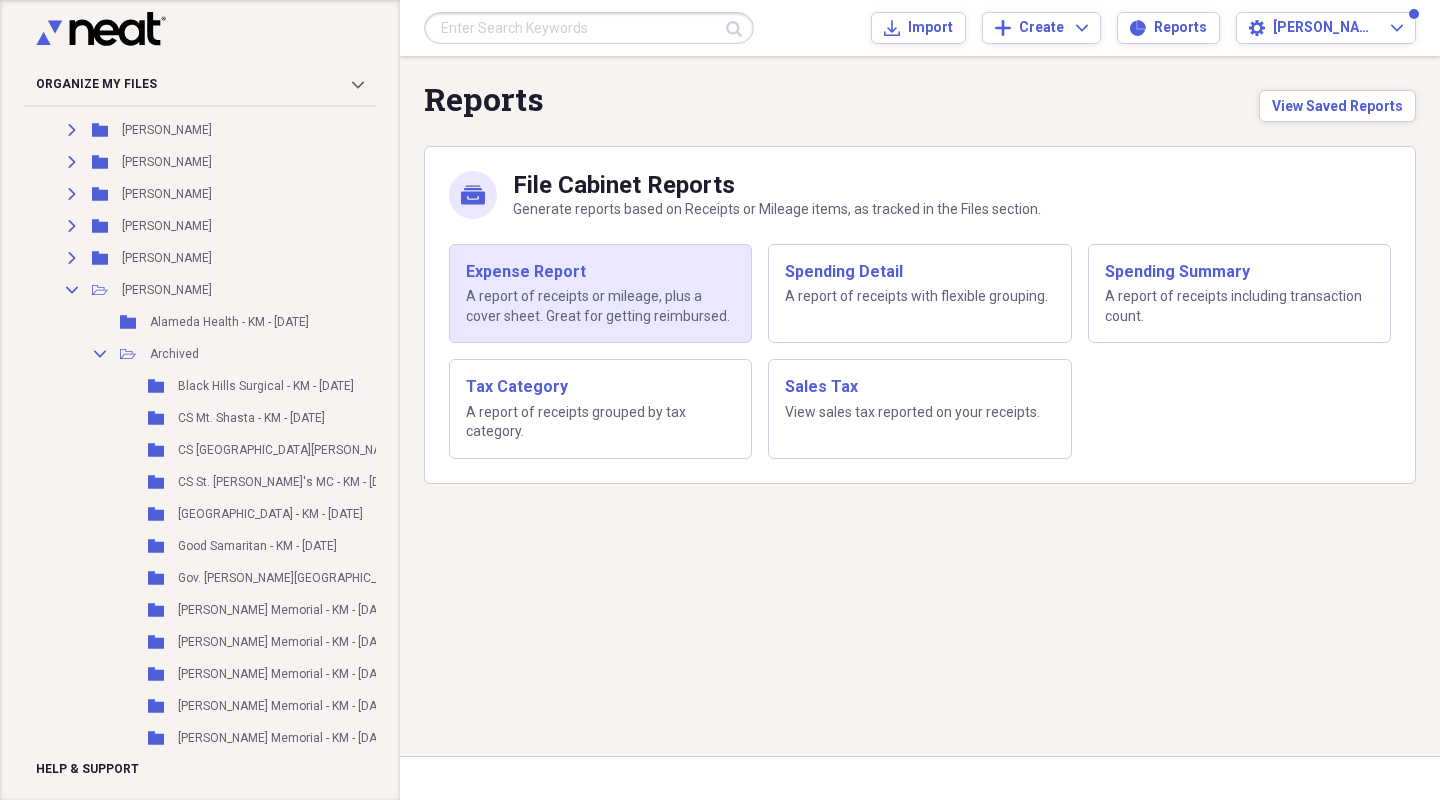 click on "A report of receipts or mileage, plus a cover sheet. Great for getting reimbursed." at bounding box center (600, 306) 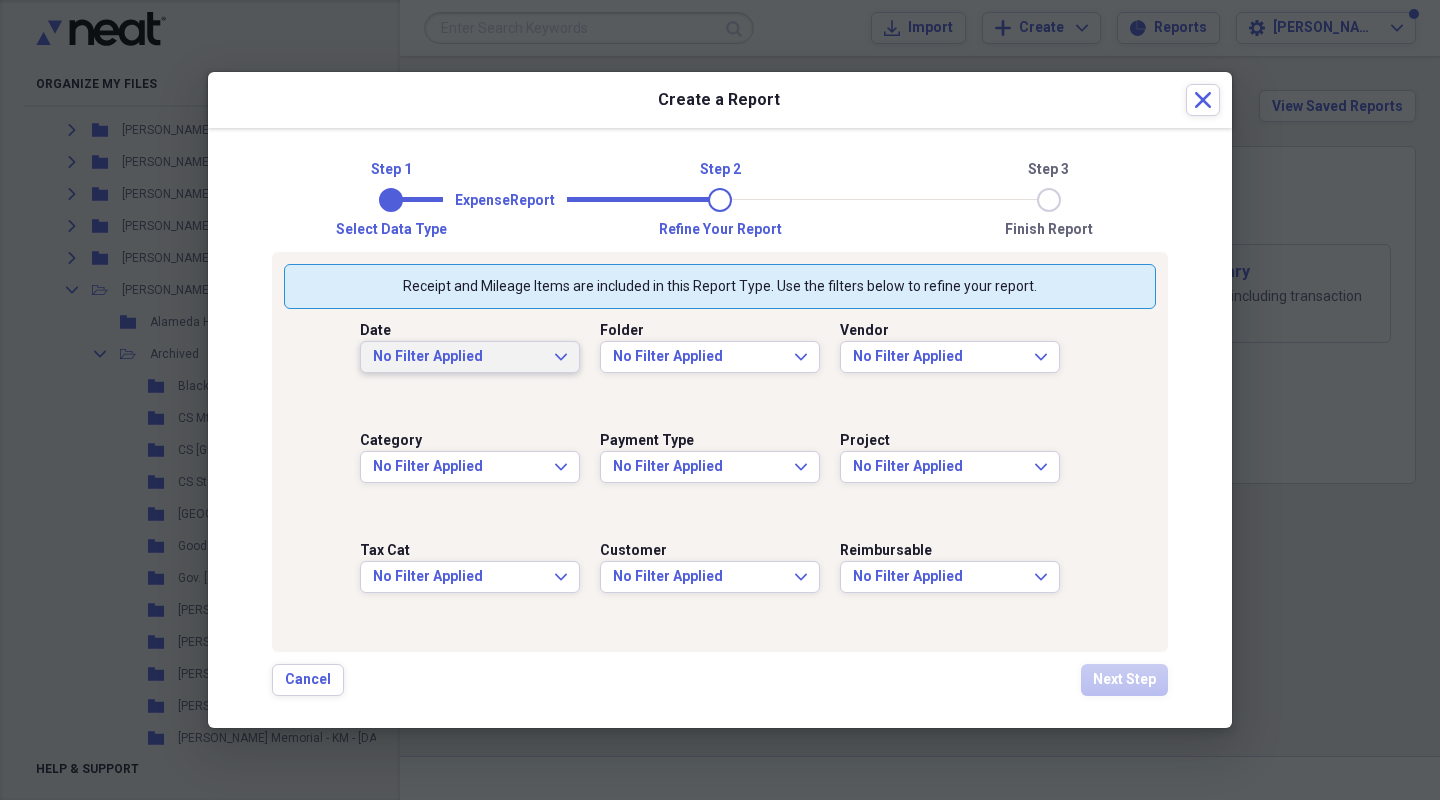 click on "No Filter Applied Expand" at bounding box center [470, 357] 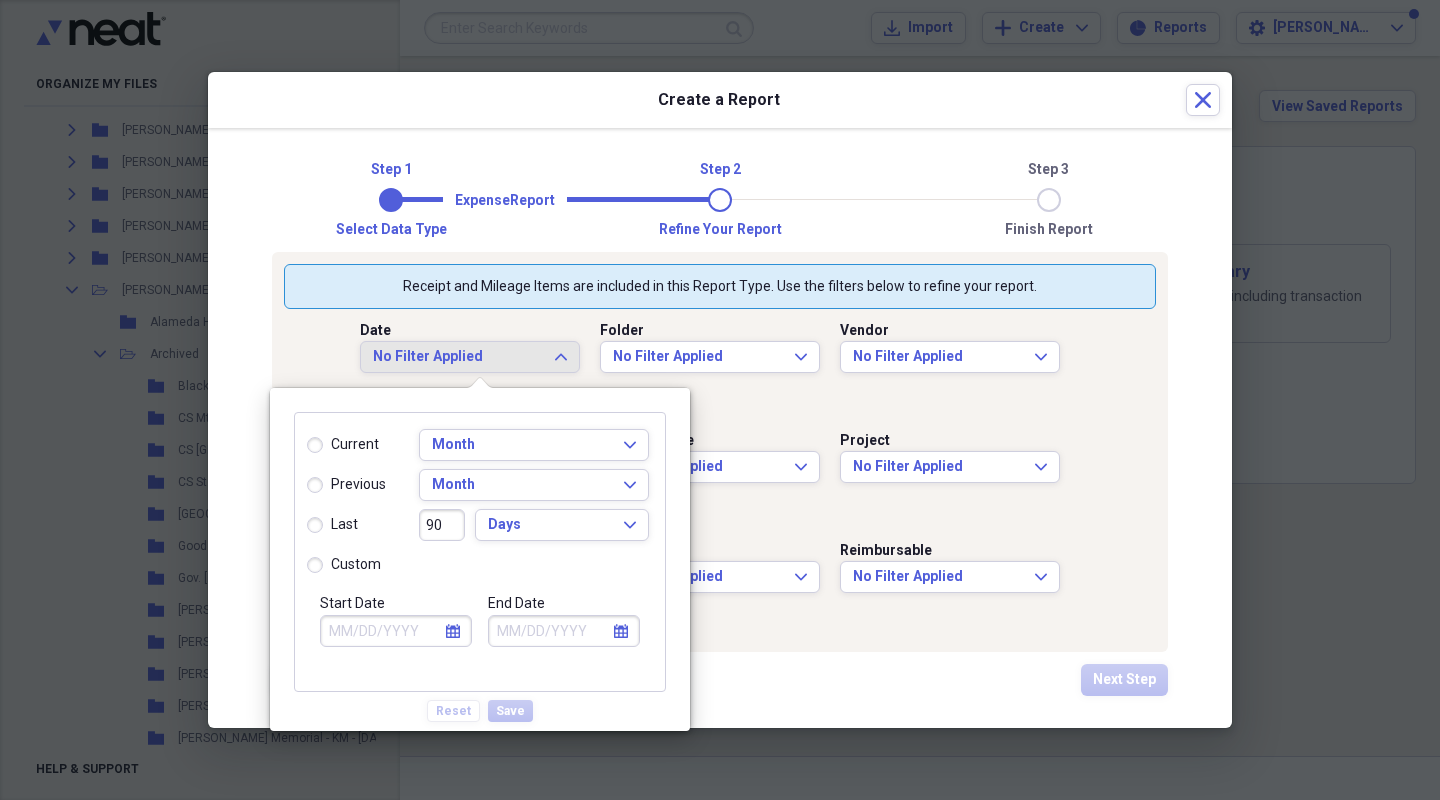 click on "current" at bounding box center [343, 445] 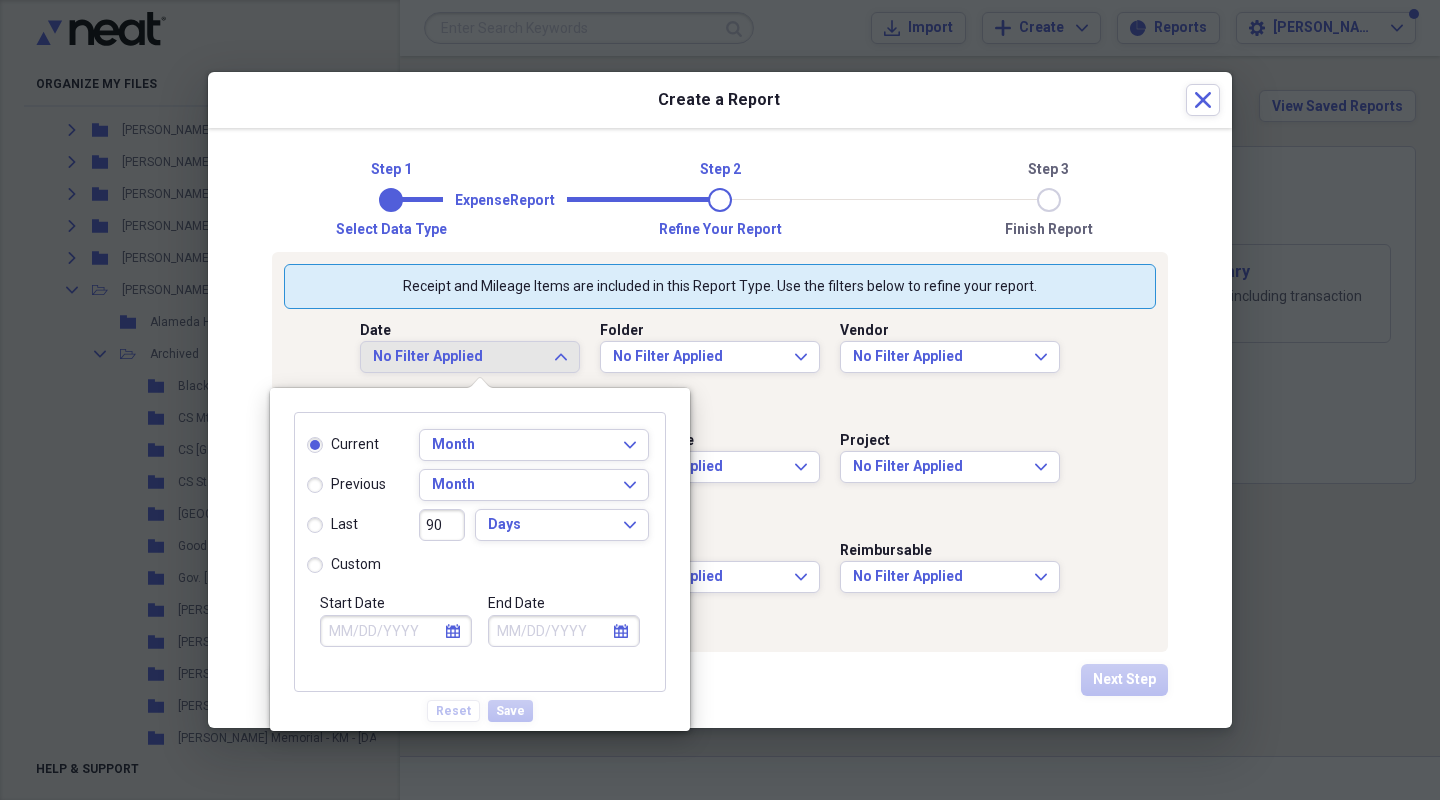 type on "[DATE]" 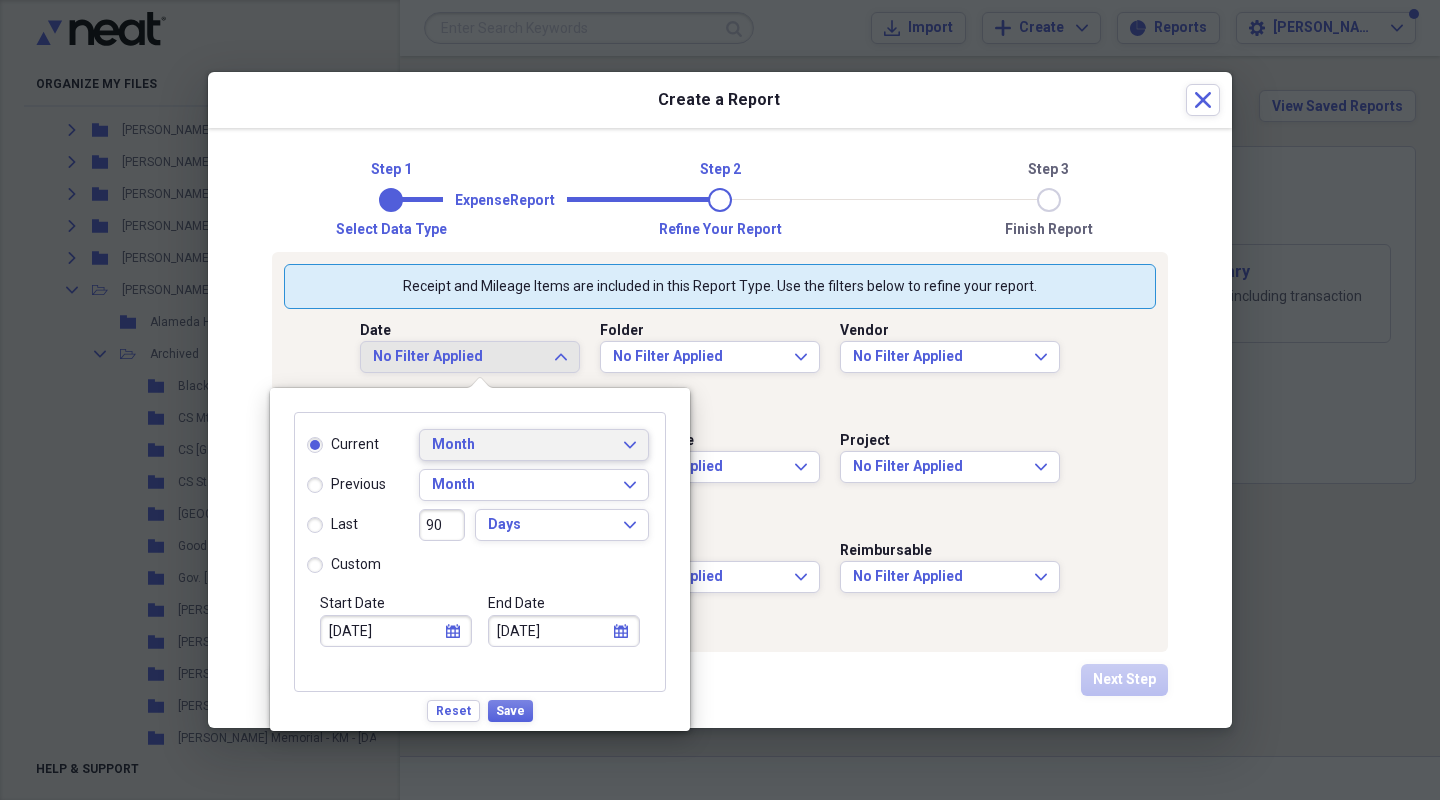 click on "Month" at bounding box center [522, 445] 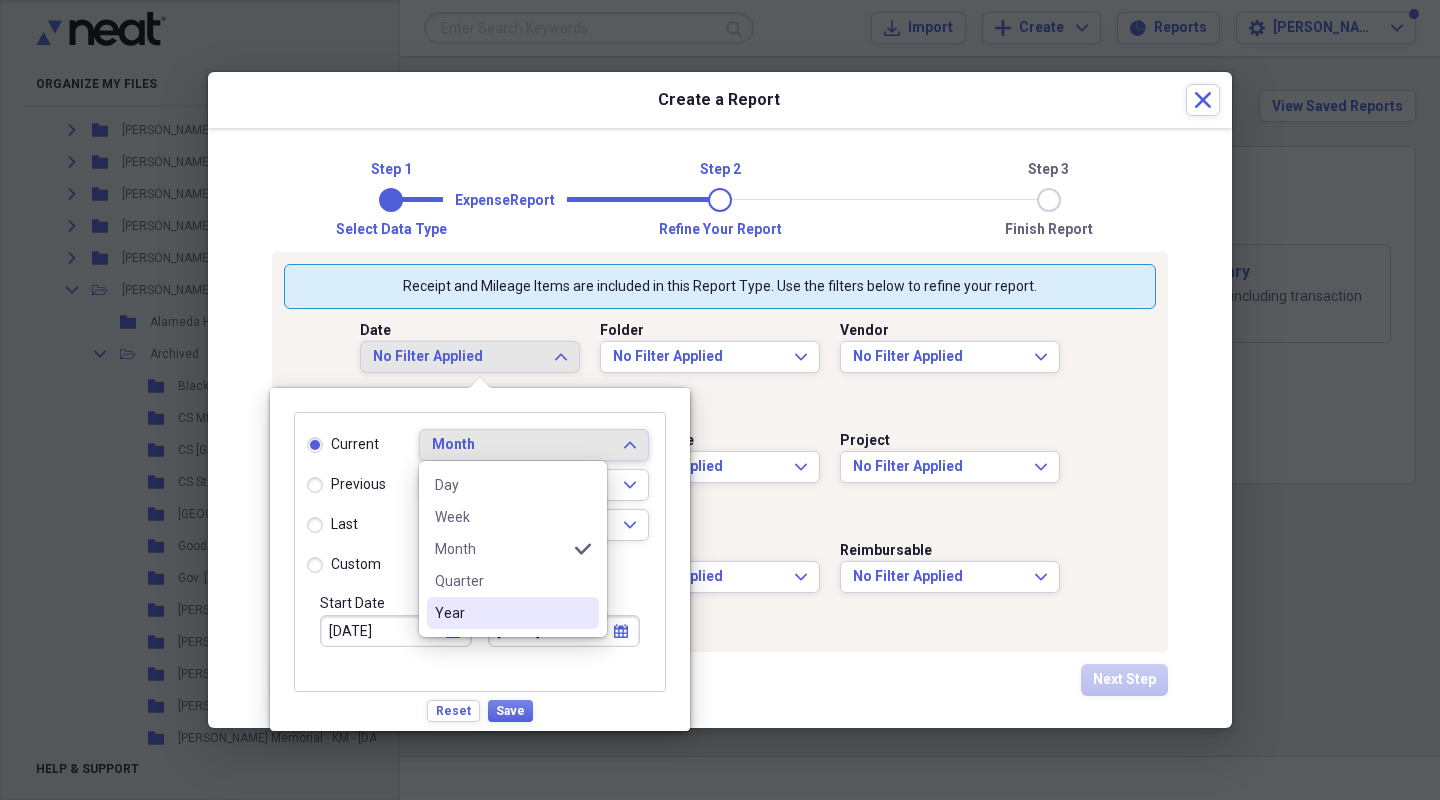 click on "Year" at bounding box center (513, 613) 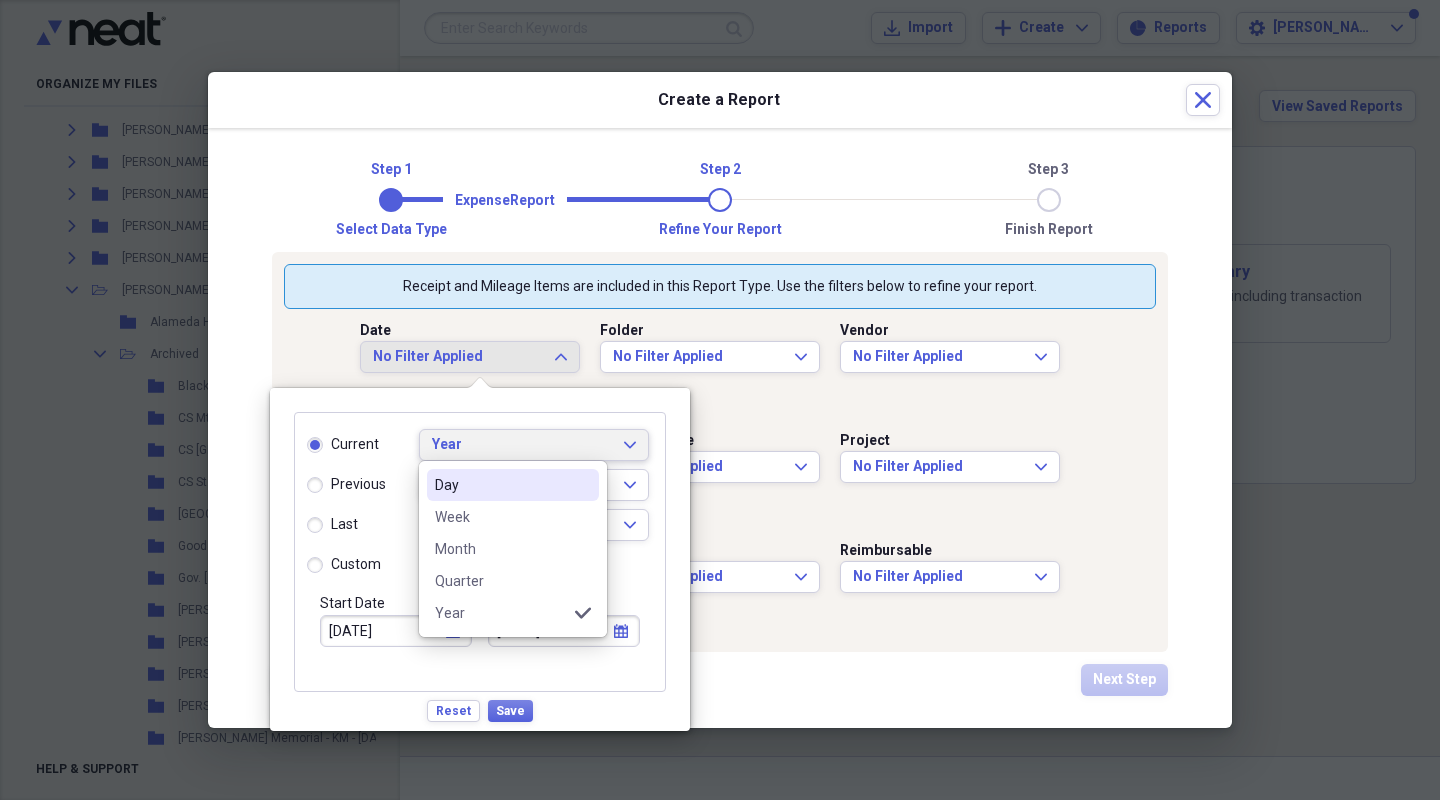 type on "[DATE]" 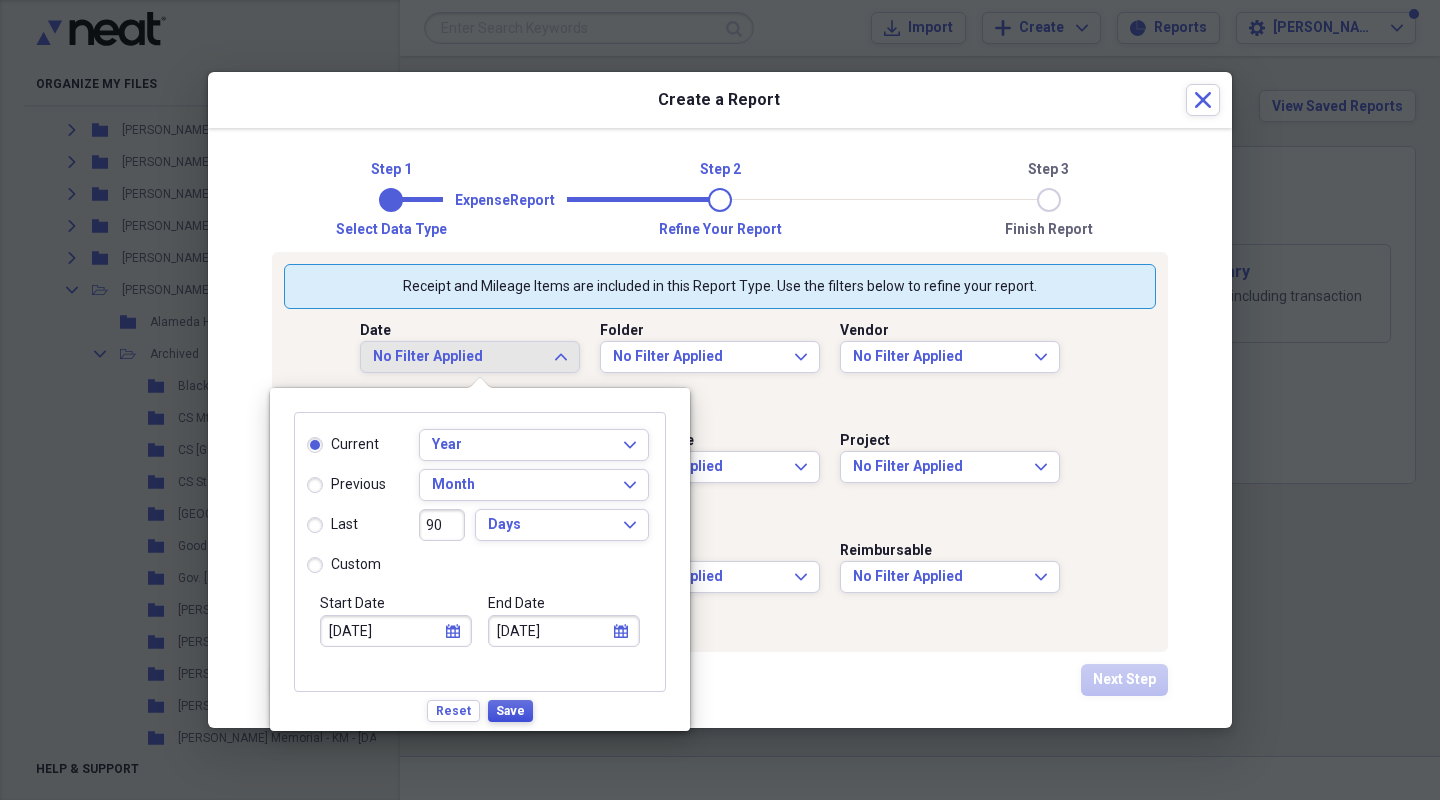 click on "Save" at bounding box center (510, 711) 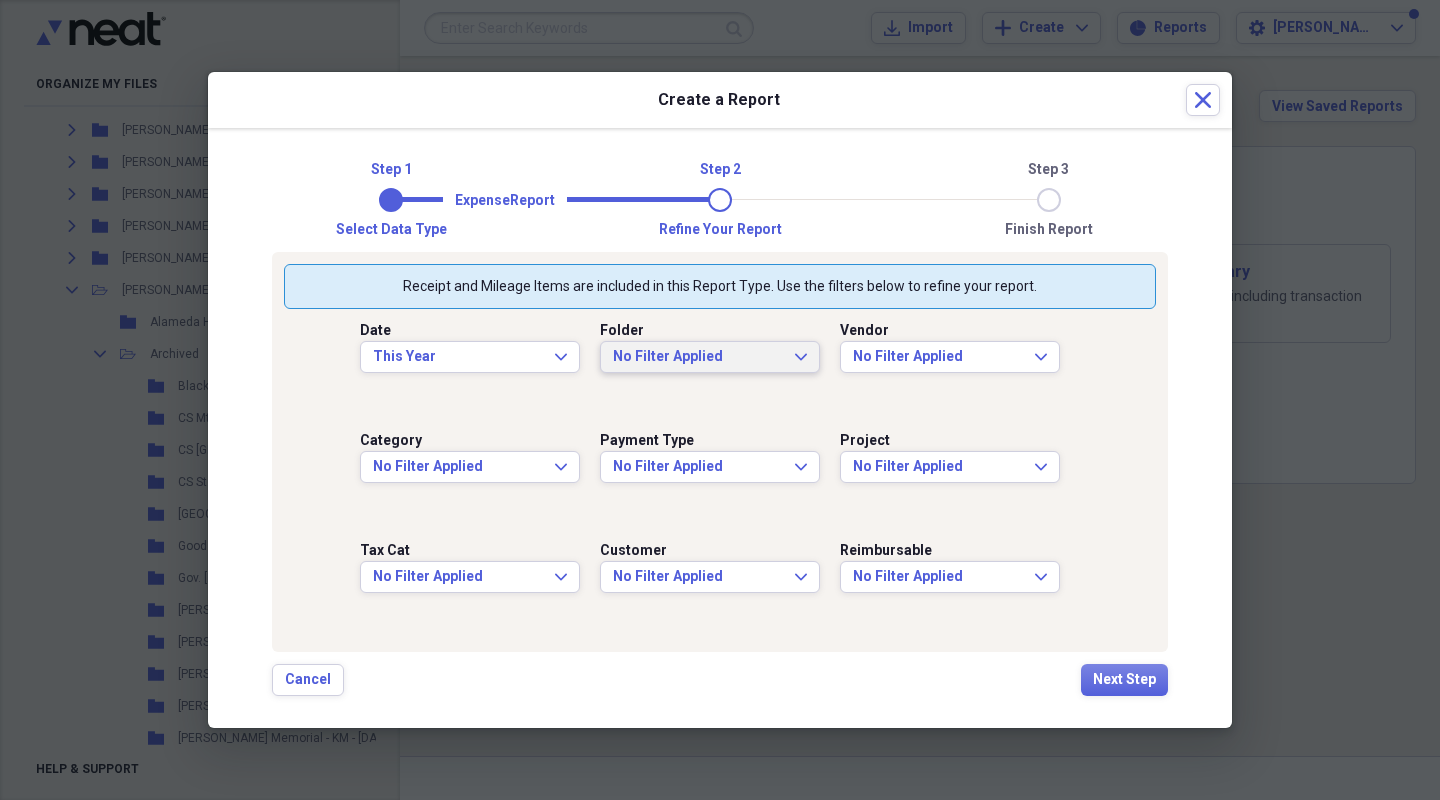 click on "No Filter Applied Expand" at bounding box center [710, 357] 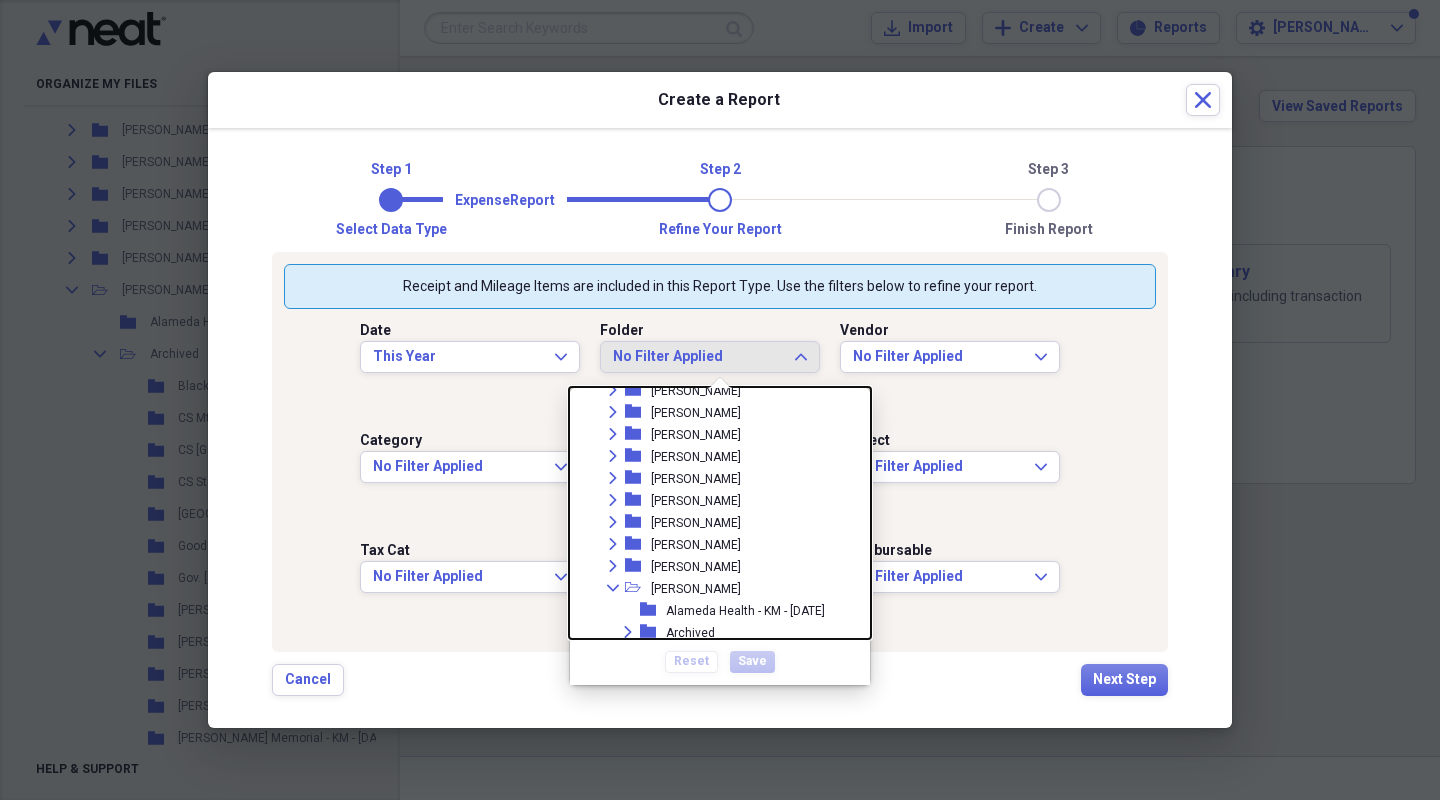 scroll, scrollTop: 342, scrollLeft: 0, axis: vertical 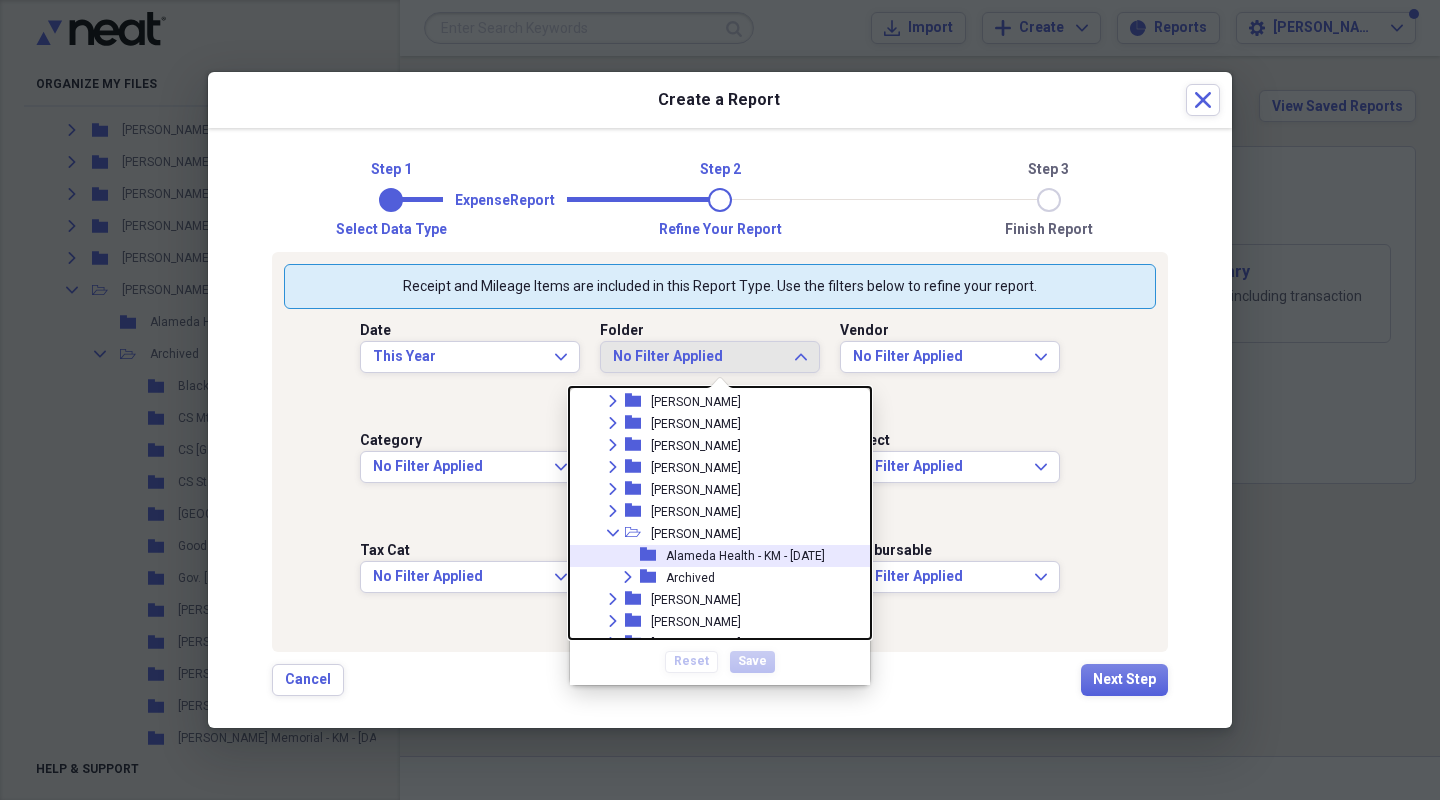 click on "Alameda Health - KM - [DATE]" at bounding box center (745, 556) 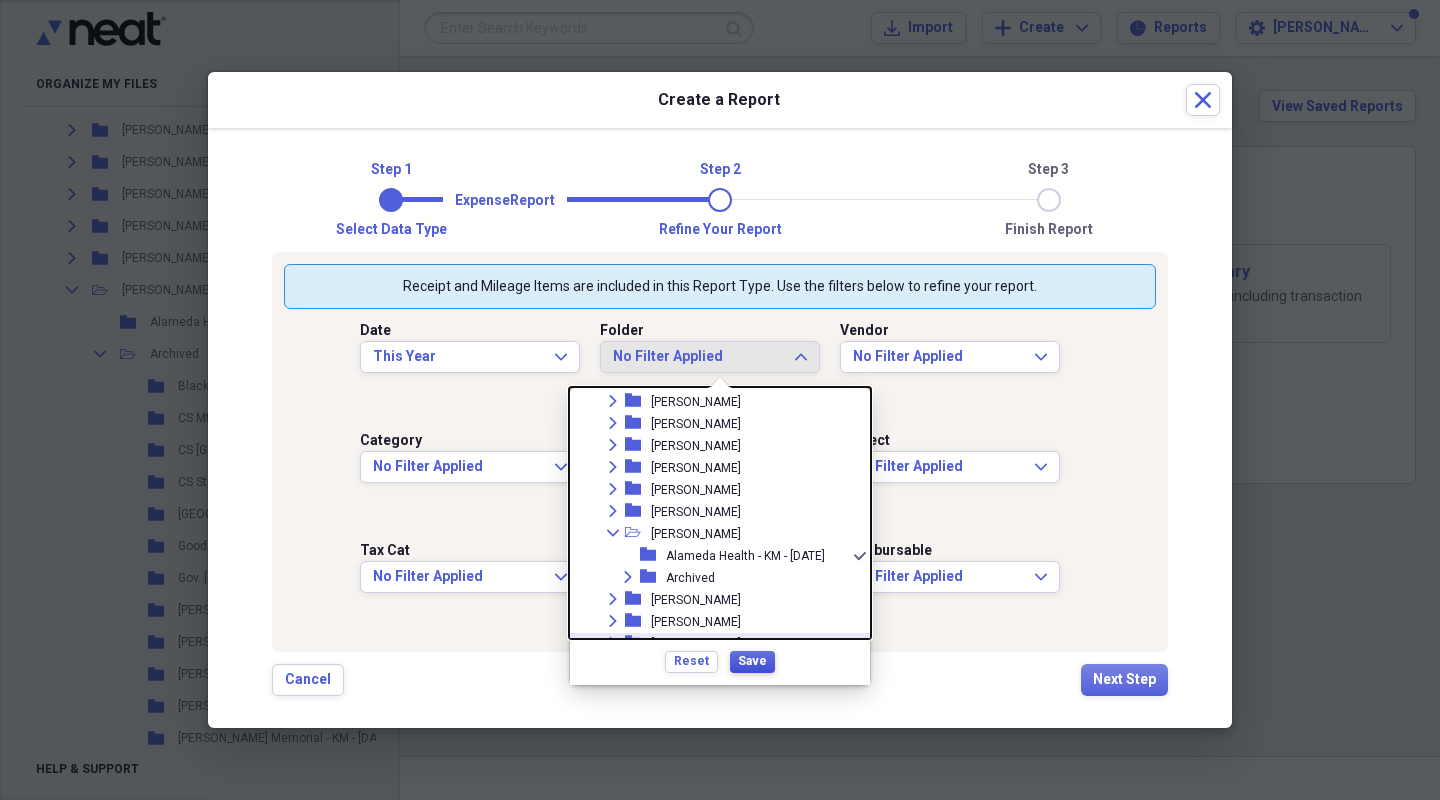 click on "Save" at bounding box center (752, 661) 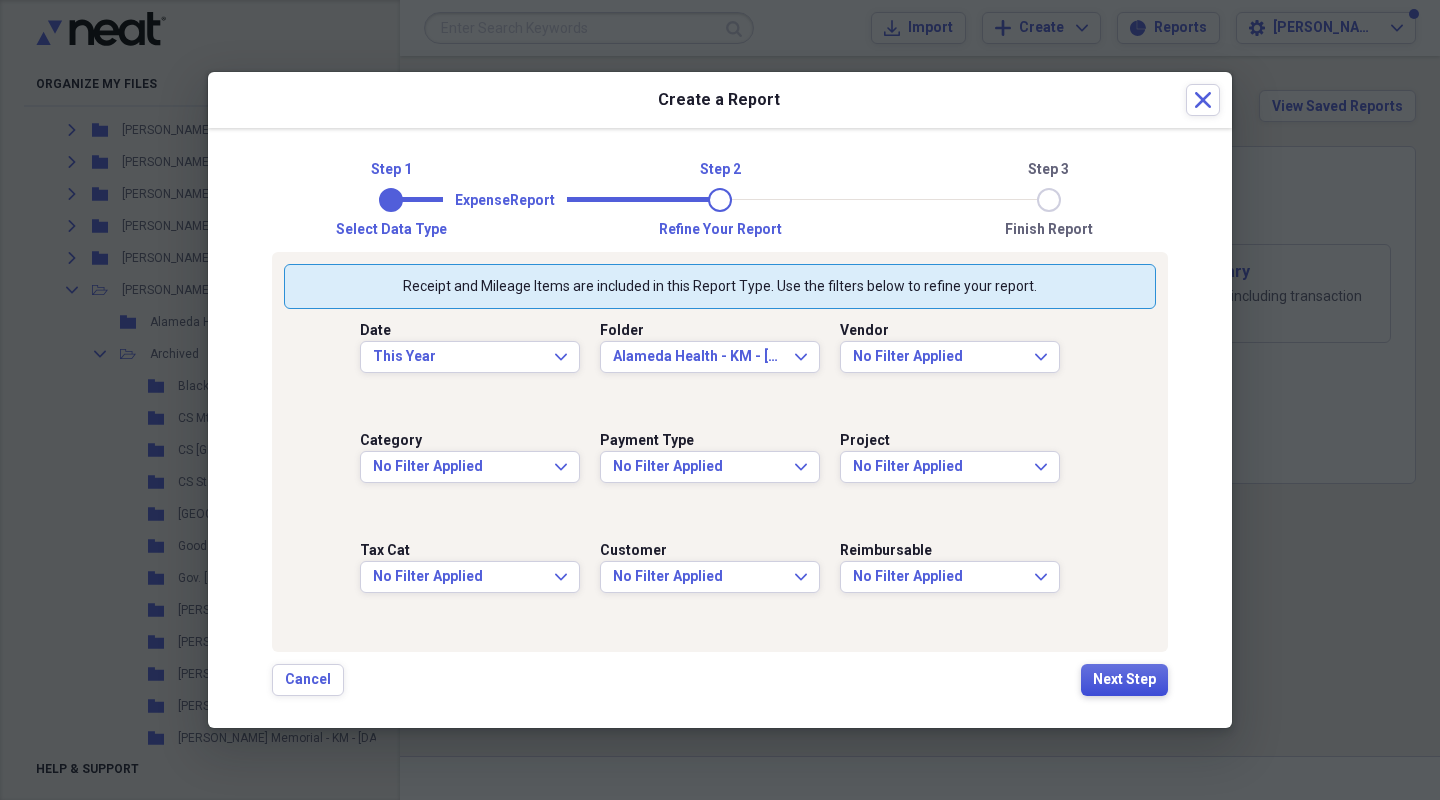click on "Next Step" at bounding box center [1124, 680] 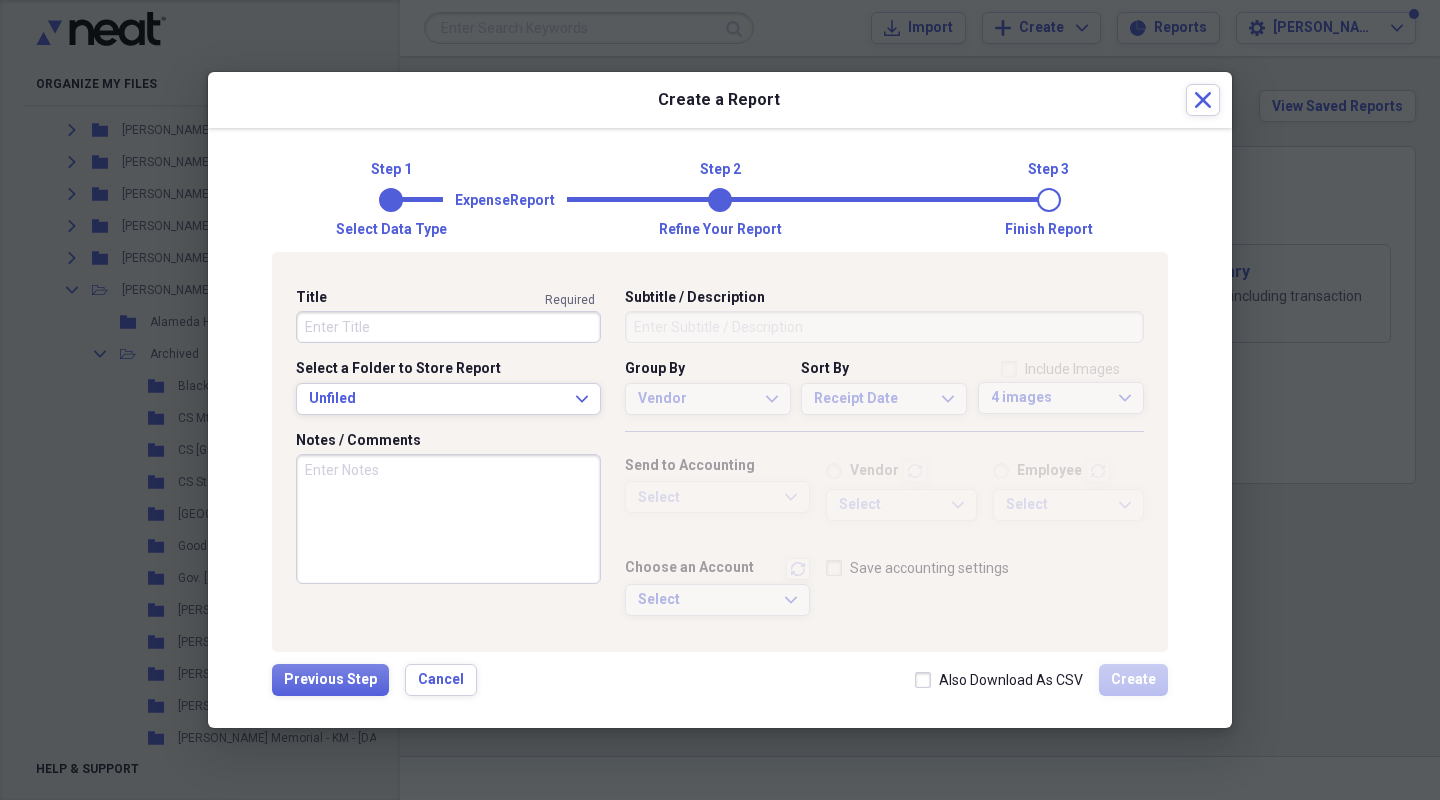 click on "Title" at bounding box center (448, 327) 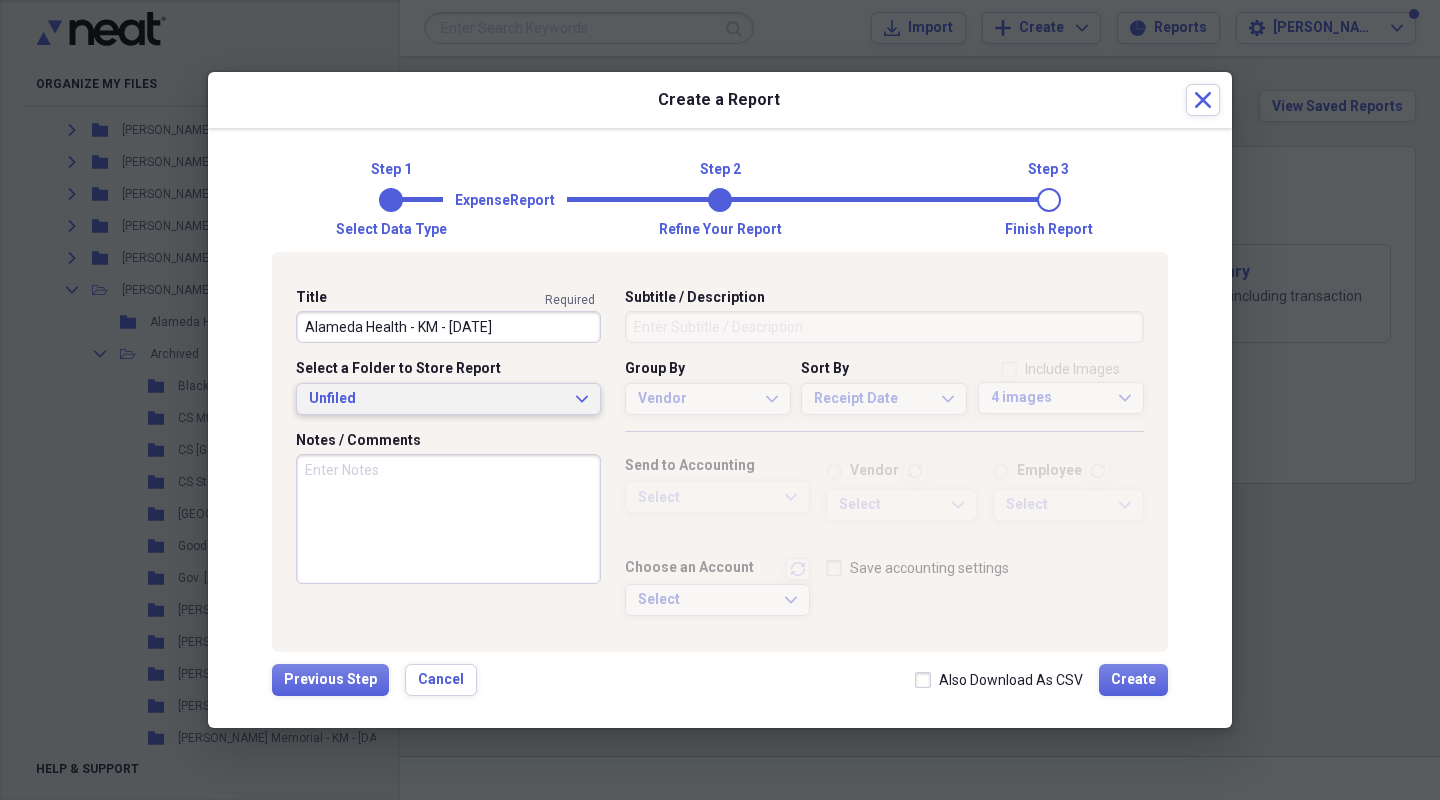 type on "Alameda Health - KM - [DATE]" 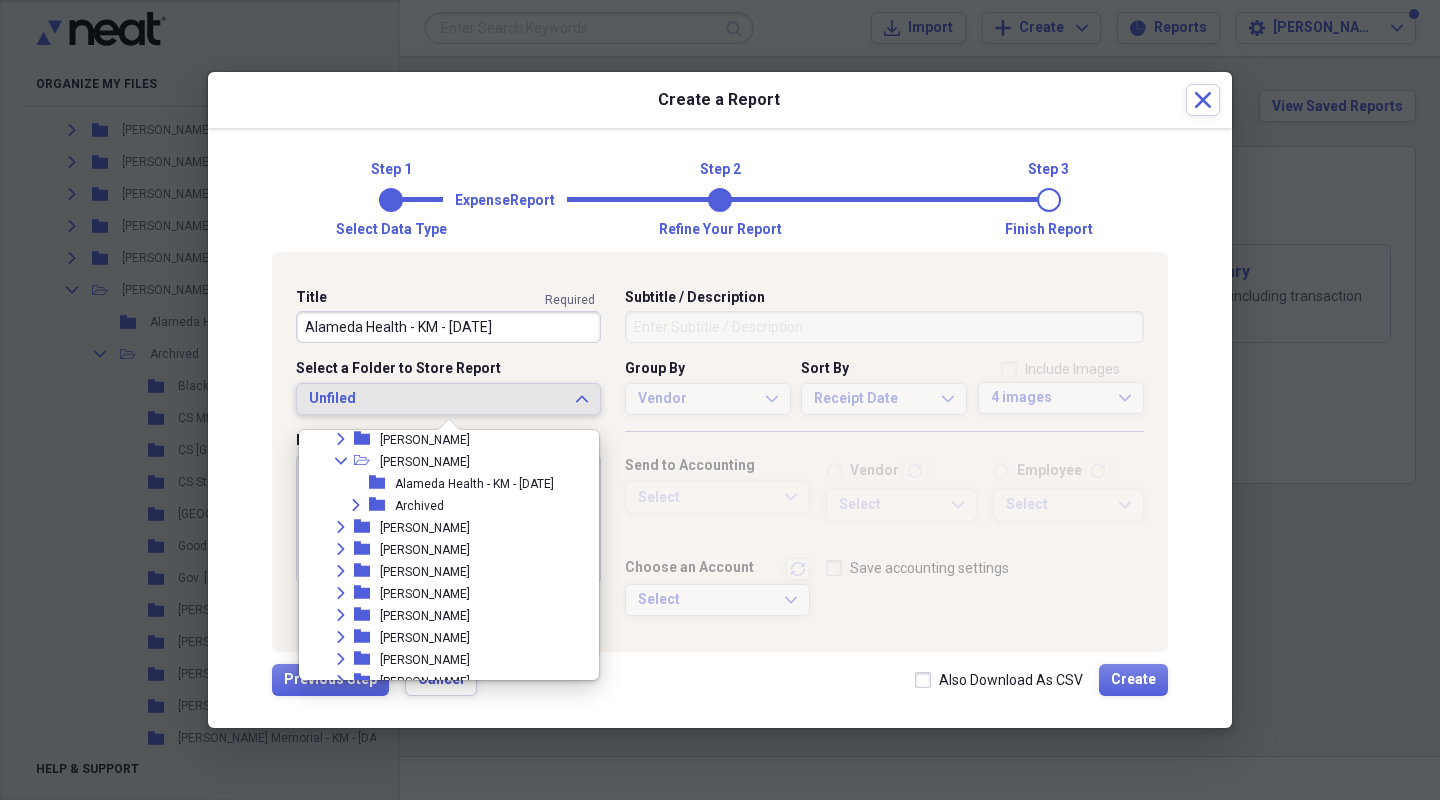 scroll, scrollTop: 456, scrollLeft: 0, axis: vertical 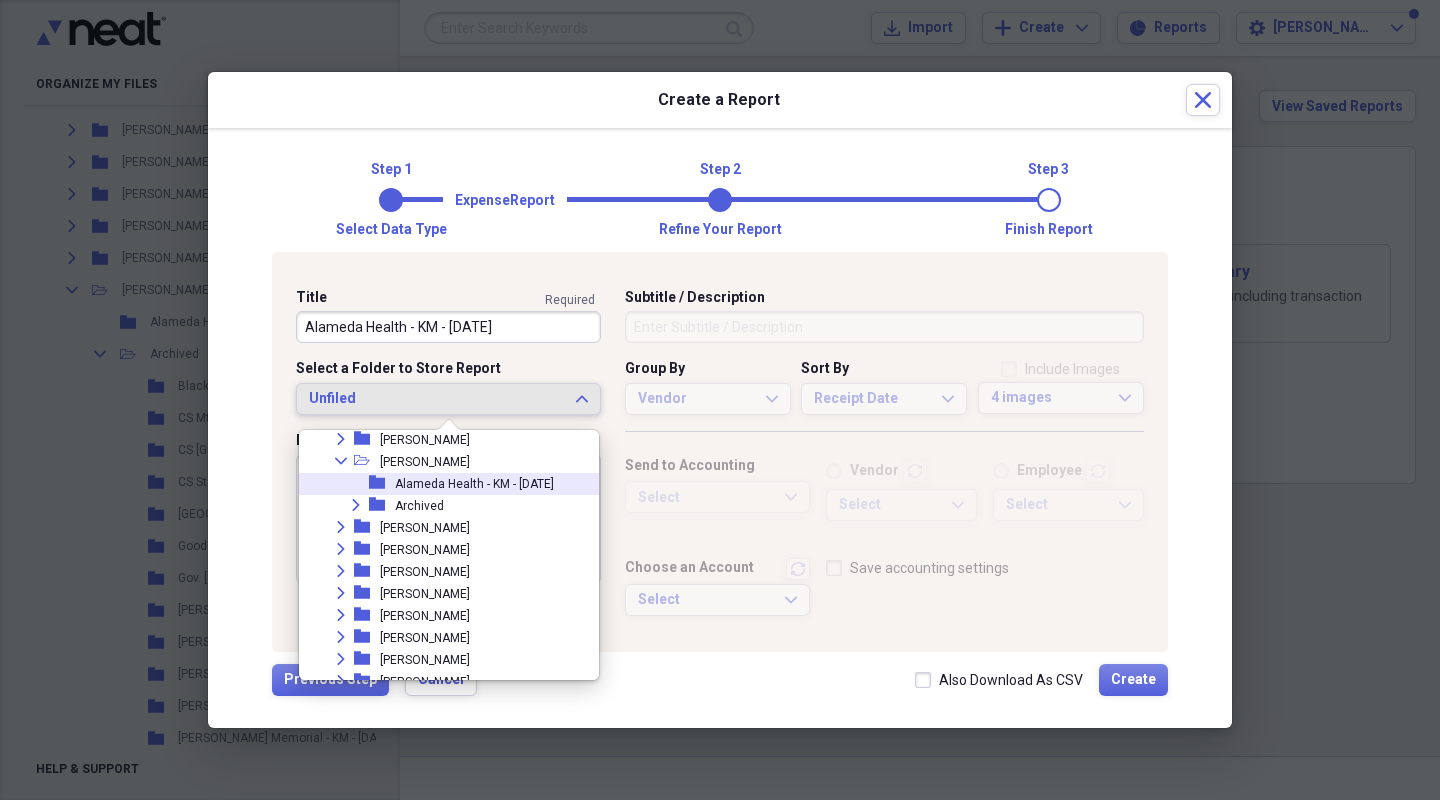 click on "Alameda Health - KM - [DATE]" at bounding box center (474, 484) 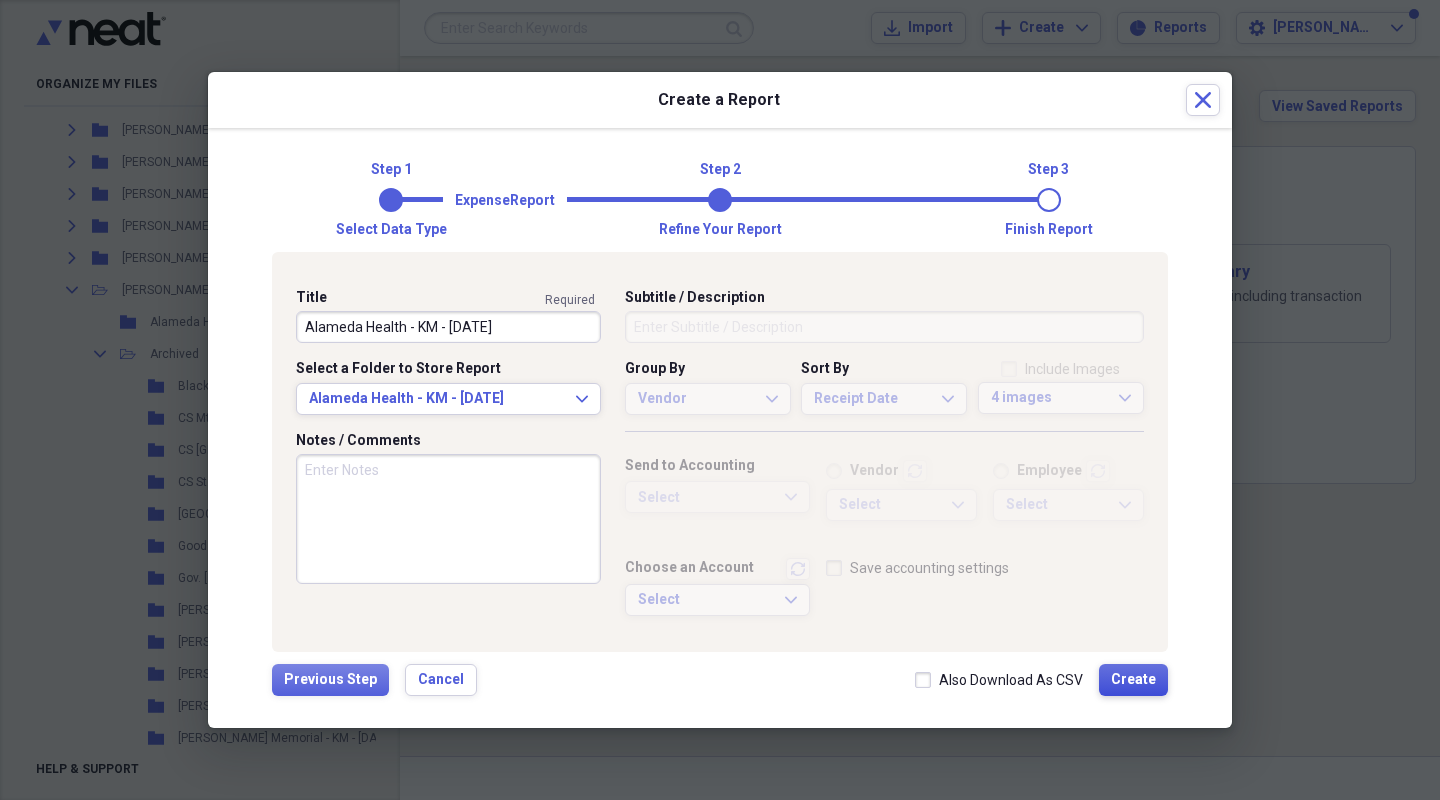 click on "Create" at bounding box center (1133, 680) 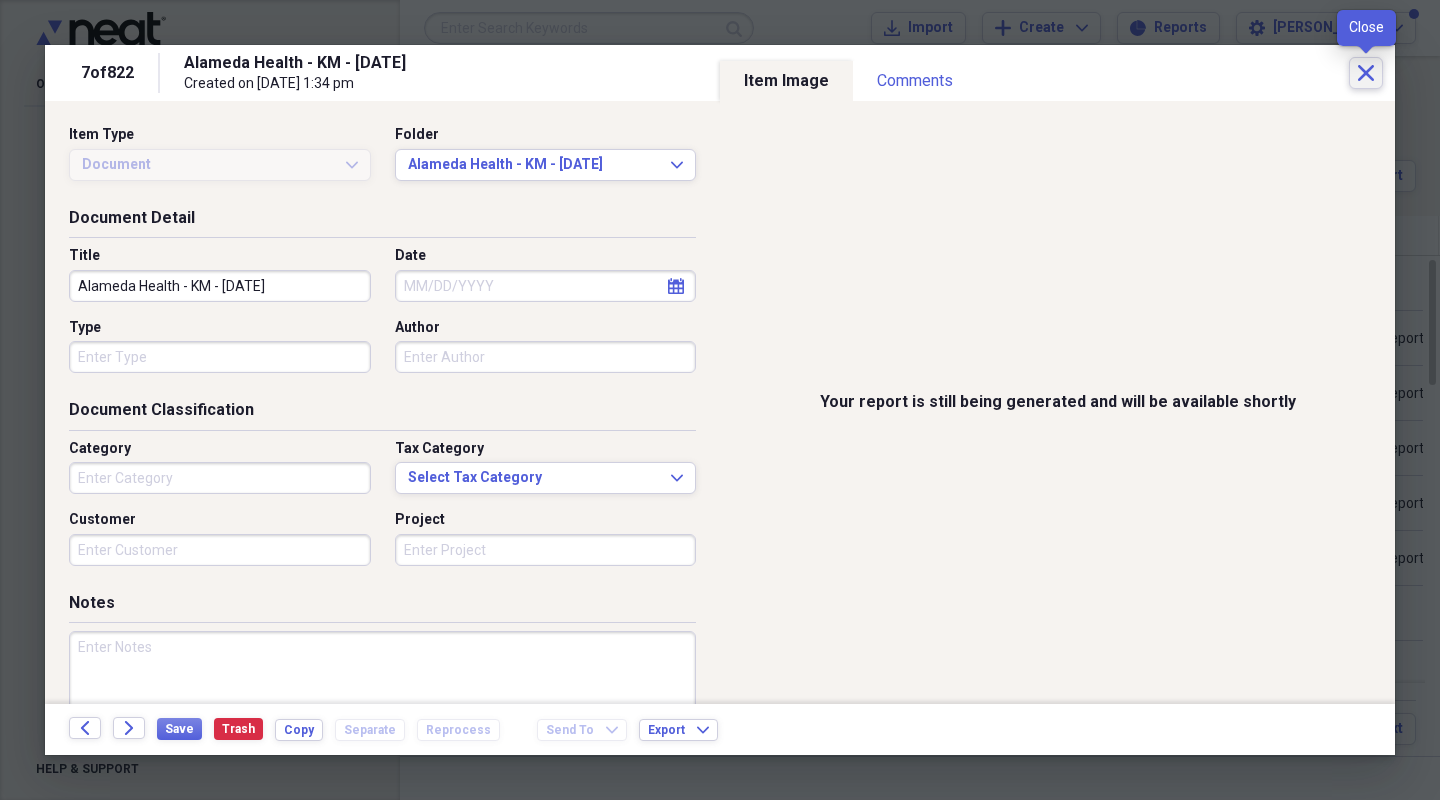 click 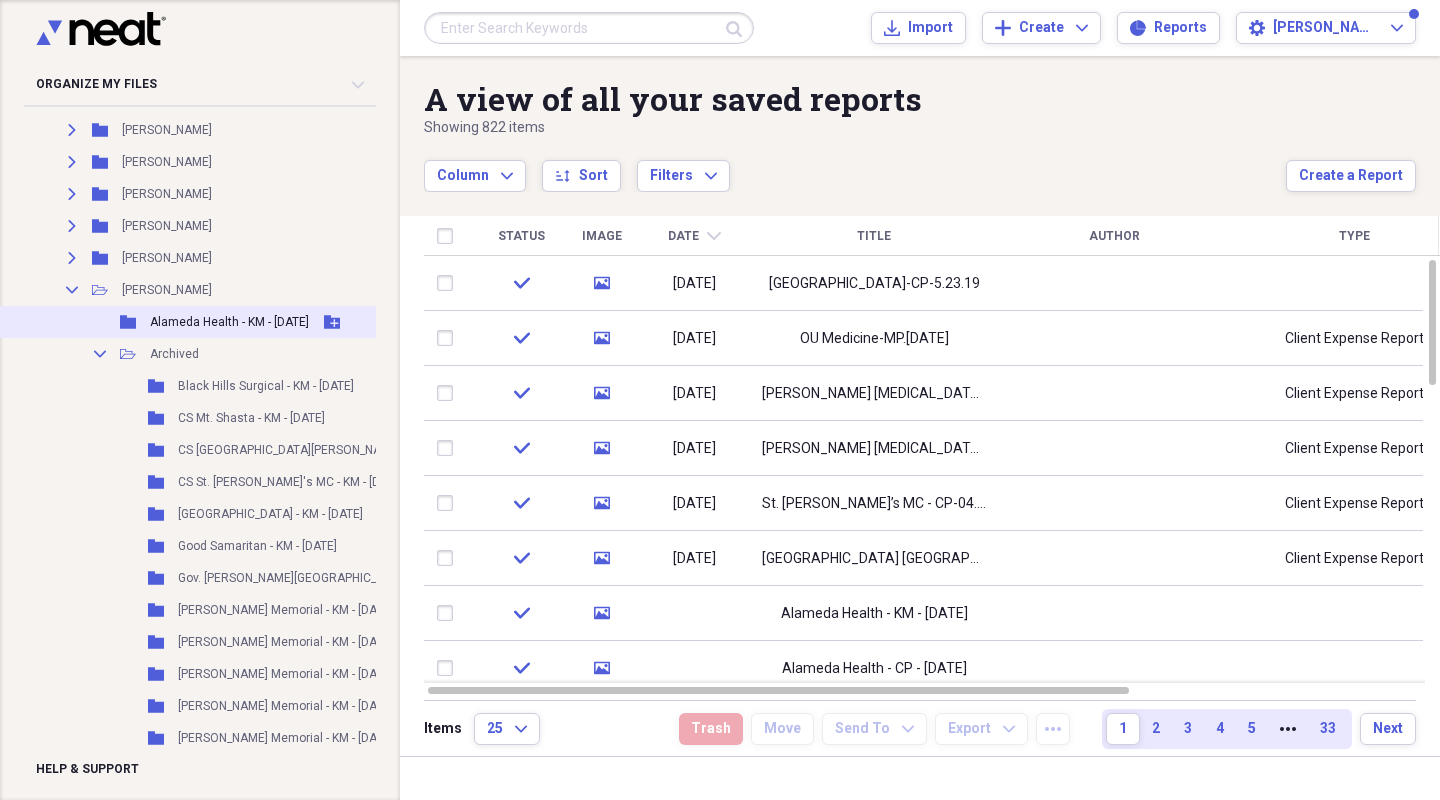click on "Folder Alameda Health - KM - [DATE] Add Folder" at bounding box center [290, 322] 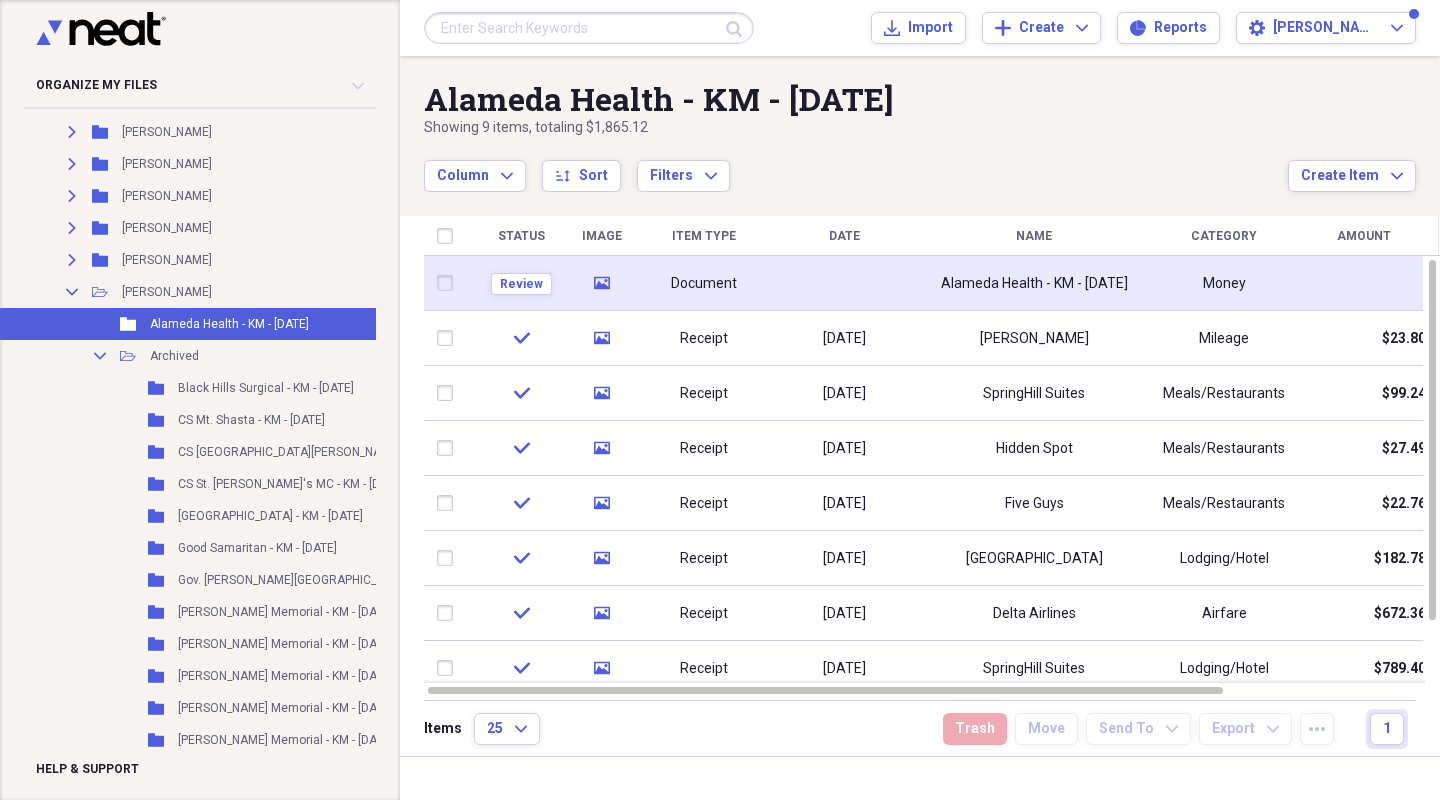 click at bounding box center (844, 283) 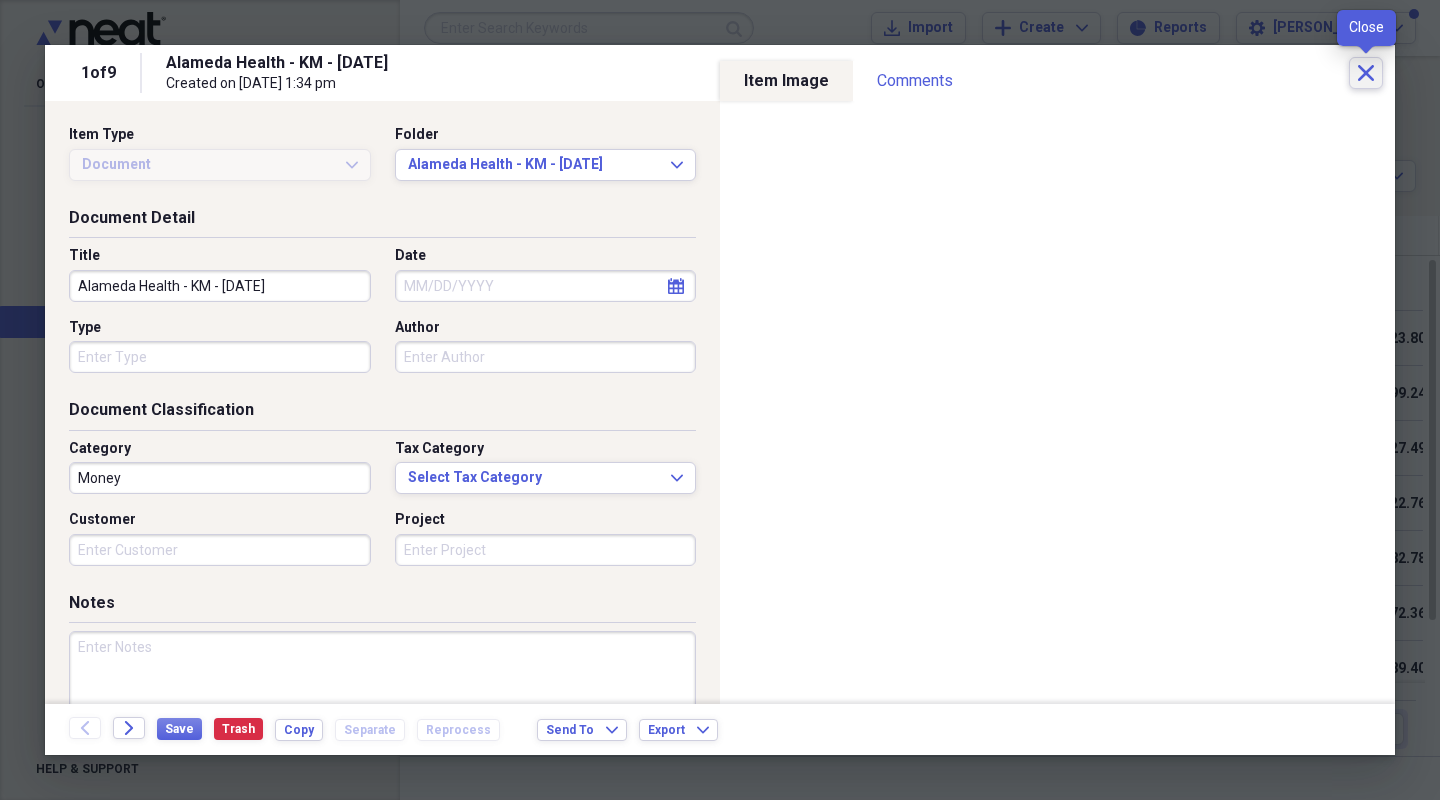 click on "Close" 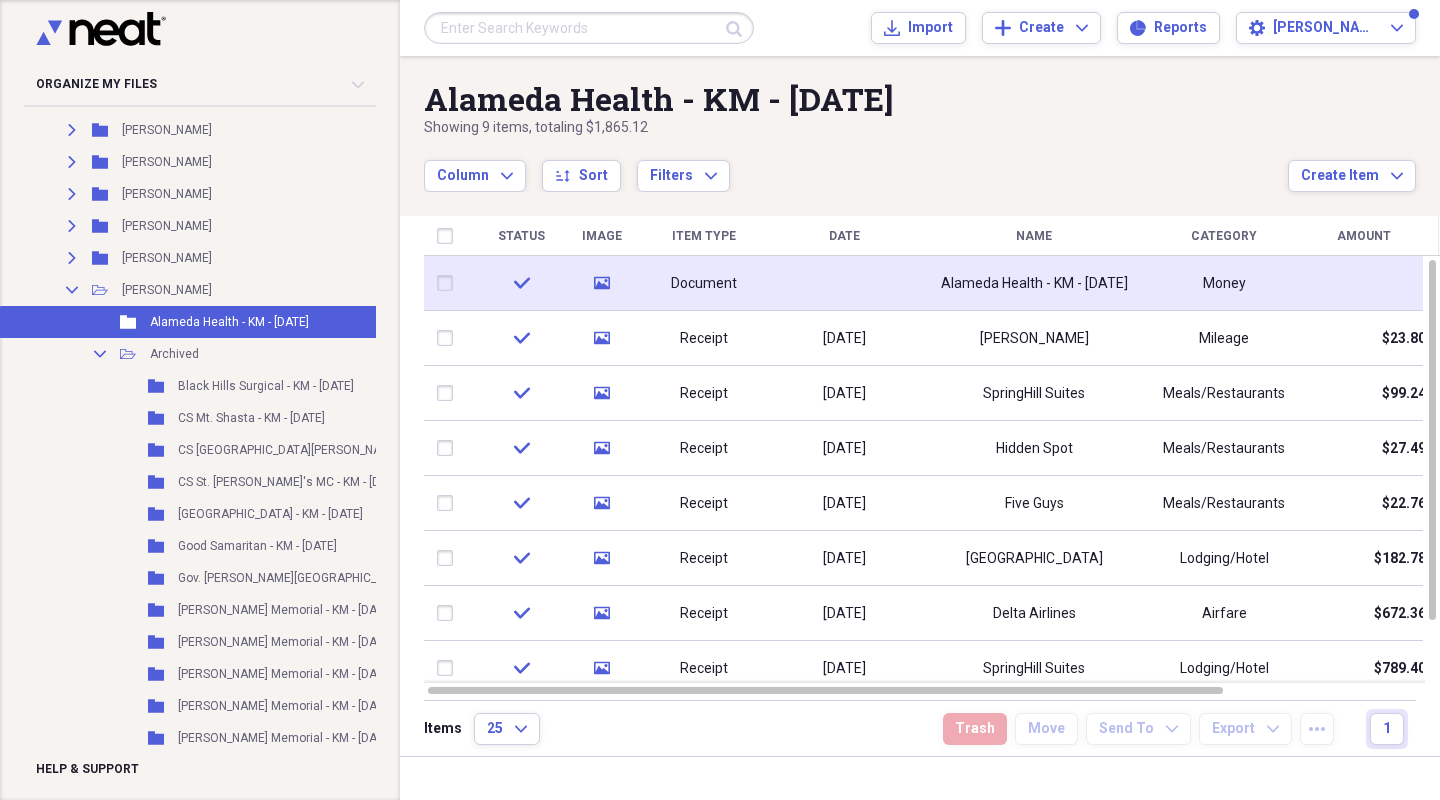 click at bounding box center [449, 283] 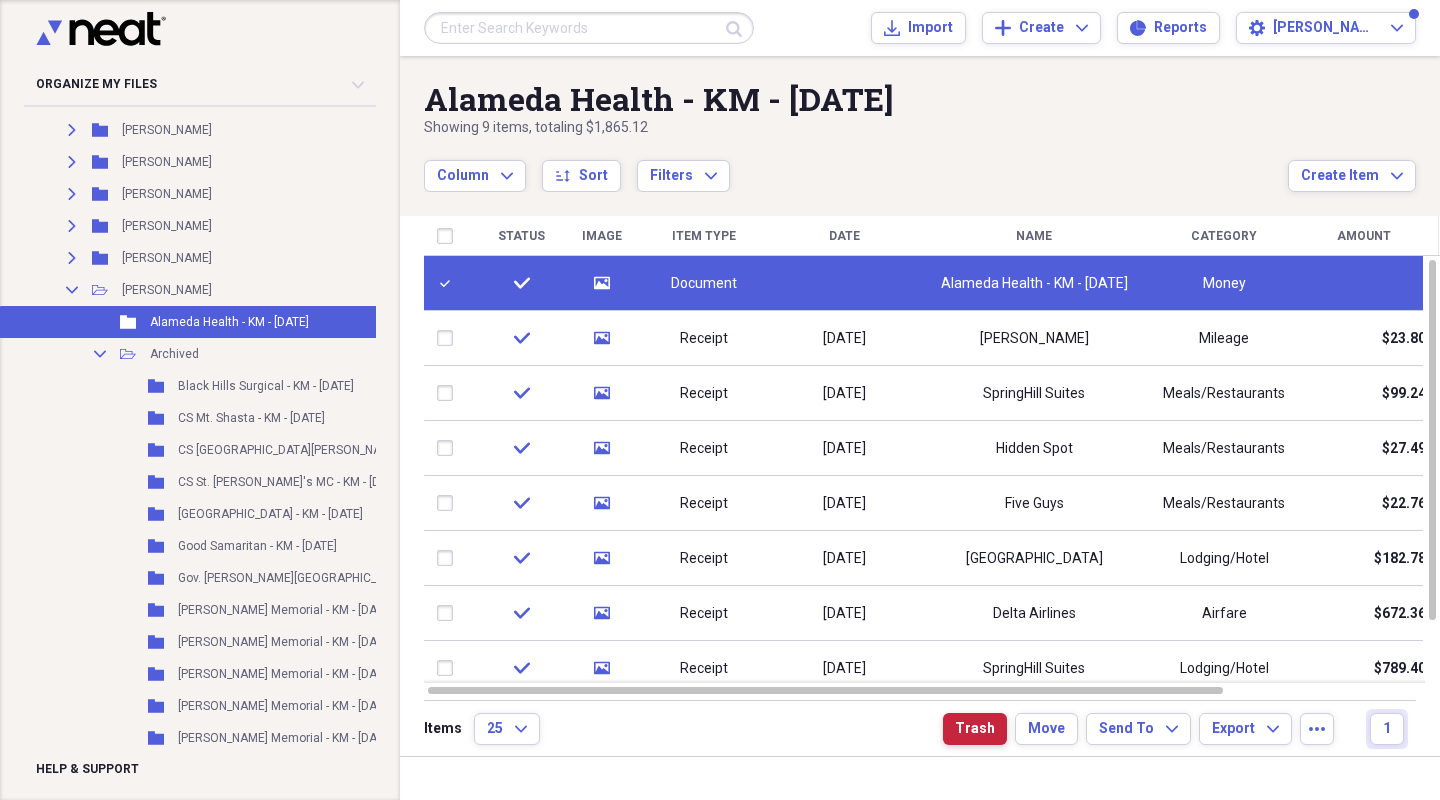 click on "Trash" at bounding box center (975, 729) 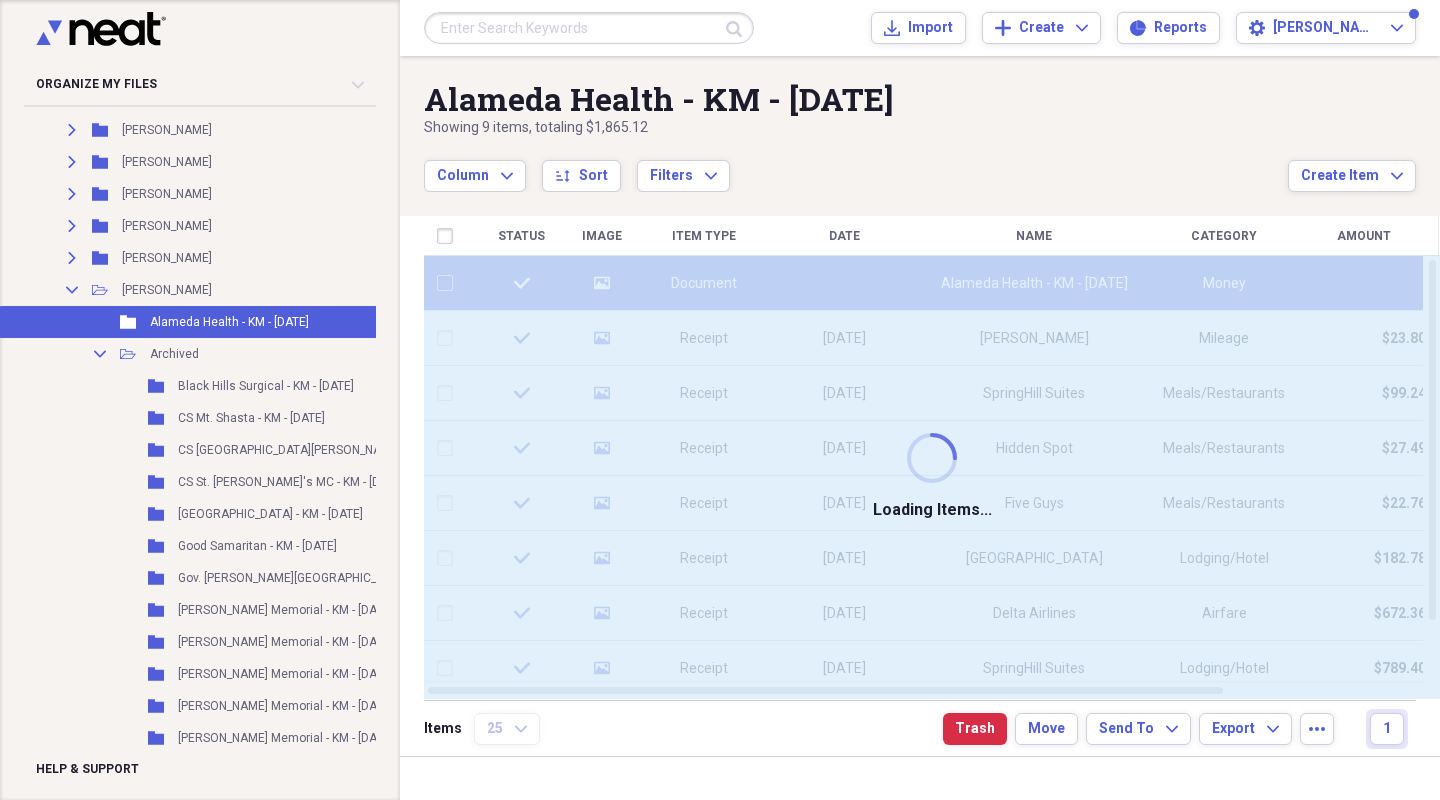 checkbox on "false" 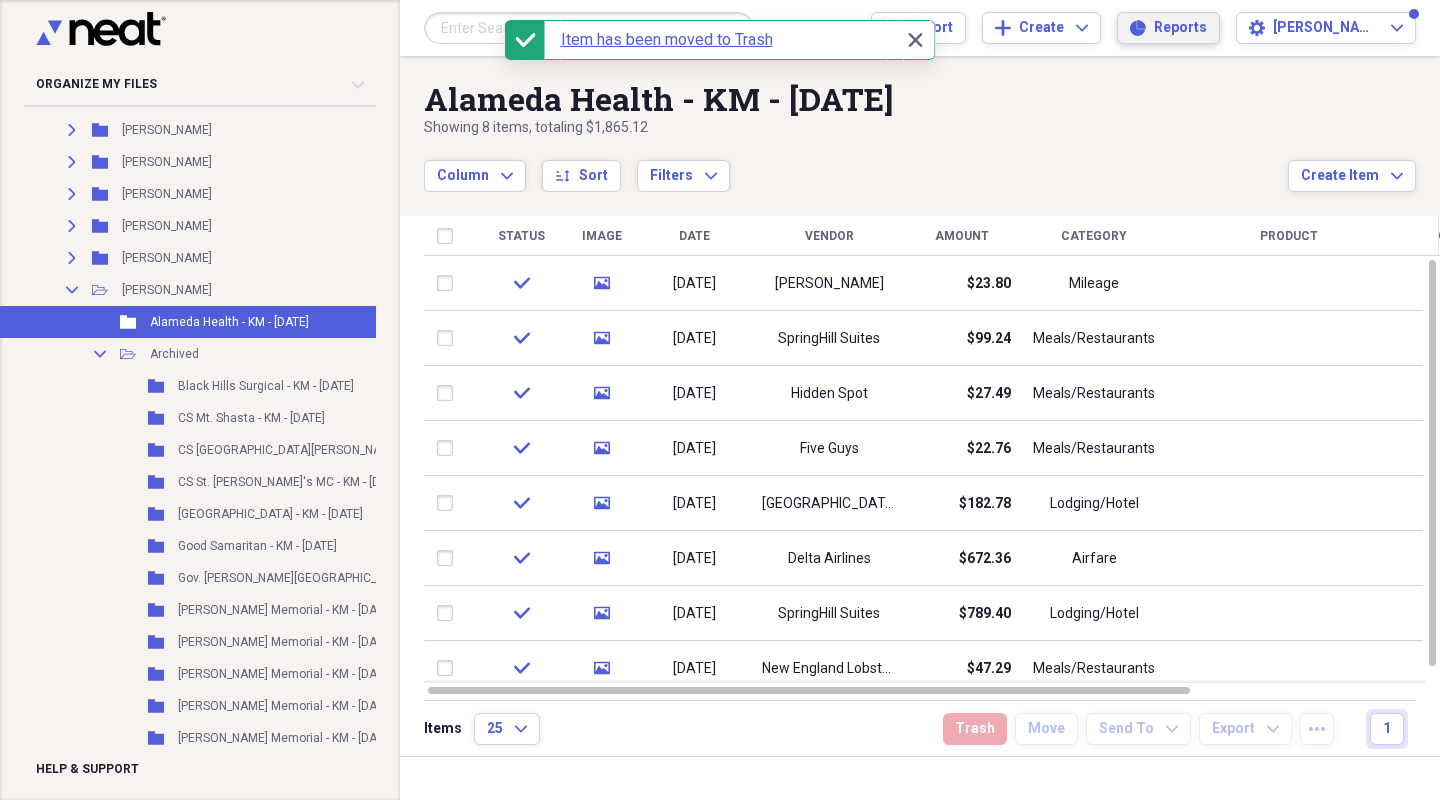 click on "Reports" at bounding box center [1180, 28] 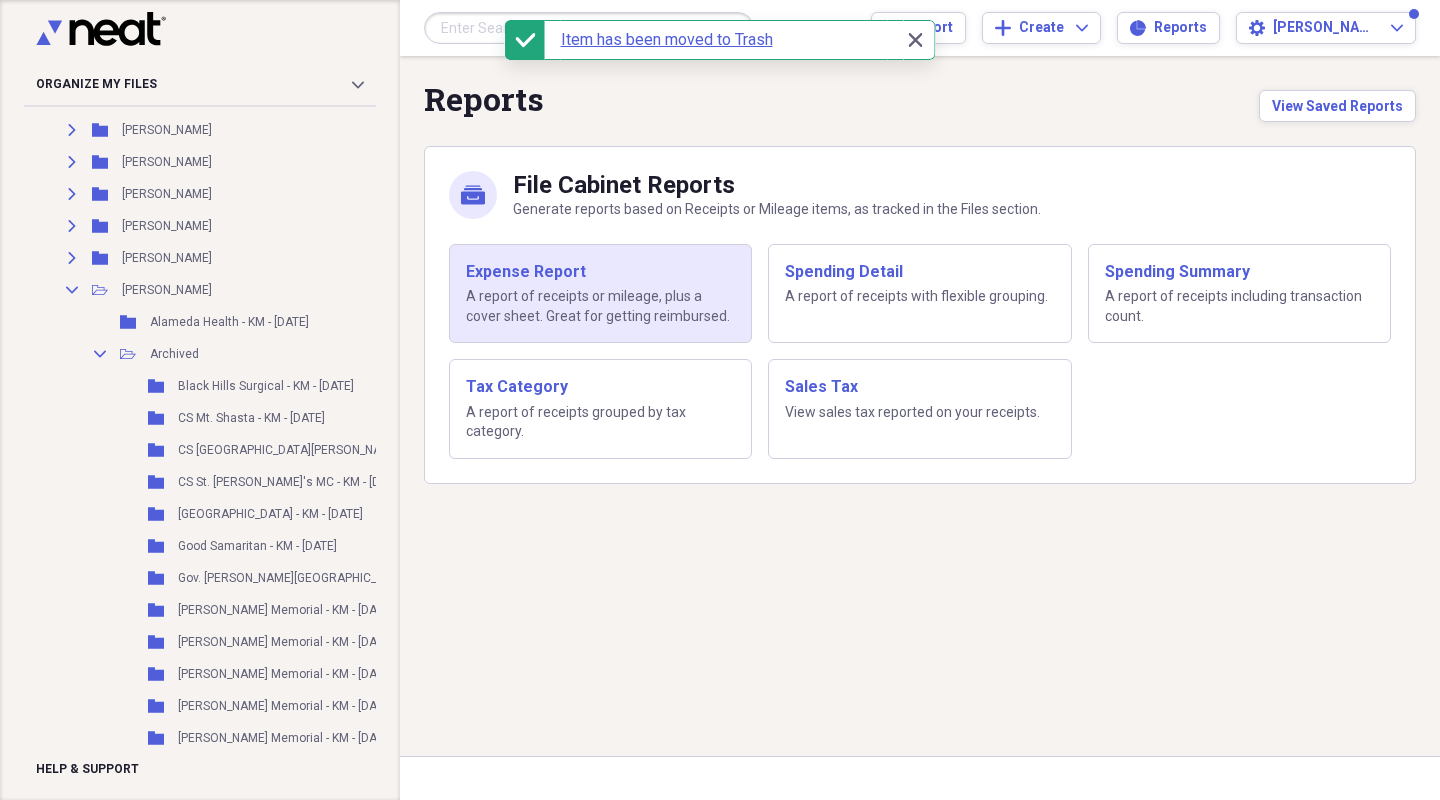 click on "Expense Report" at bounding box center [600, 272] 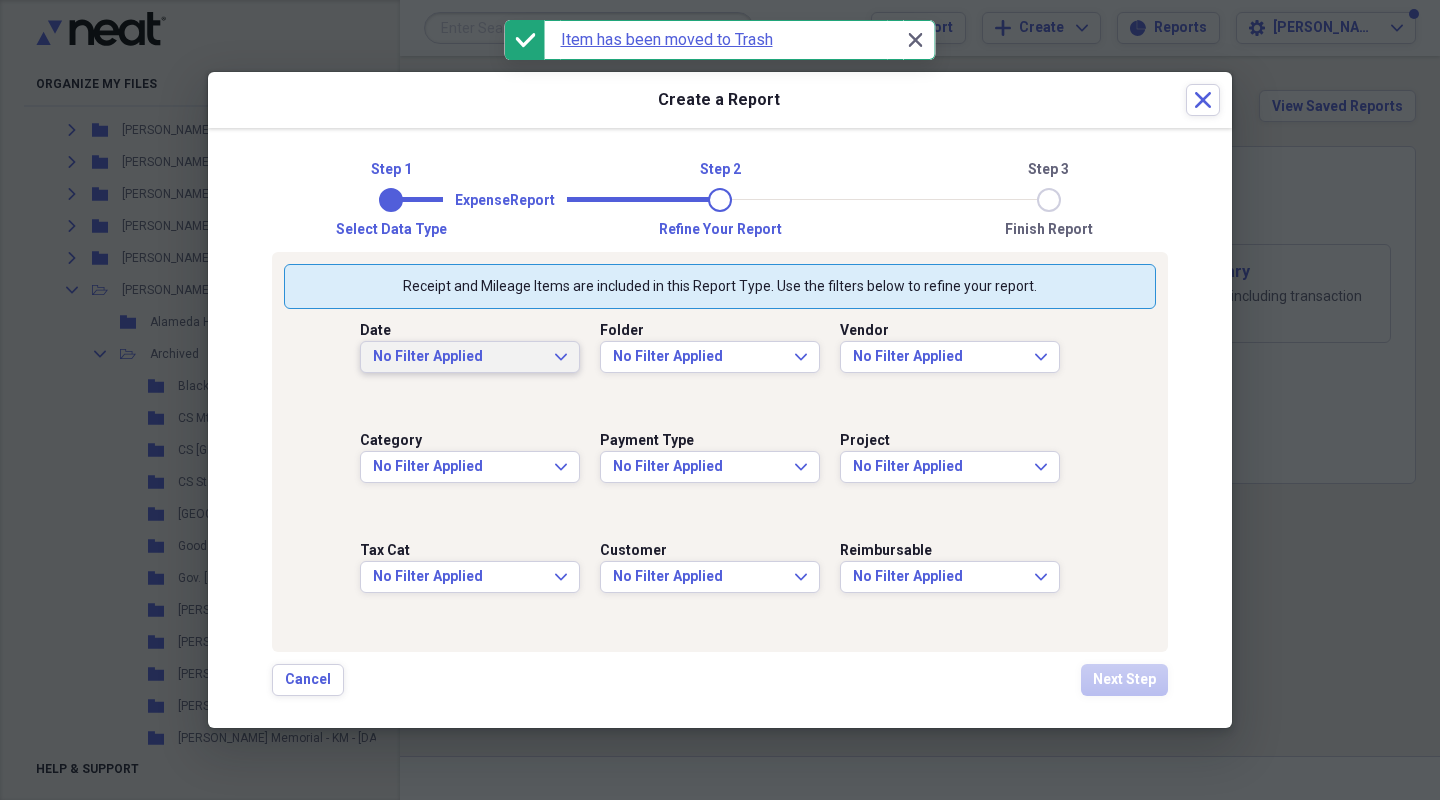 click on "Expand" 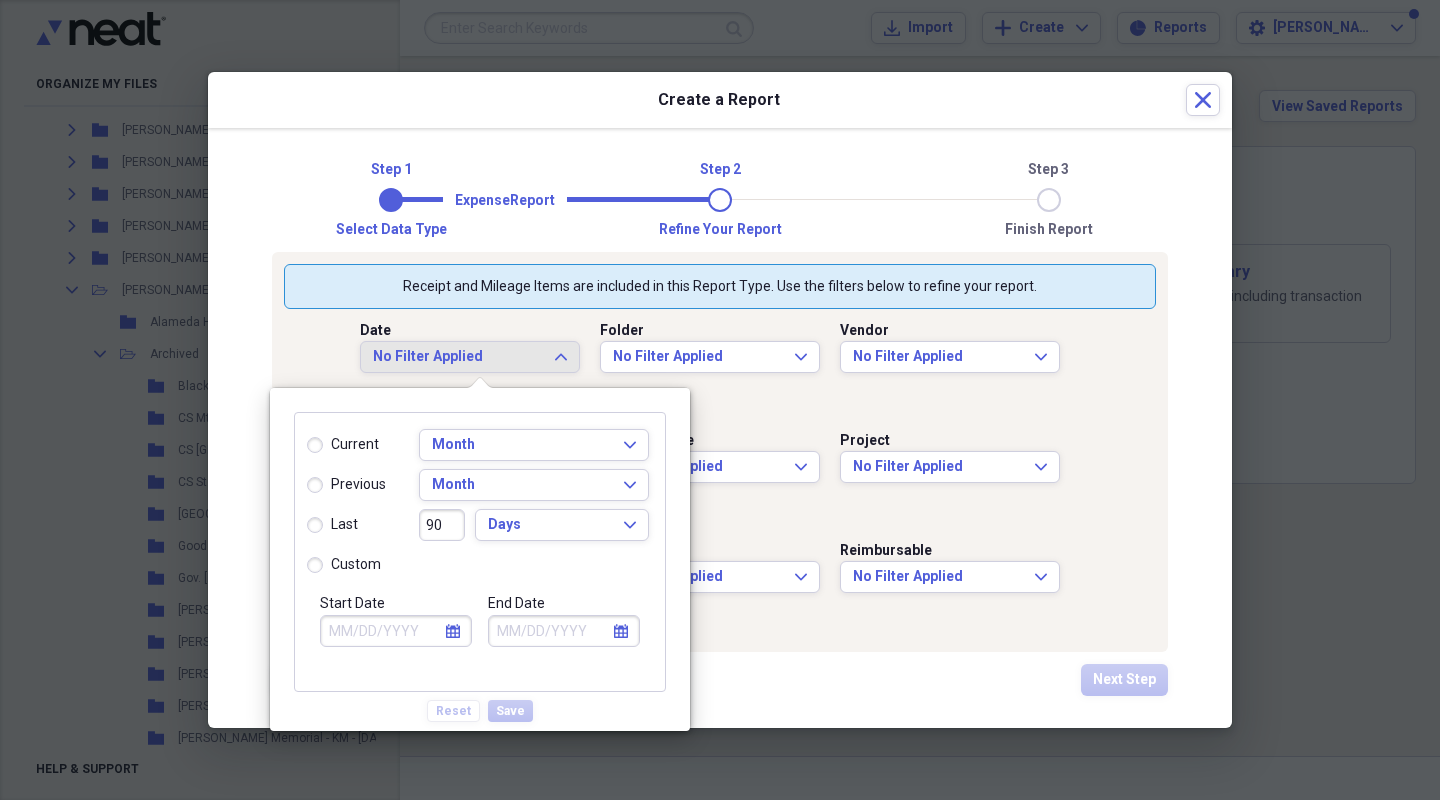 click on "current" at bounding box center [343, 445] 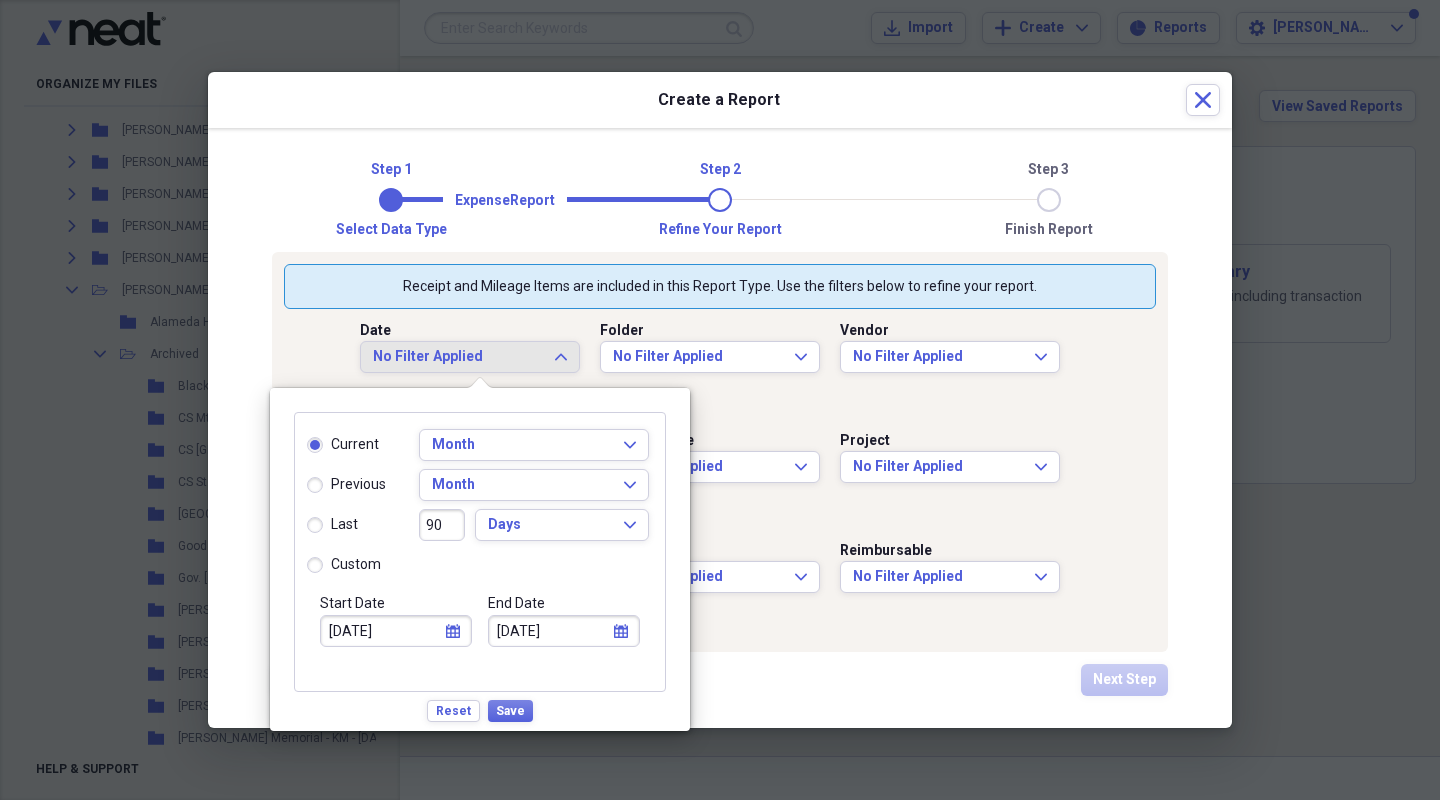 type on "[DATE]" 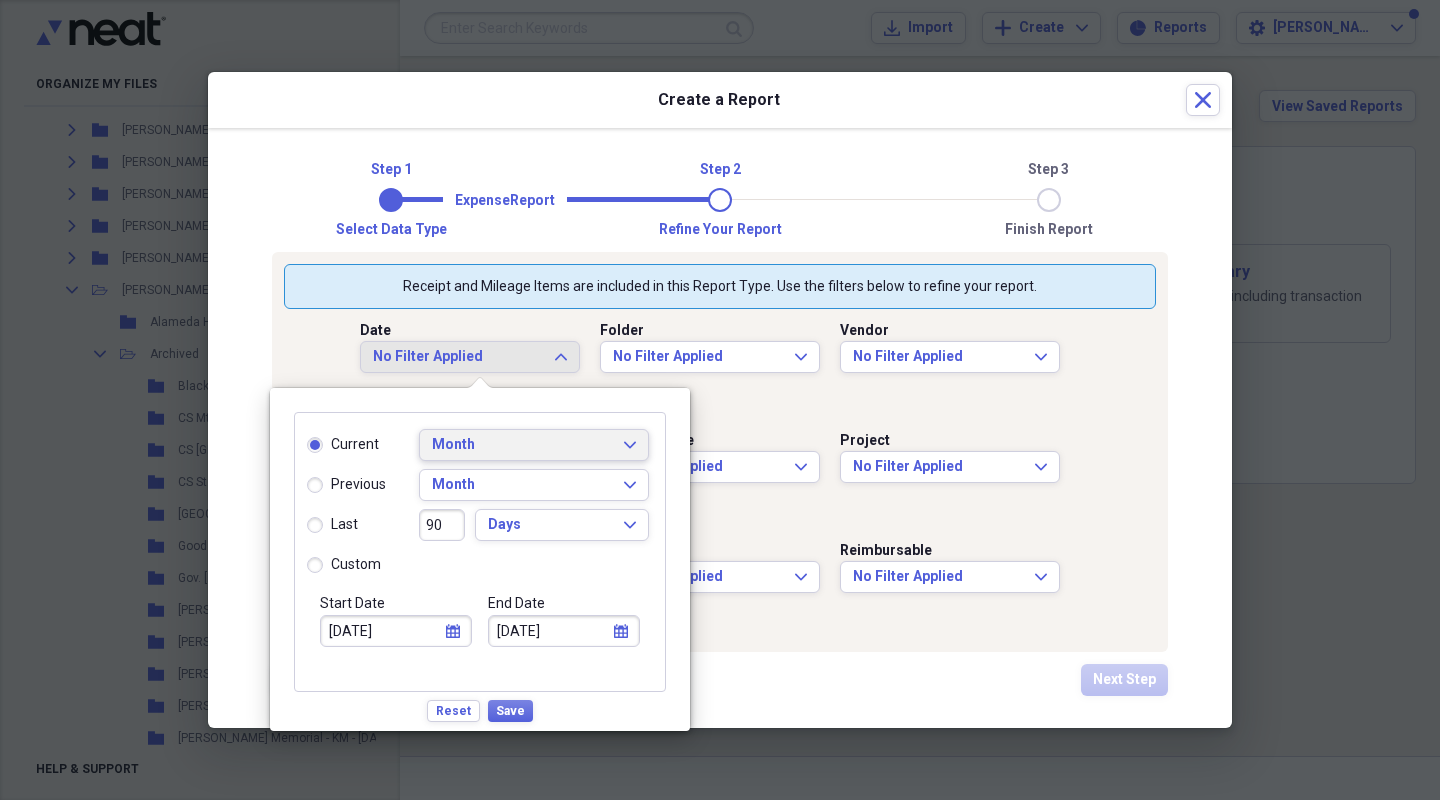 click on "Month Expand" at bounding box center (534, 445) 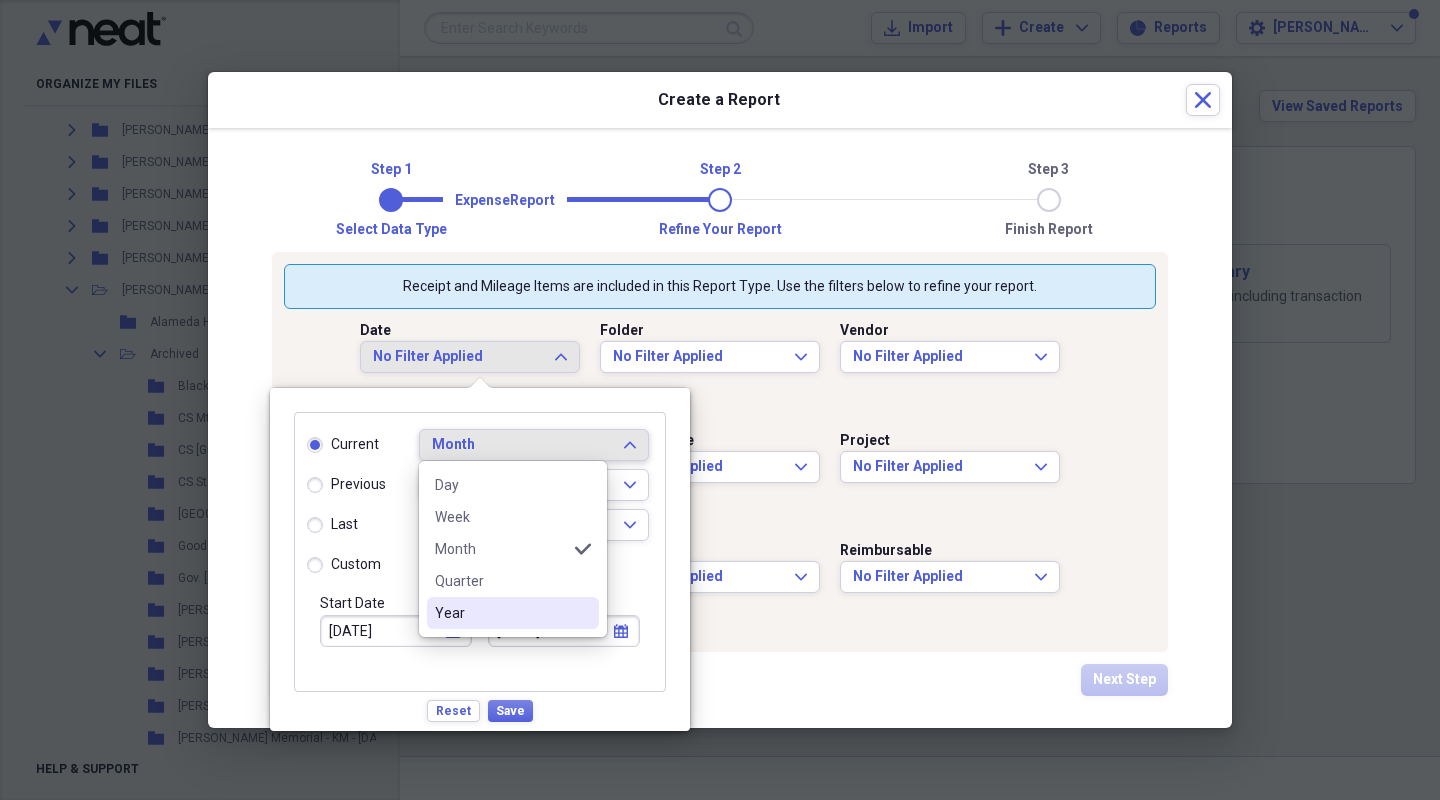 click on "Year" at bounding box center [501, 613] 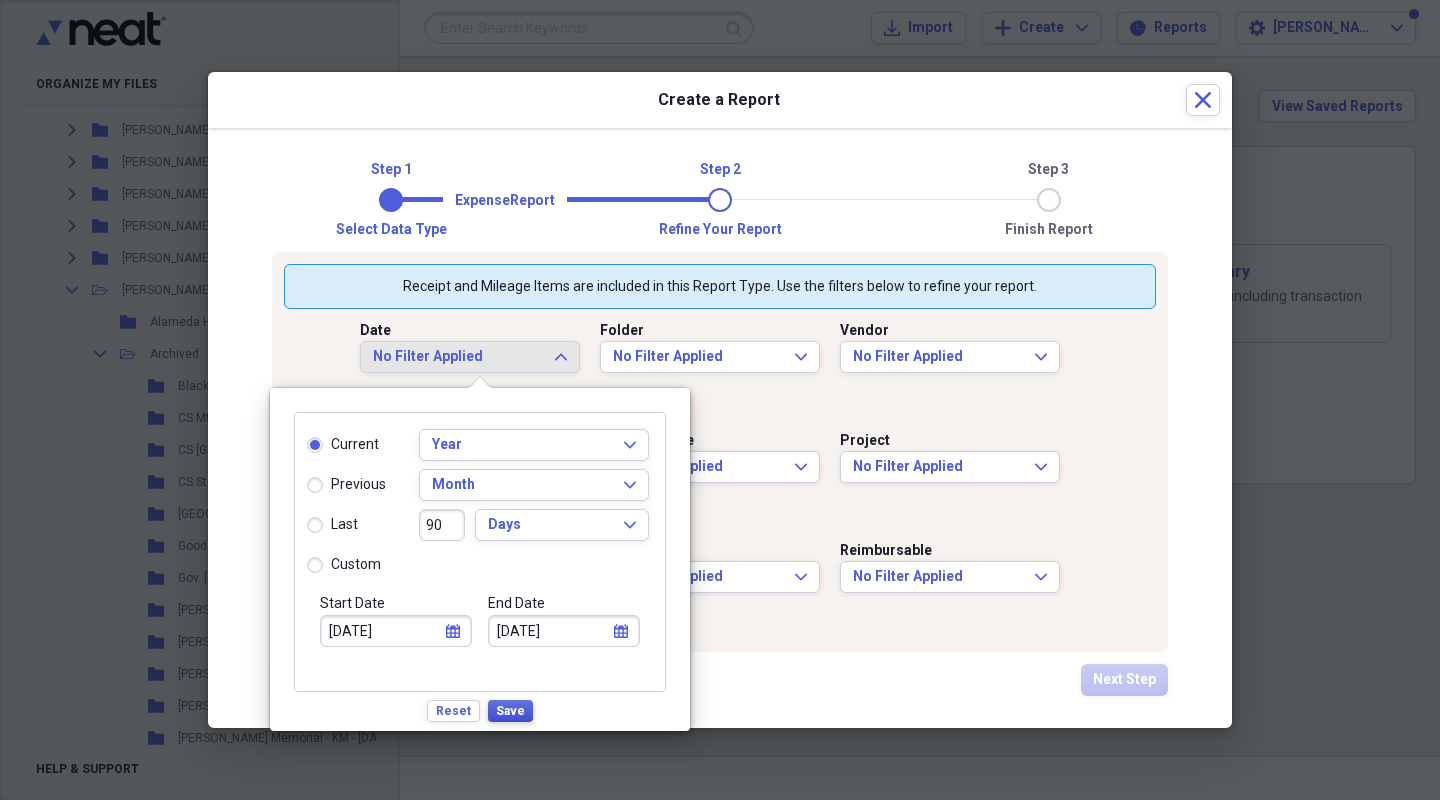 click on "Save" at bounding box center (510, 711) 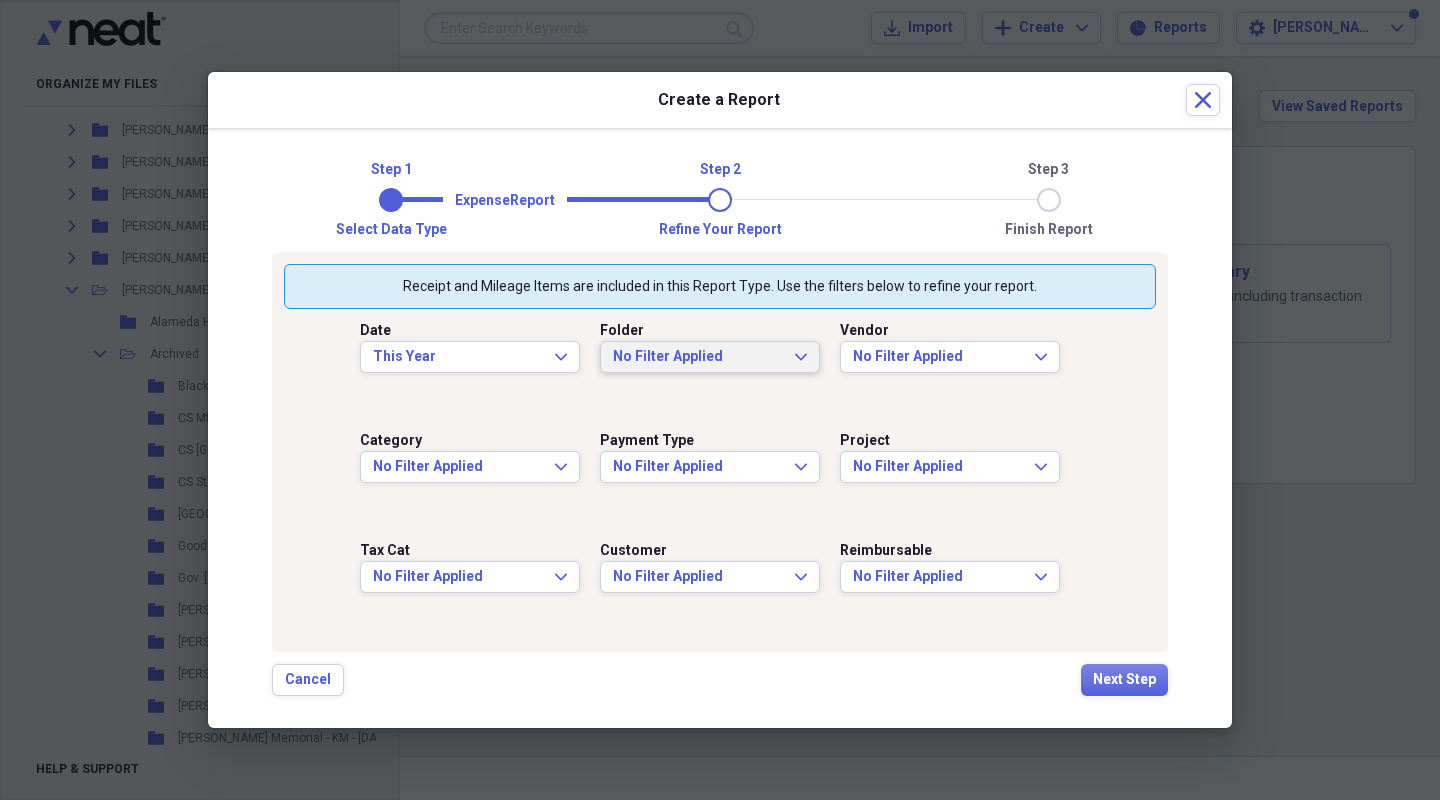 click on "No Filter Applied Expand" at bounding box center [710, 357] 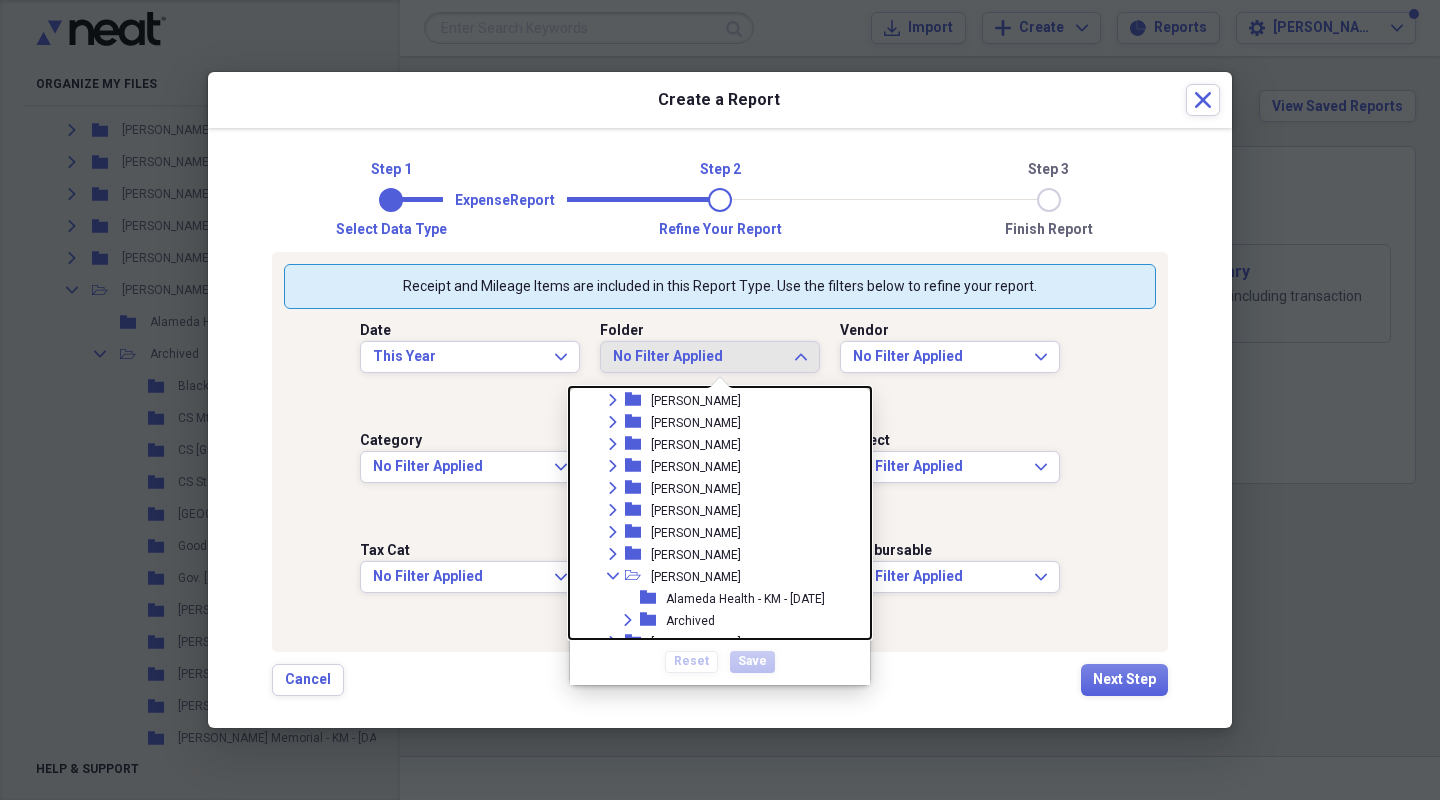 scroll, scrollTop: 342, scrollLeft: 0, axis: vertical 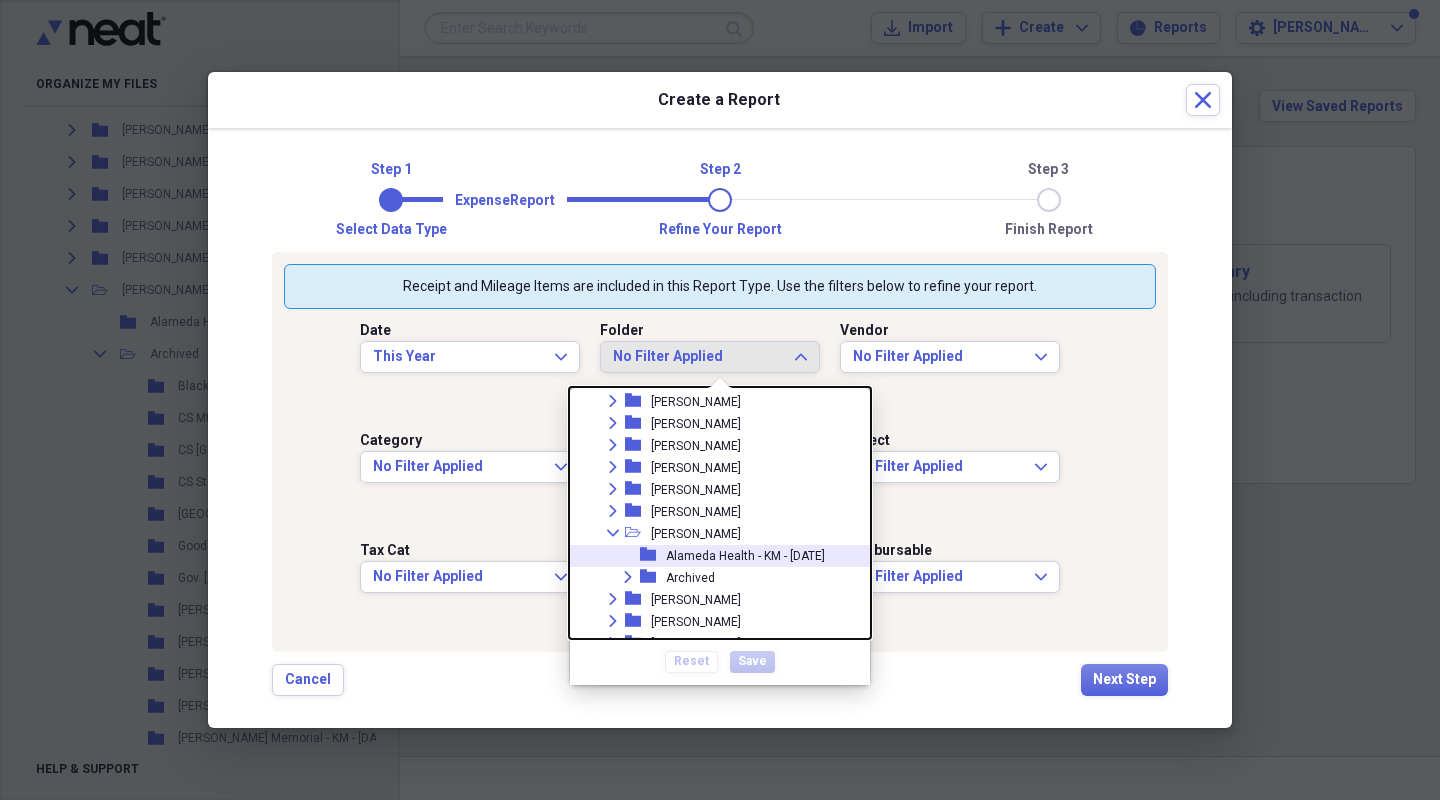 click on "Alameda Health - KM - [DATE]" at bounding box center [745, 556] 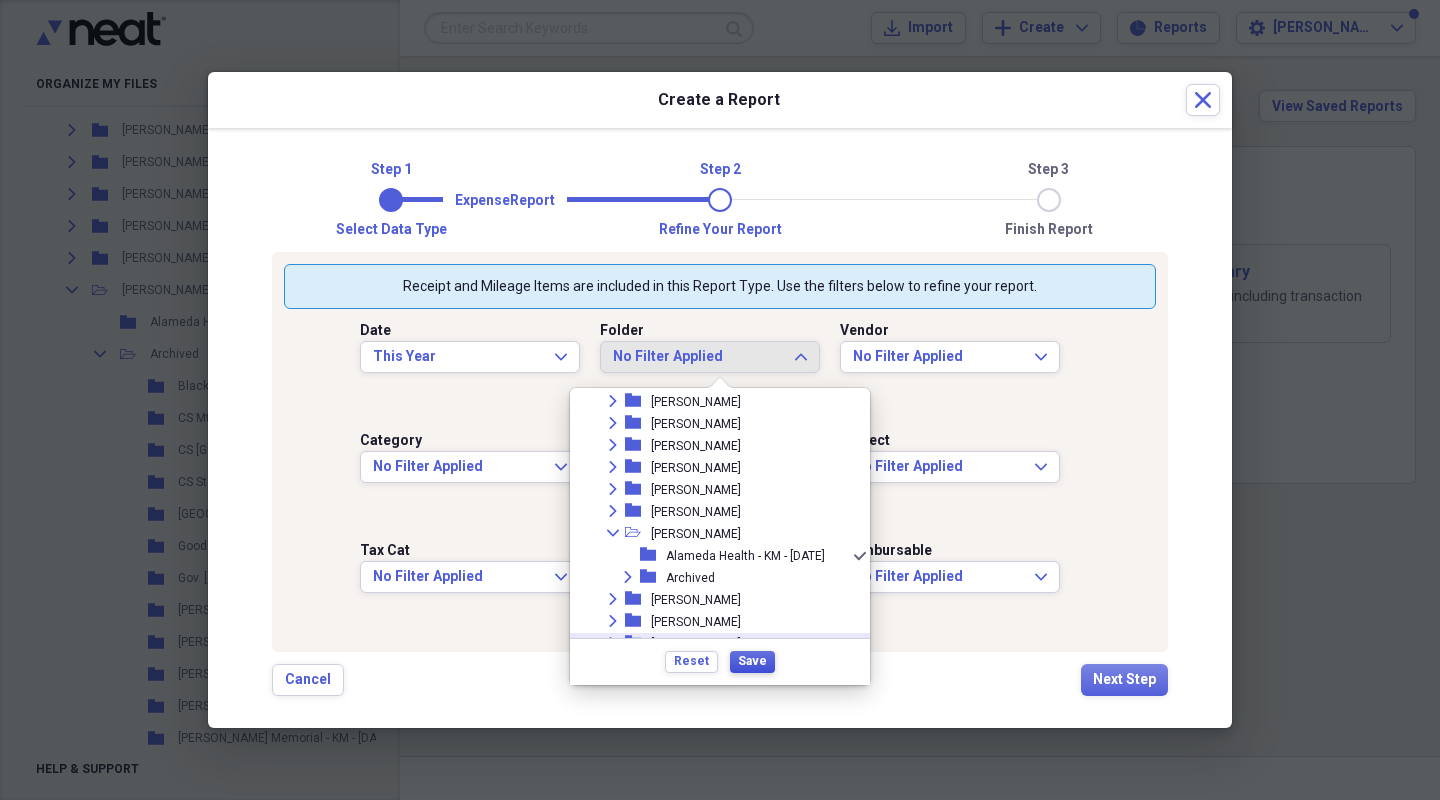 click on "Save" at bounding box center (752, 661) 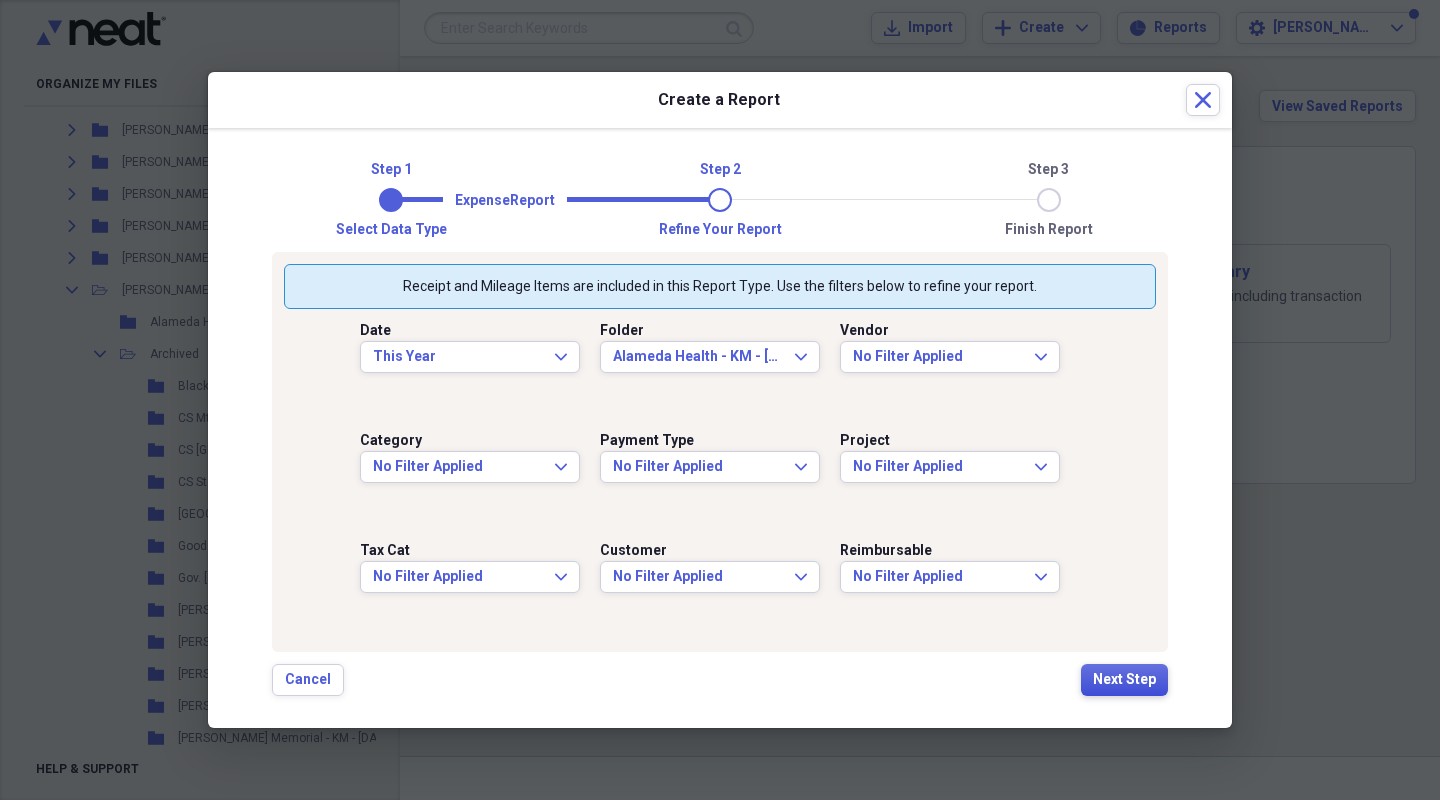 click on "Next Step" at bounding box center [1124, 680] 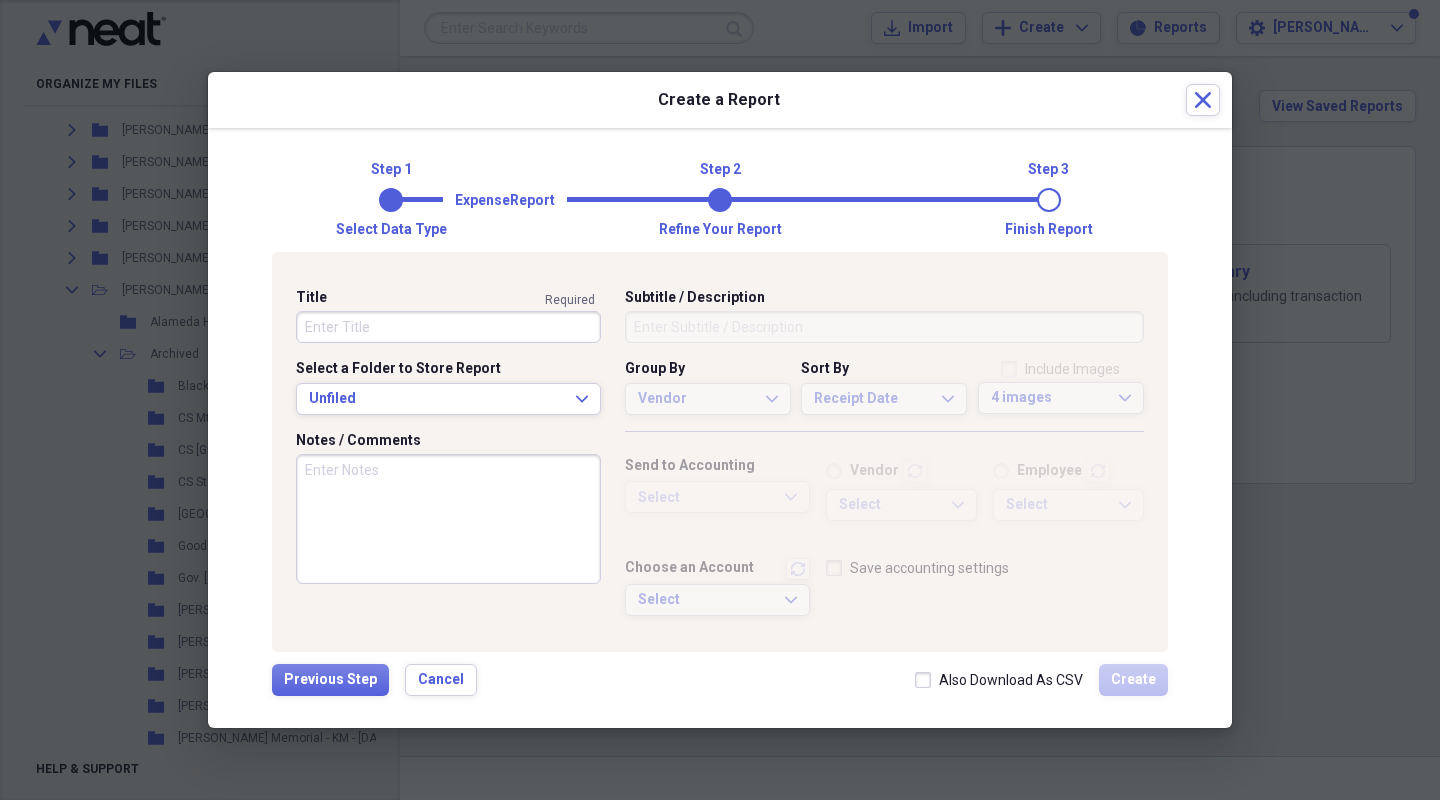 click on "Title" at bounding box center [448, 327] 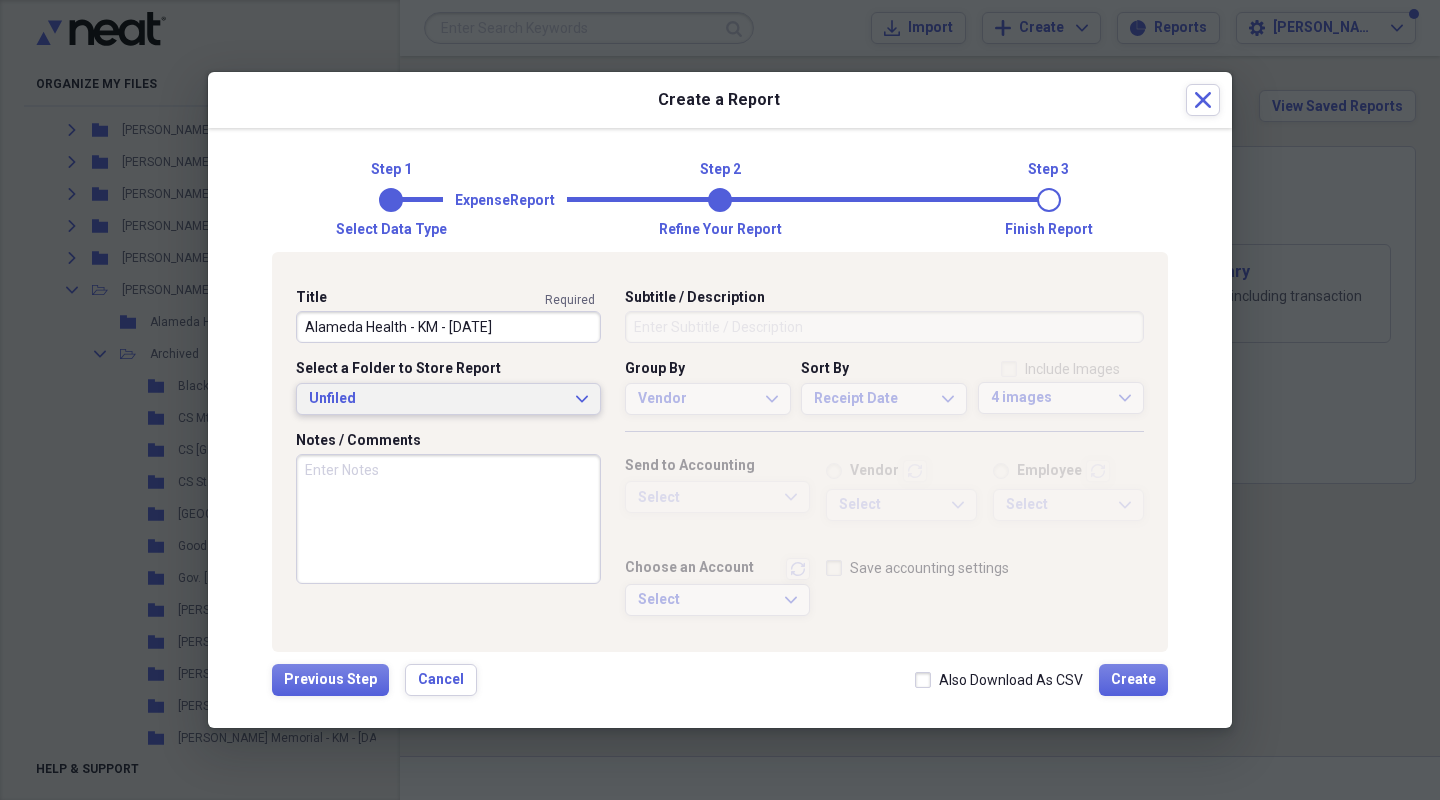 type on "Alameda Health - KM - [DATE]" 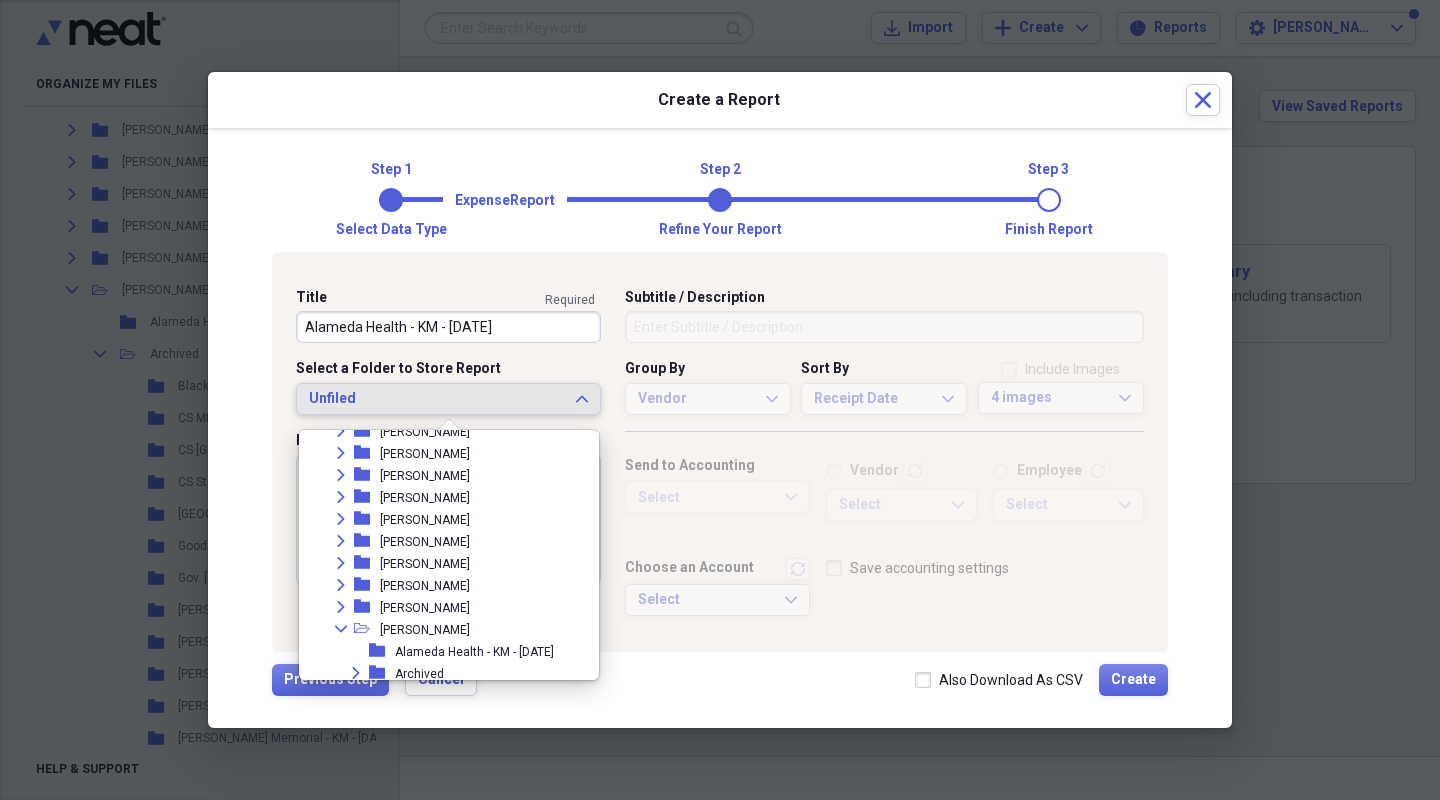 scroll, scrollTop: 342, scrollLeft: 0, axis: vertical 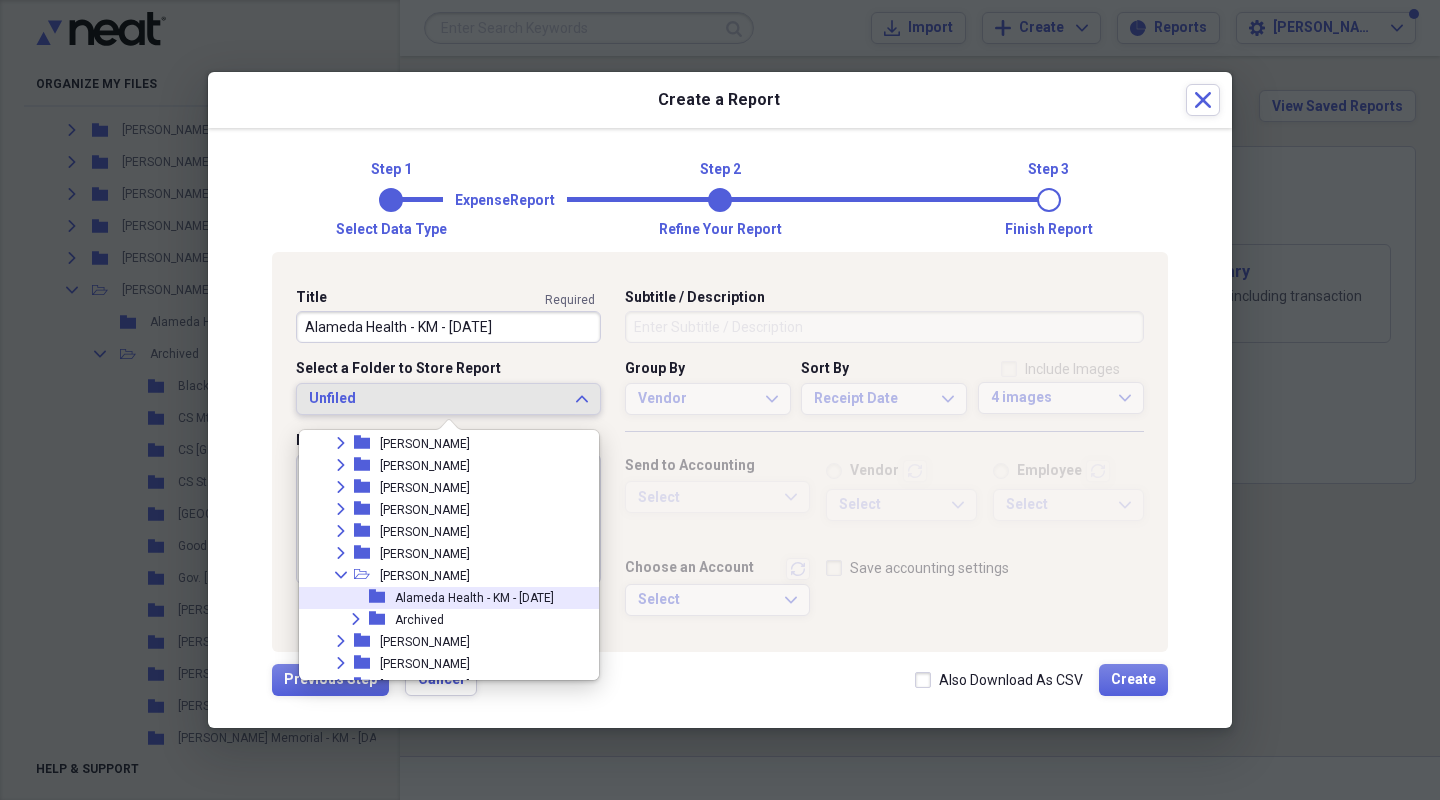 click on "Alameda Health - KM - [DATE]" at bounding box center (474, 598) 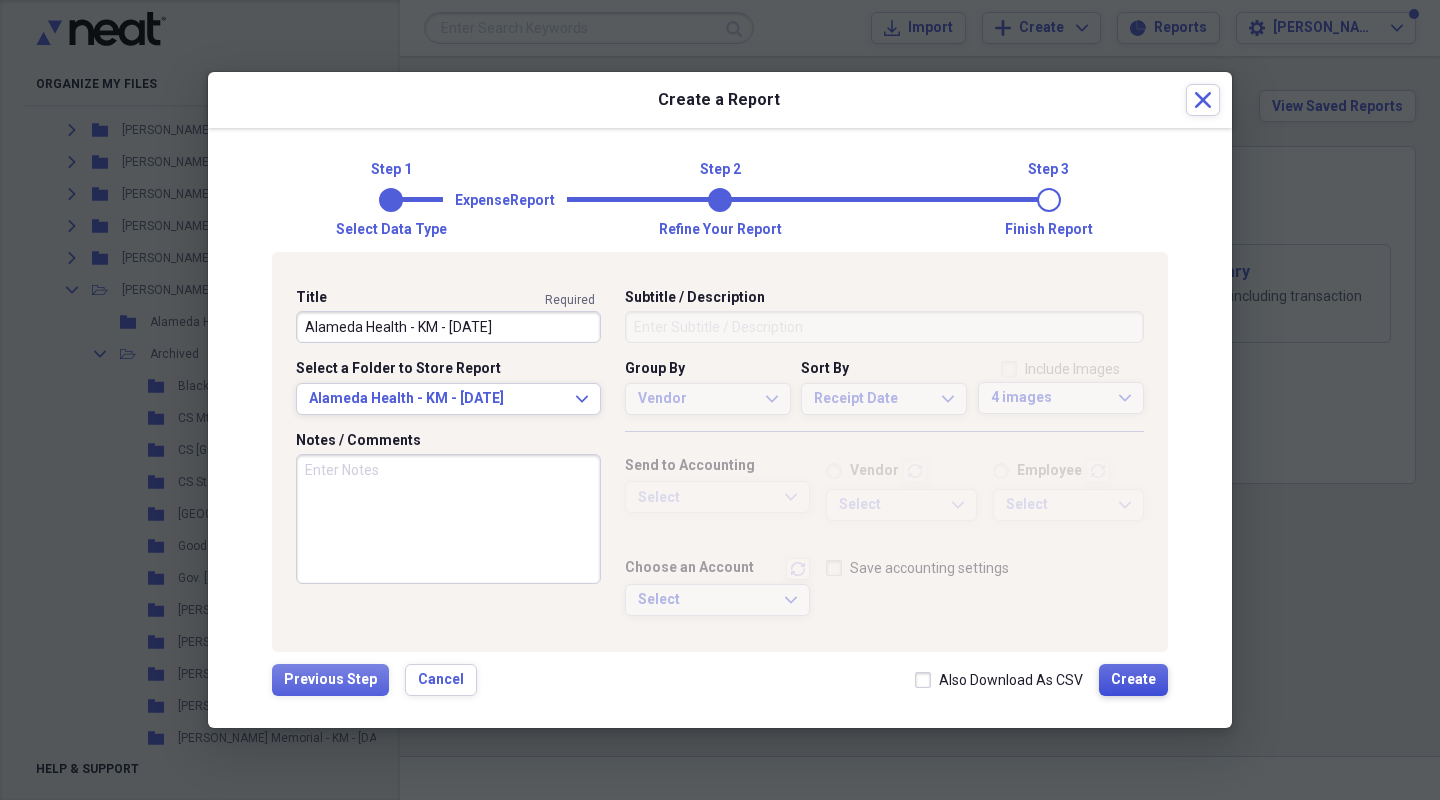 click on "Create" at bounding box center [1133, 680] 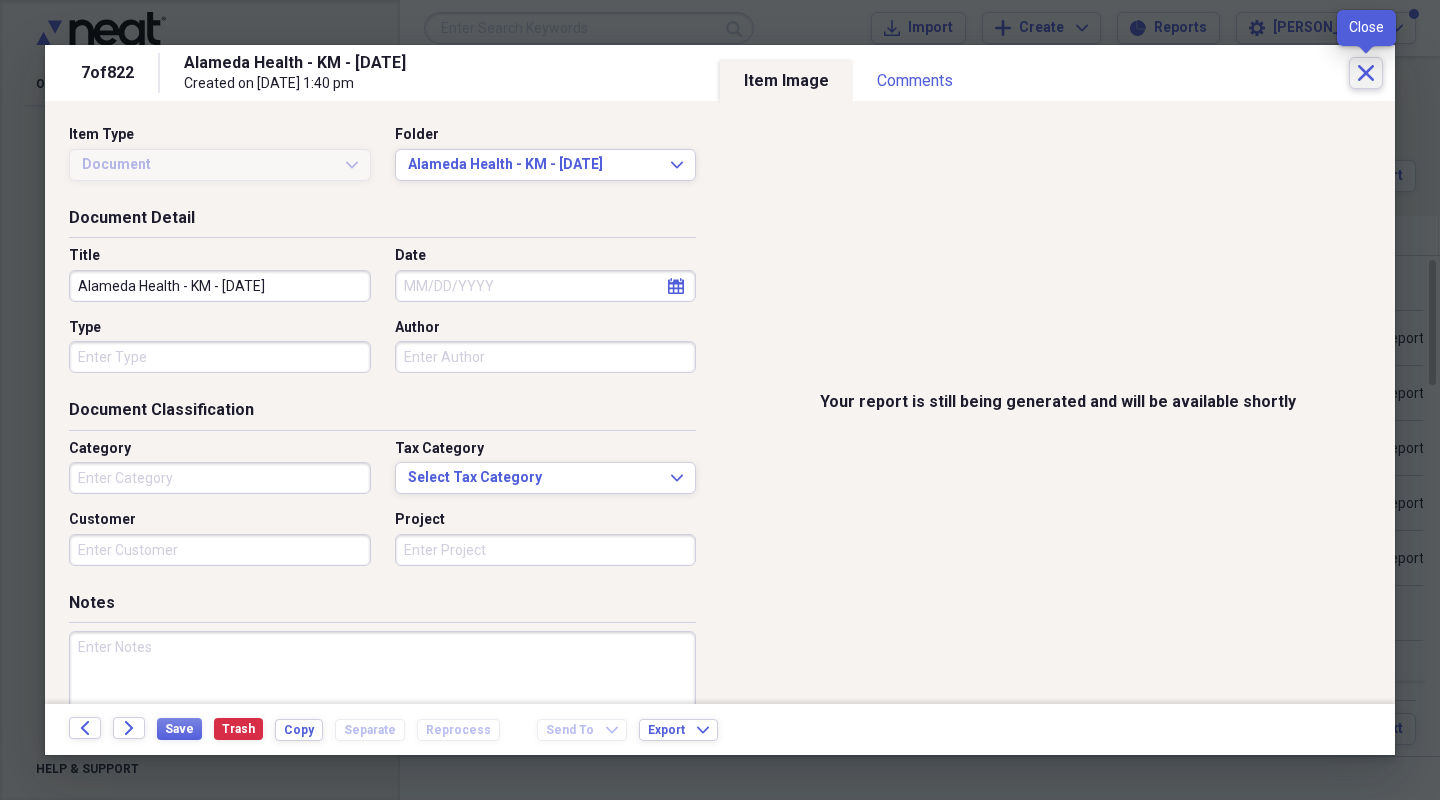 click on "Close" at bounding box center [1366, 73] 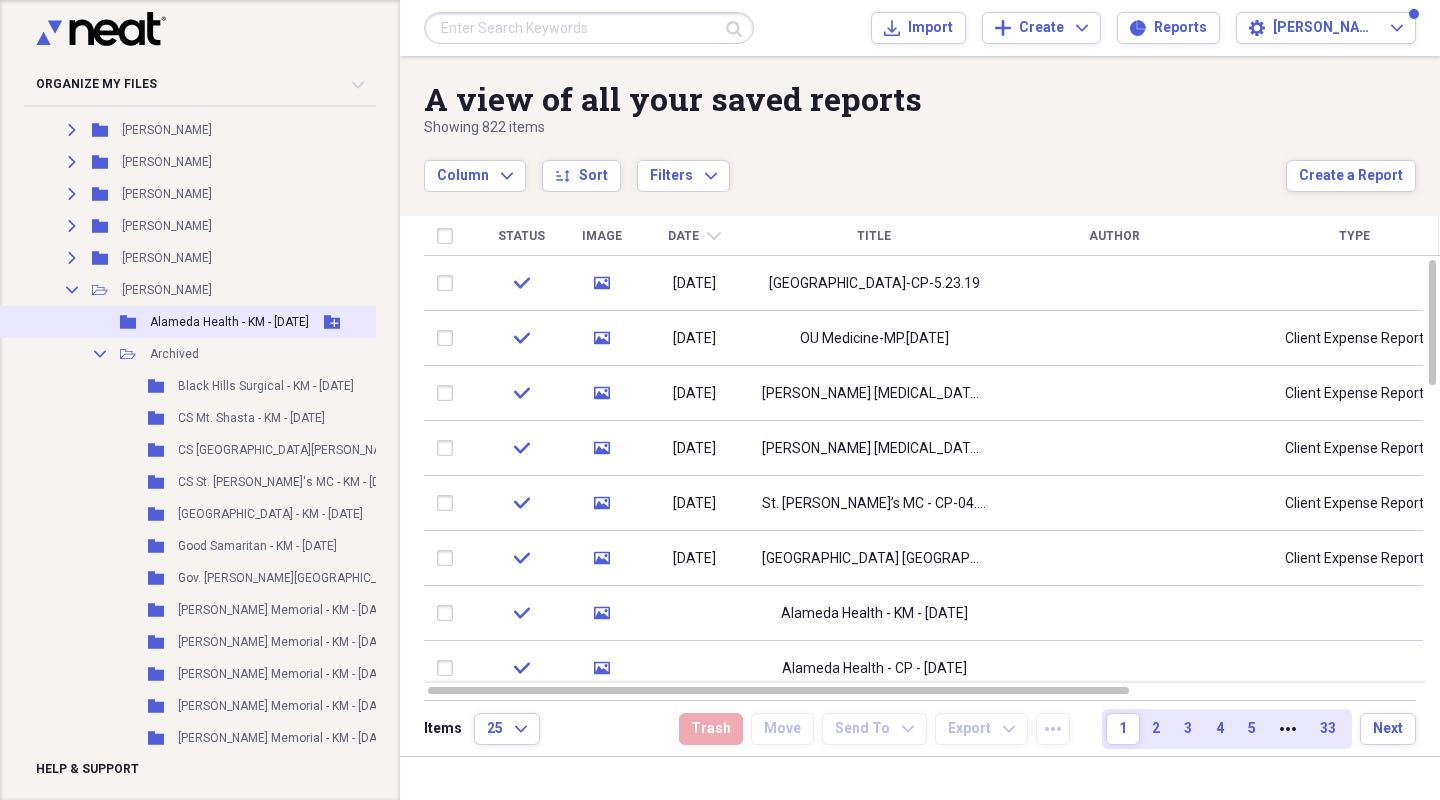 click on "Alameda Health - KM - [DATE]" at bounding box center [229, 322] 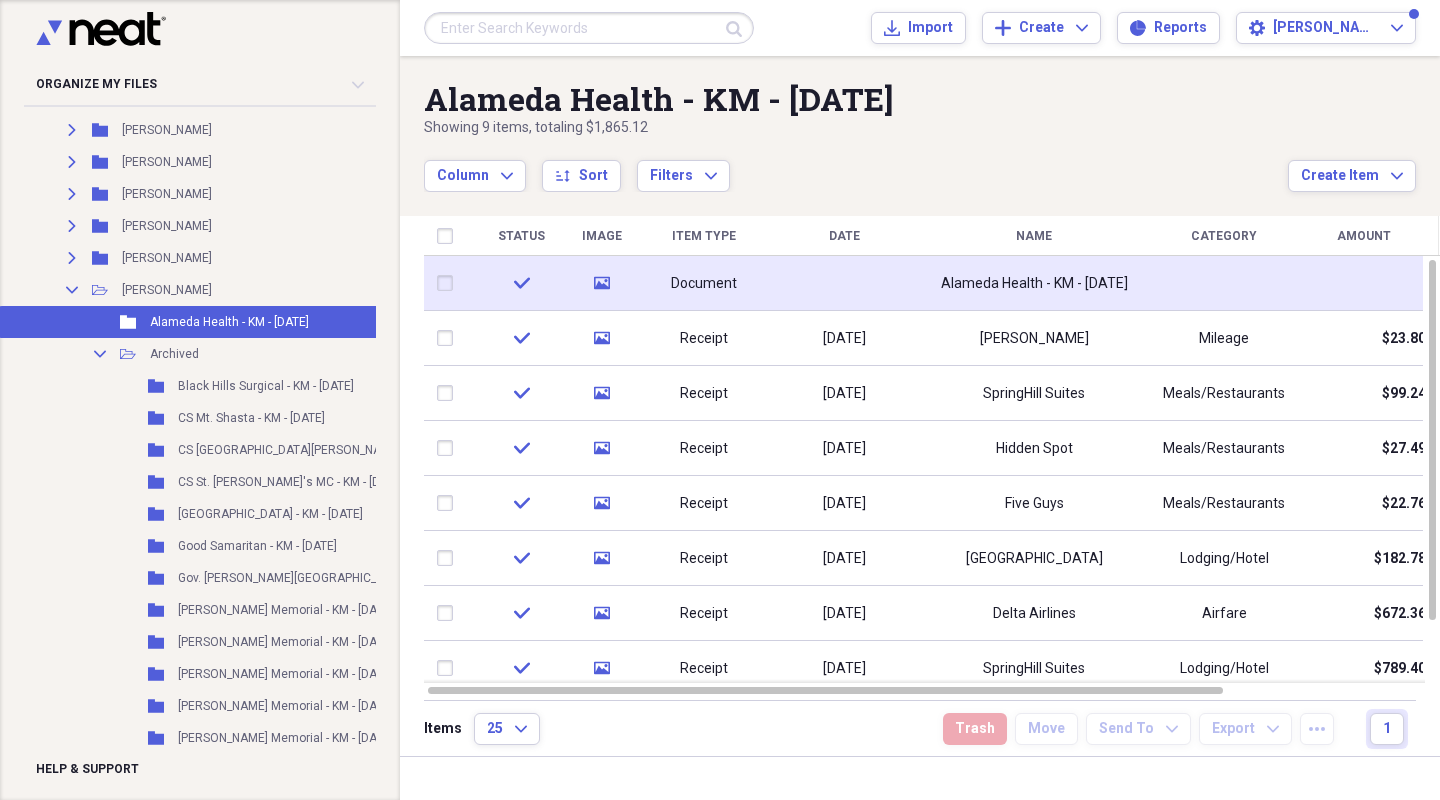 click at bounding box center (844, 283) 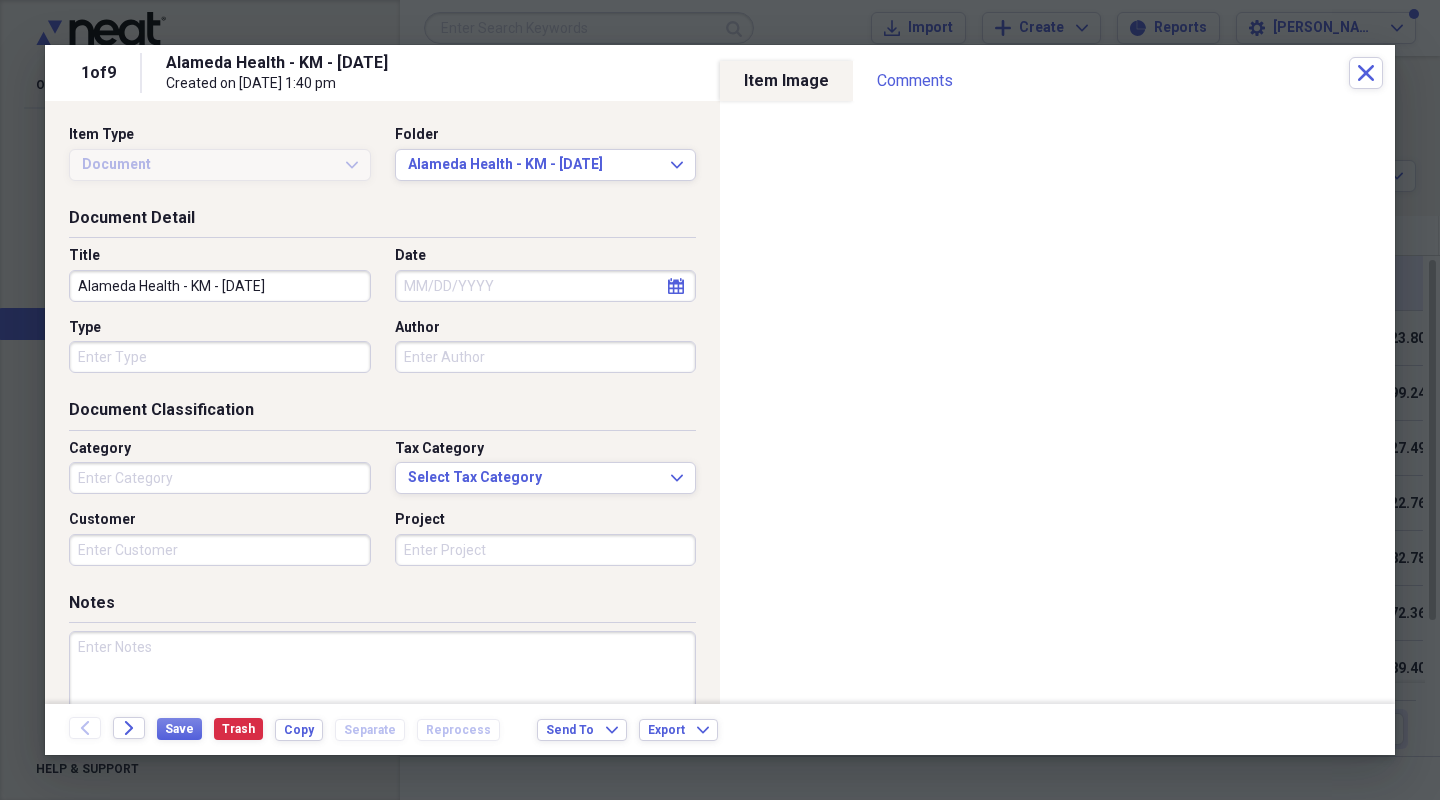 type on "Money" 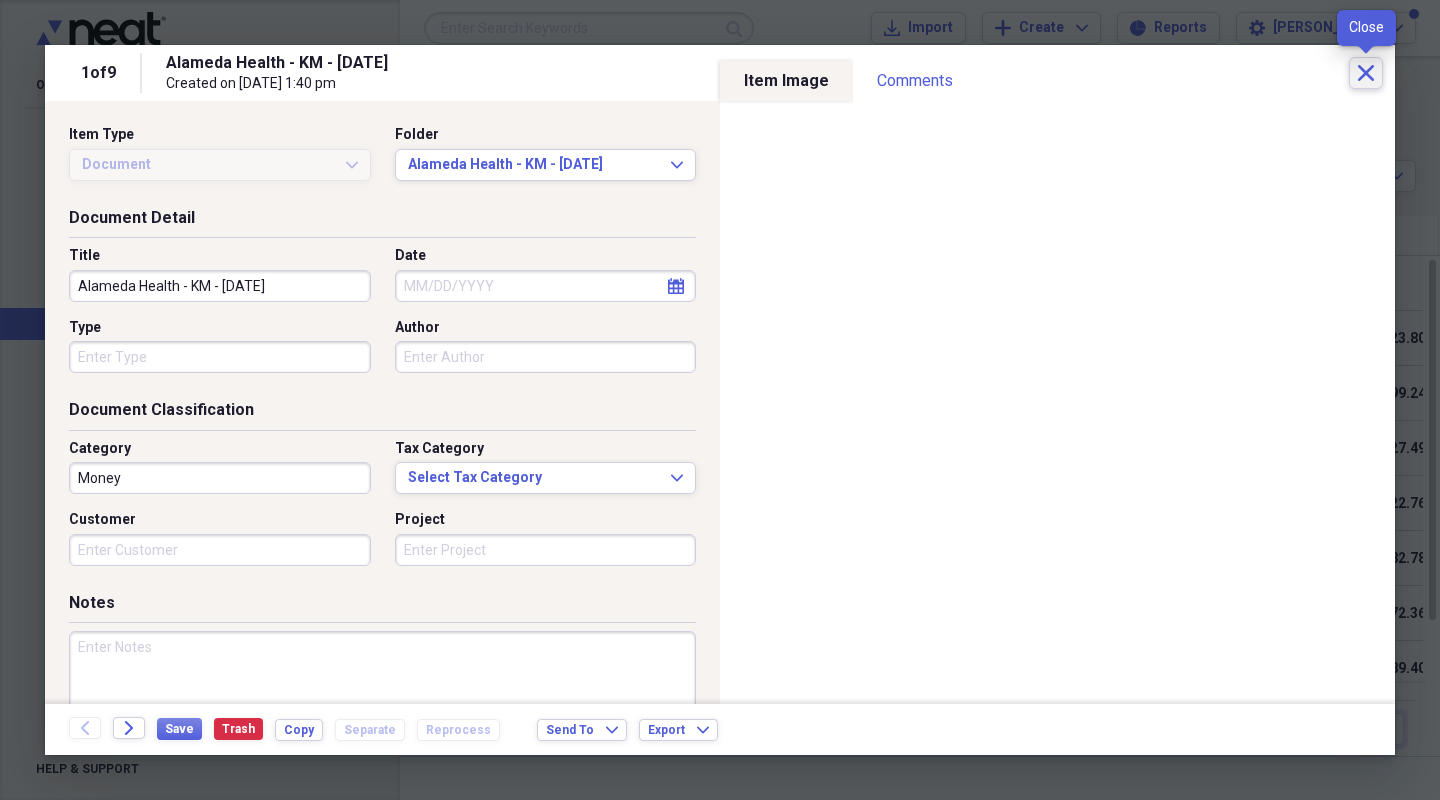 click 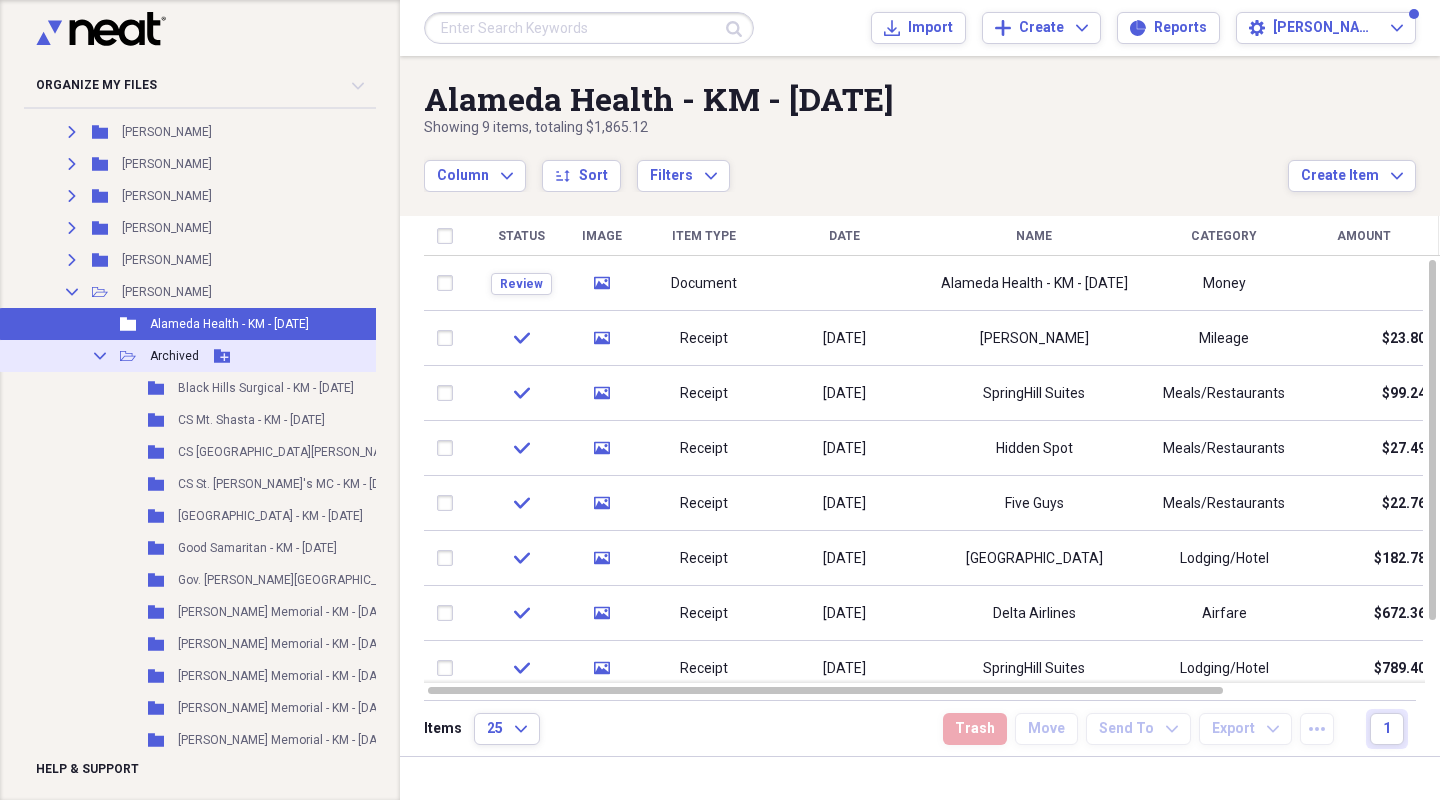 click 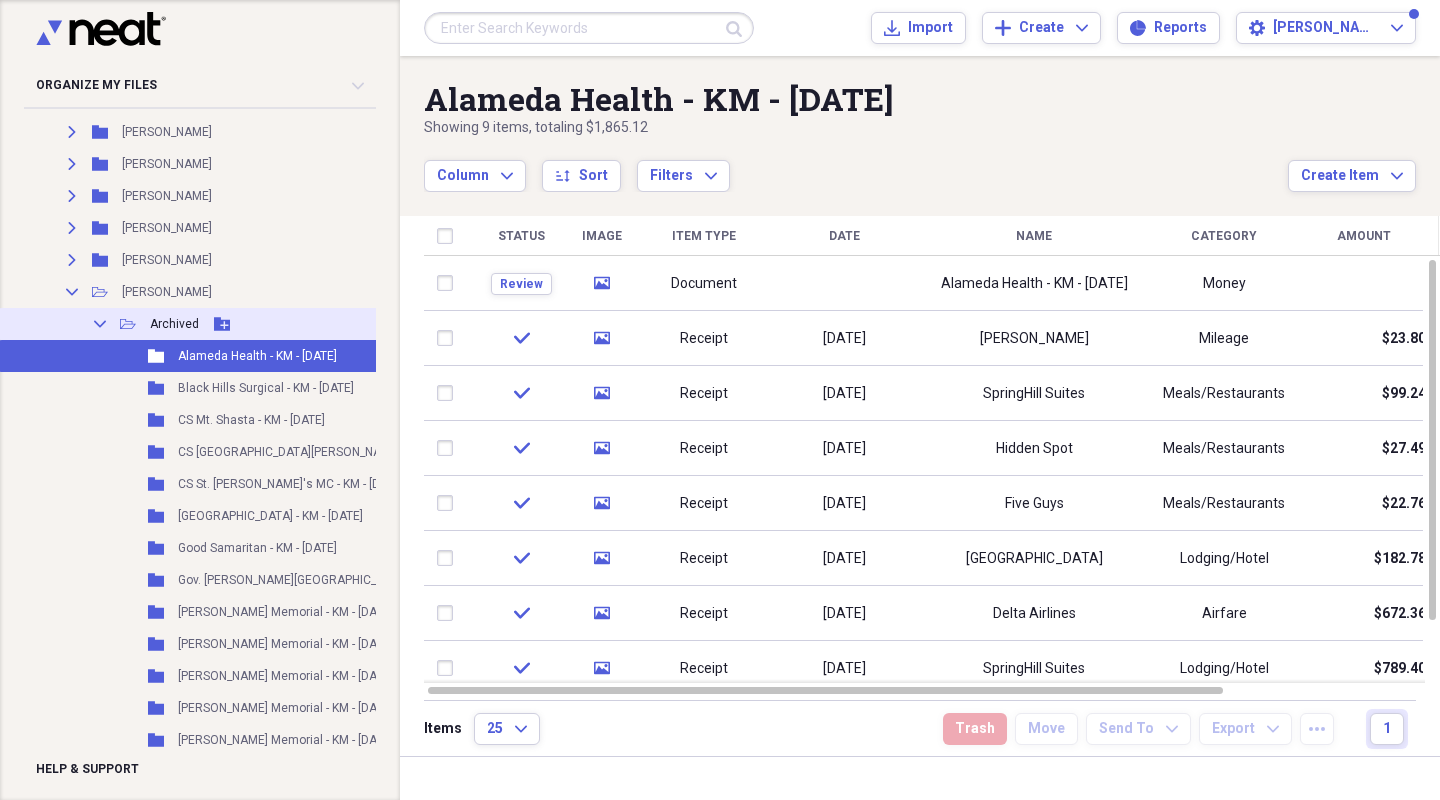 click on "Collapse" at bounding box center [100, 324] 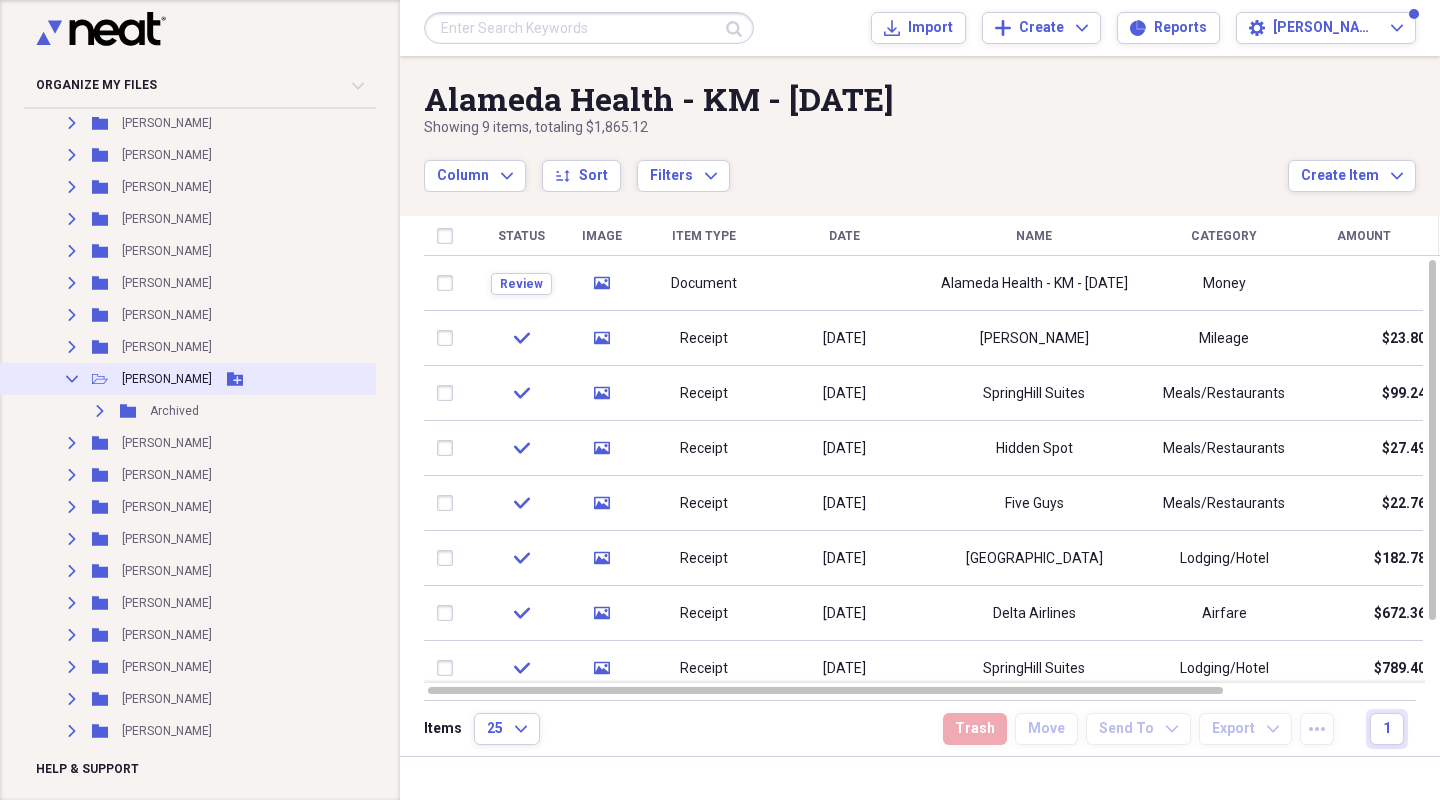 scroll, scrollTop: 435, scrollLeft: 0, axis: vertical 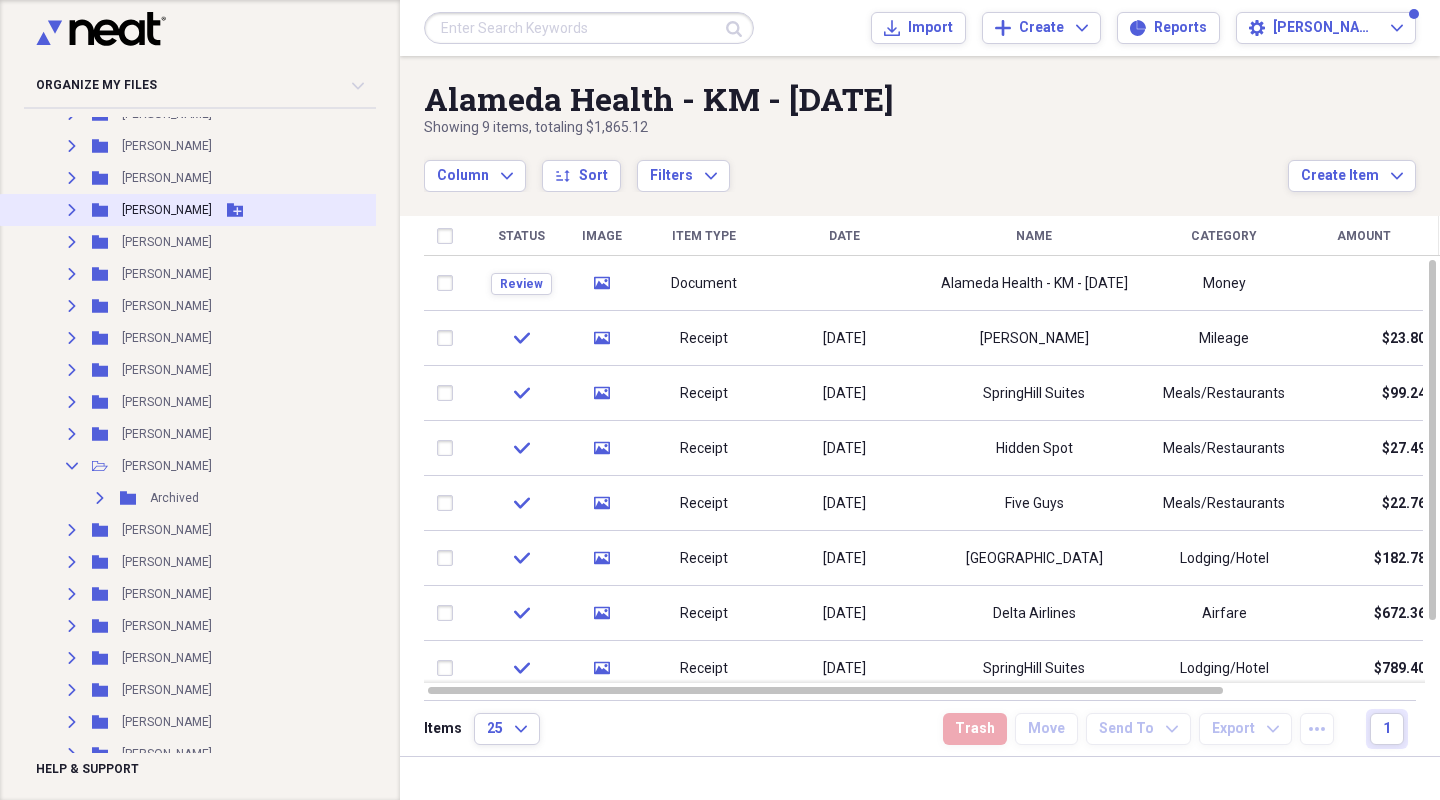 click 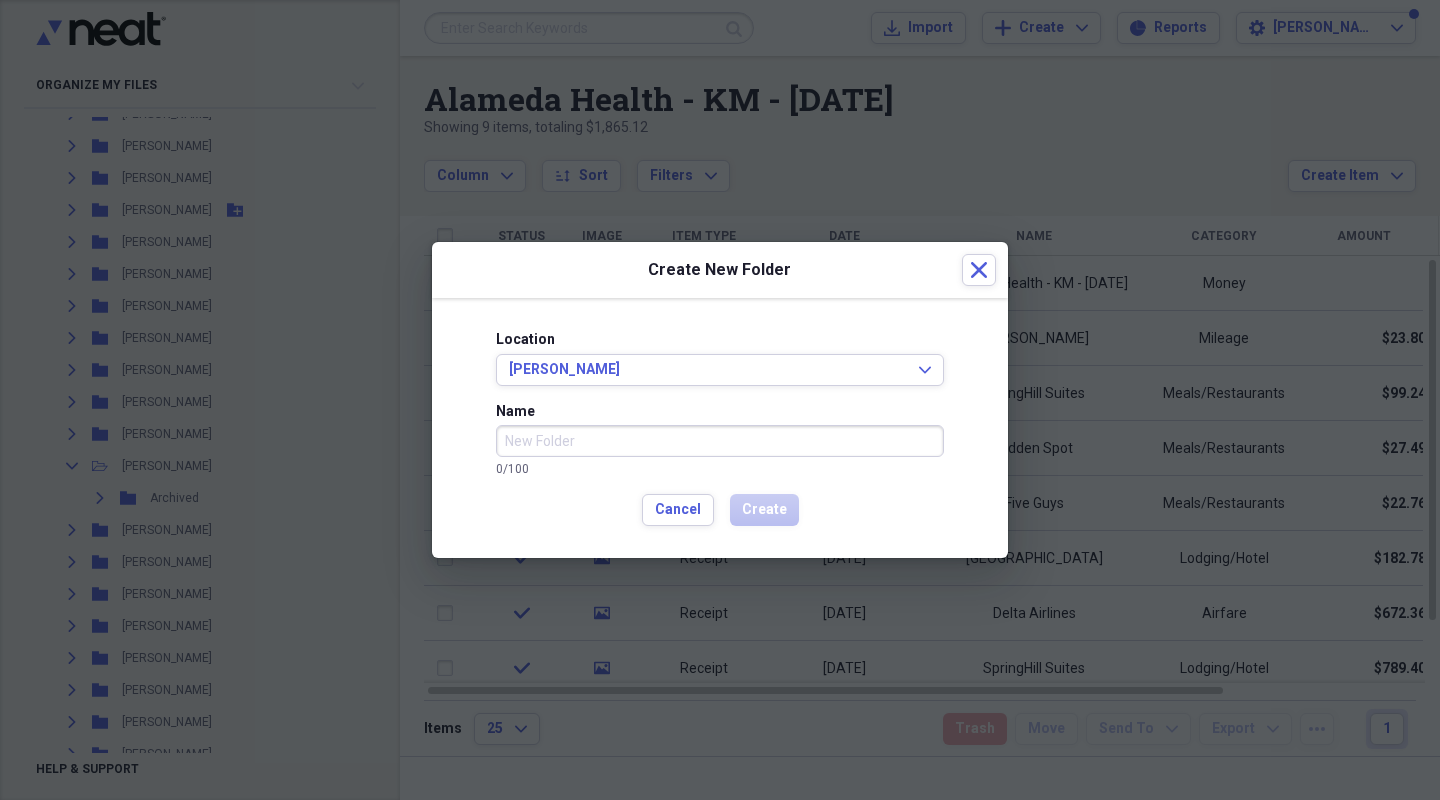 click on "Name" at bounding box center (720, 441) 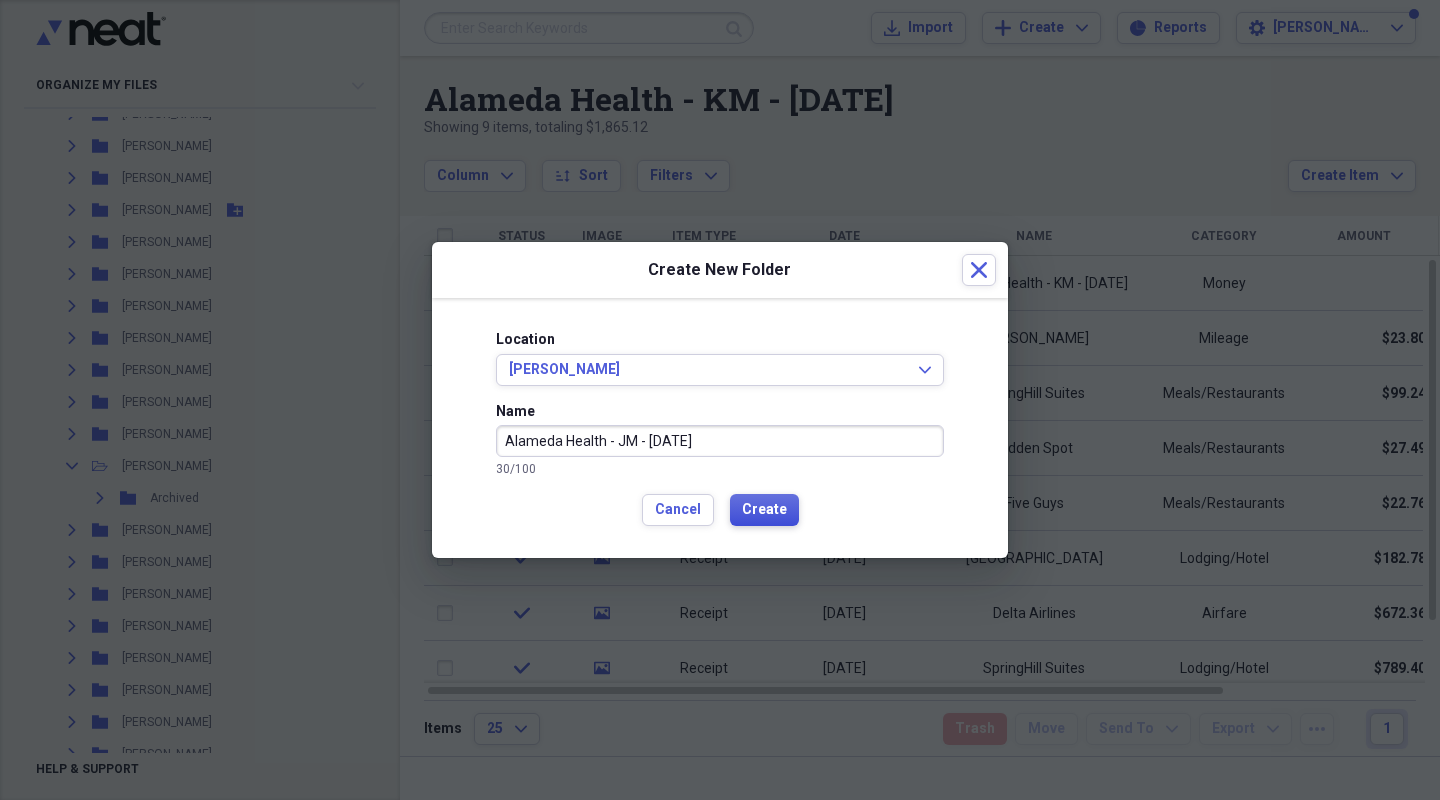 type on "Alameda Health - JM - [DATE]" 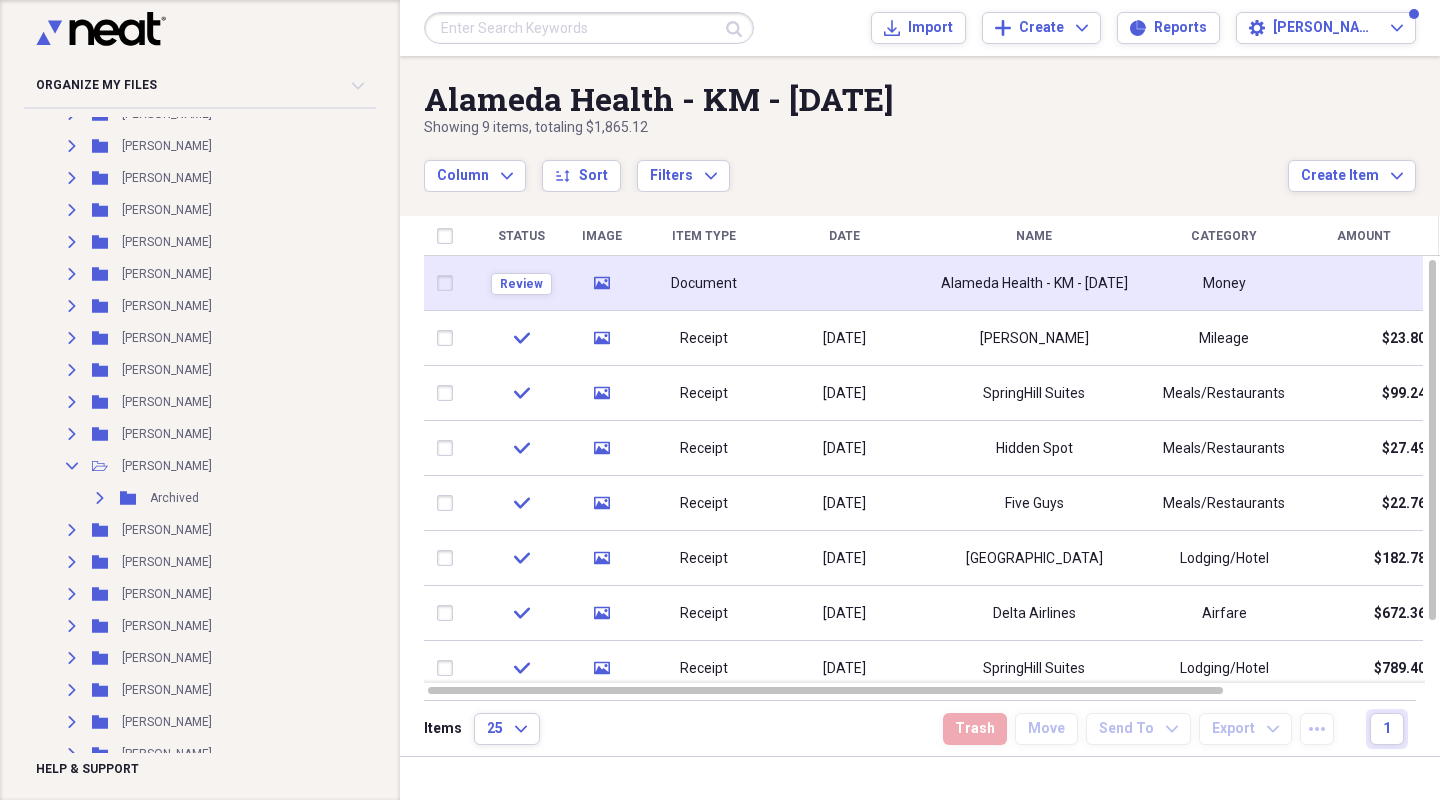 click on "Document" at bounding box center (704, 283) 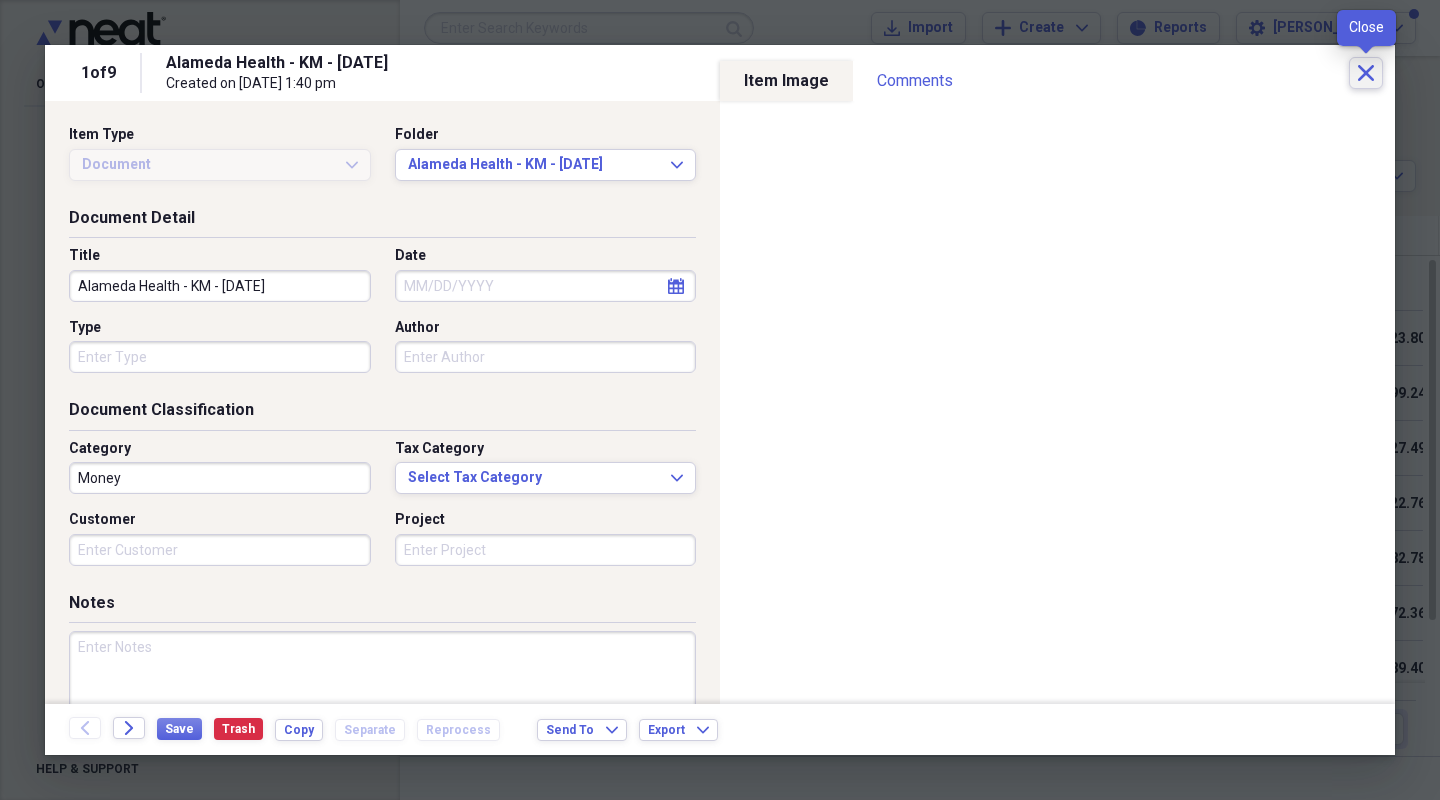 click 